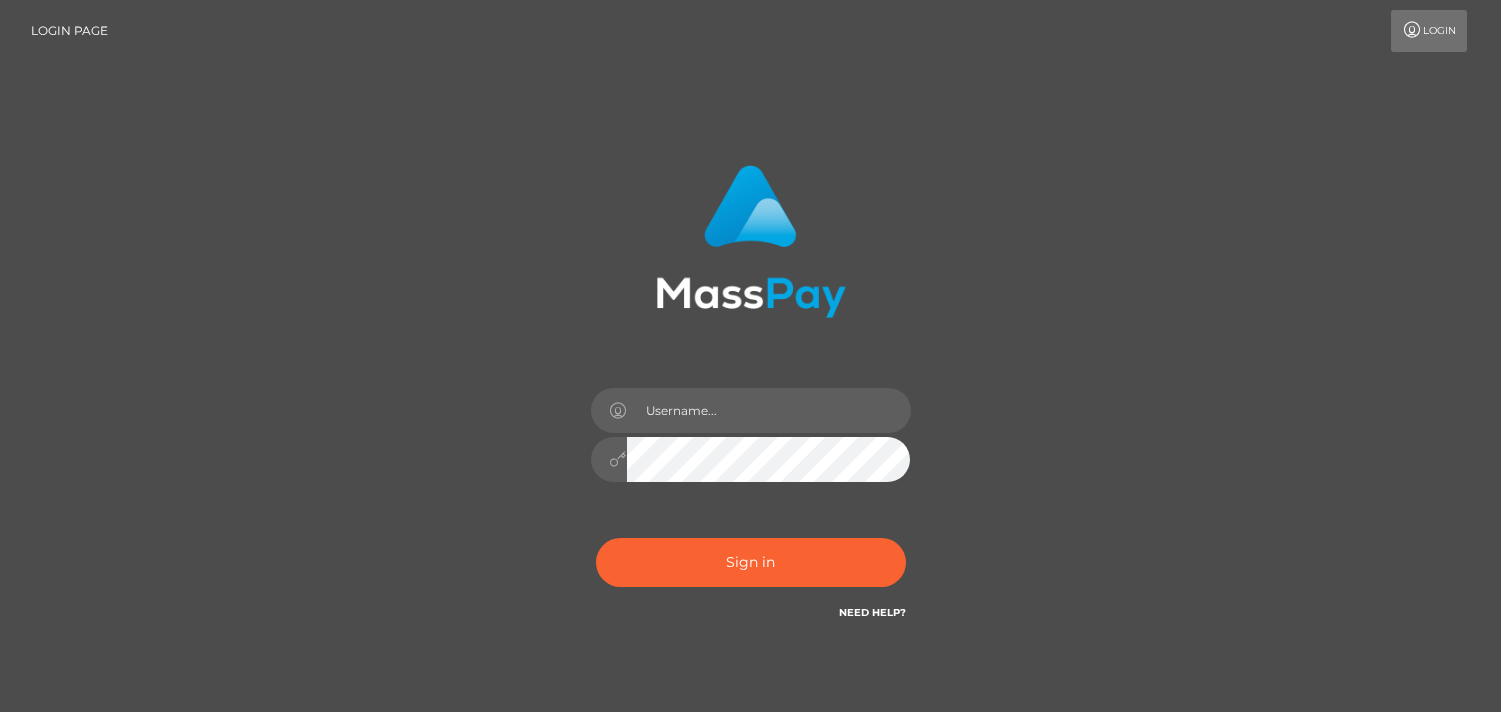 scroll, scrollTop: 0, scrollLeft: 0, axis: both 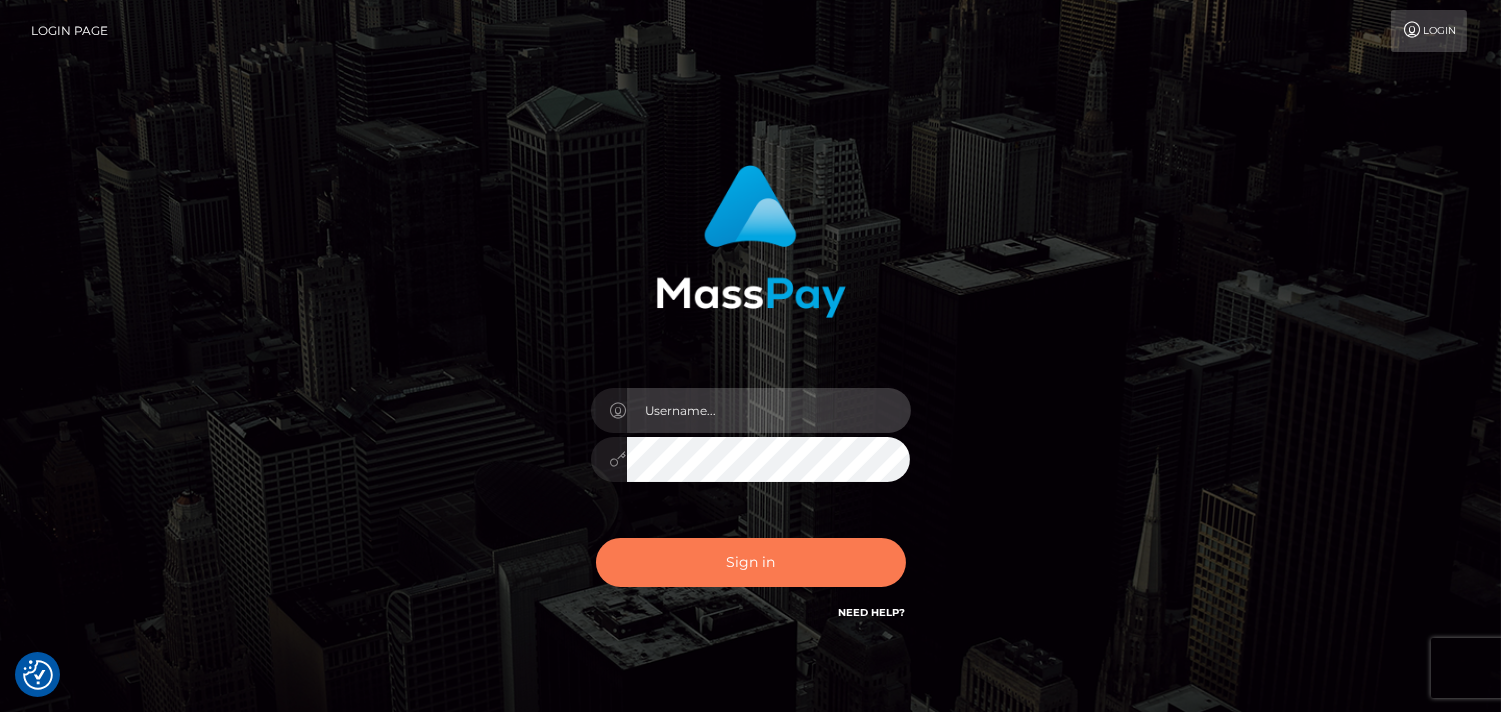type on "Pk.es" 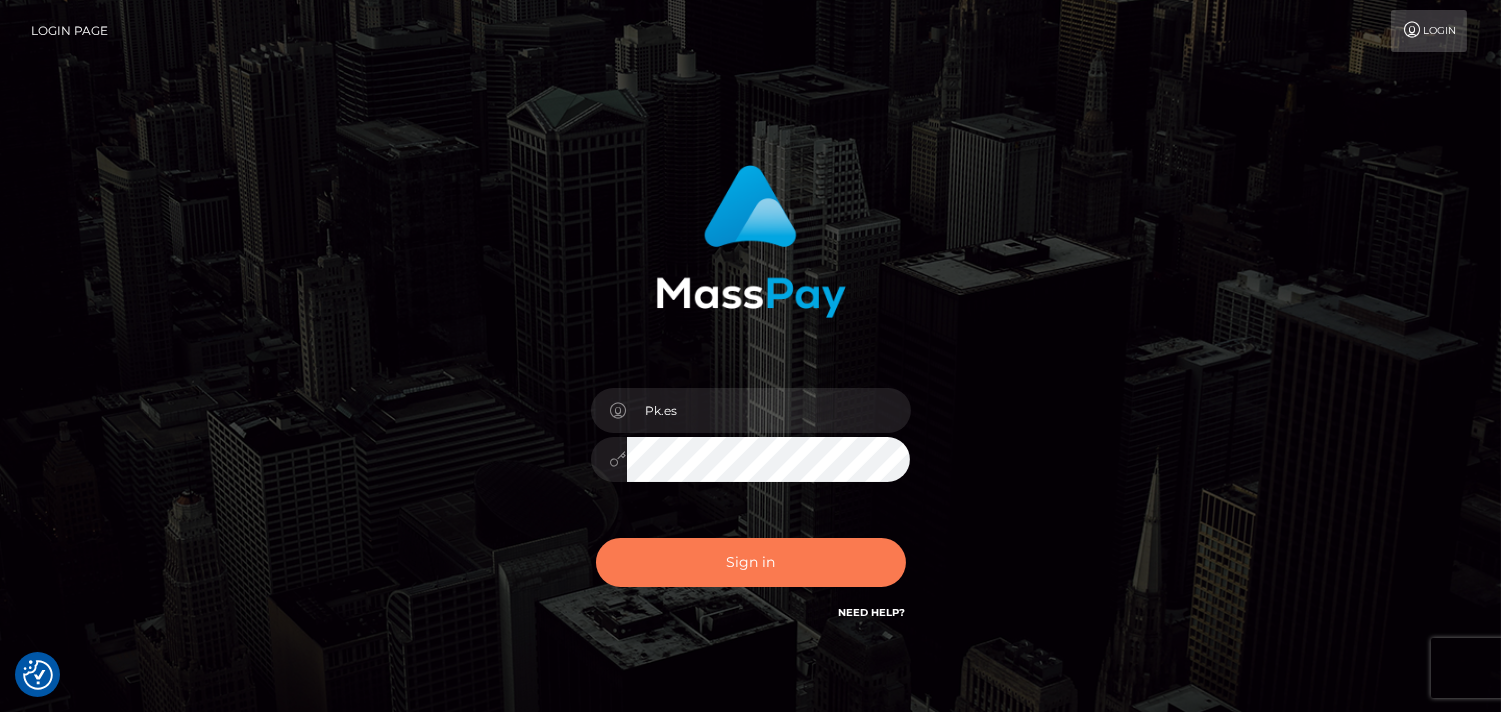 click on "Sign in" at bounding box center [751, 562] 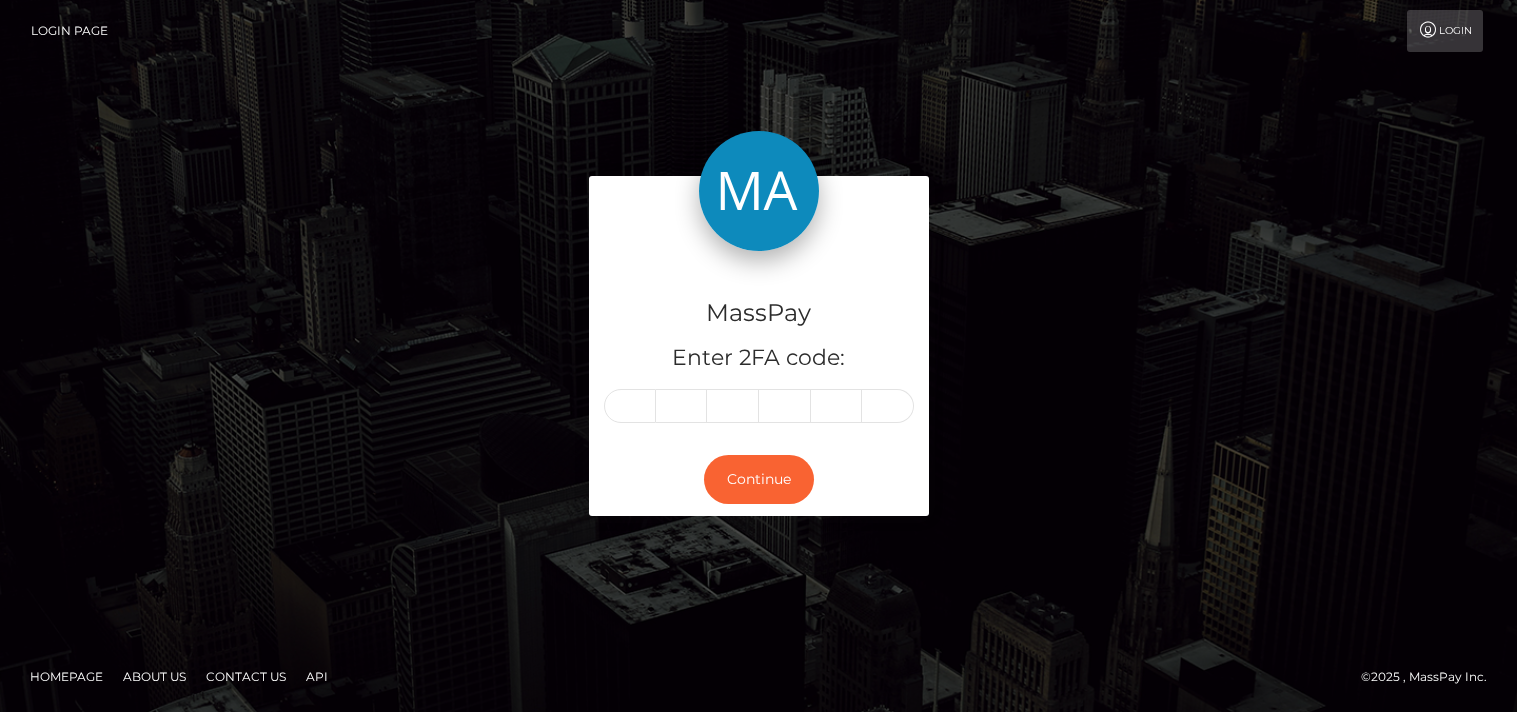 scroll, scrollTop: 0, scrollLeft: 0, axis: both 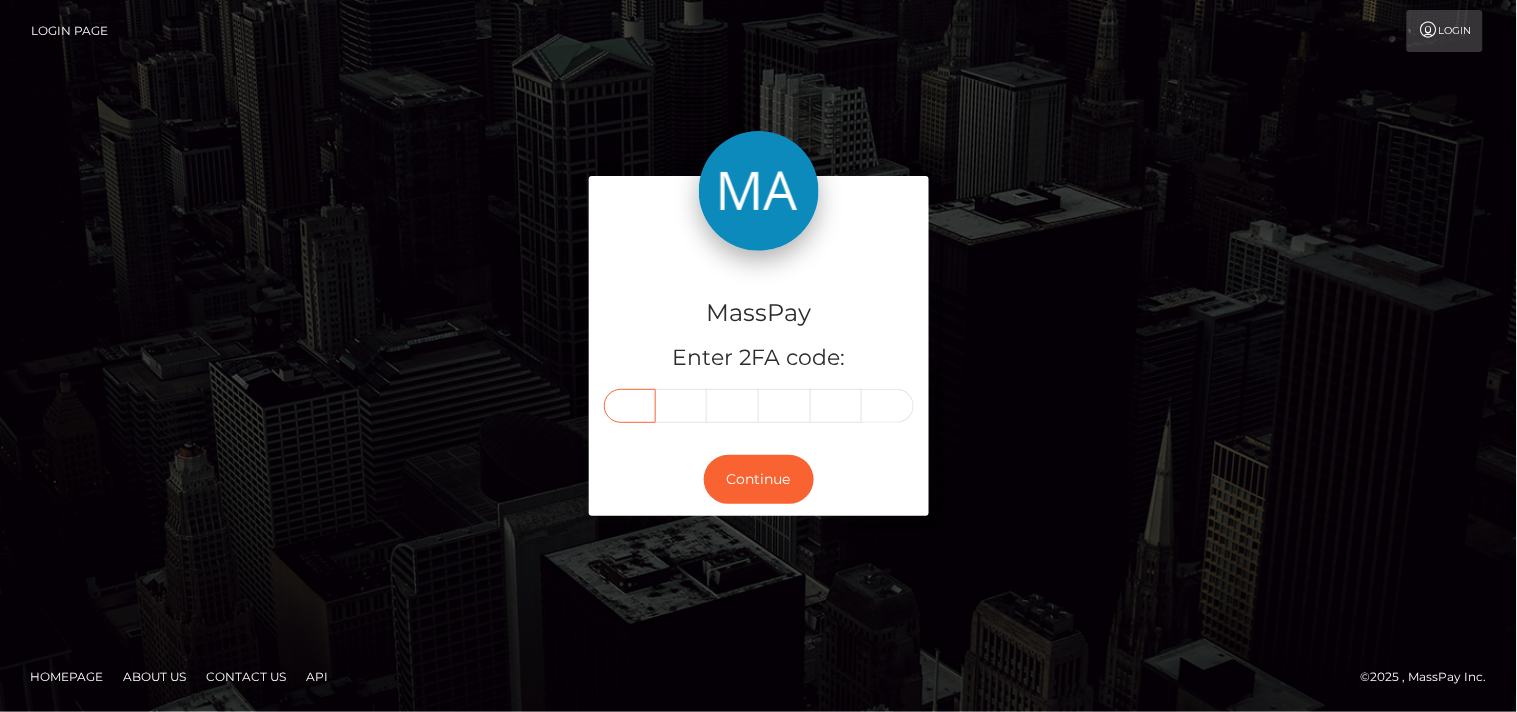 click at bounding box center (630, 406) 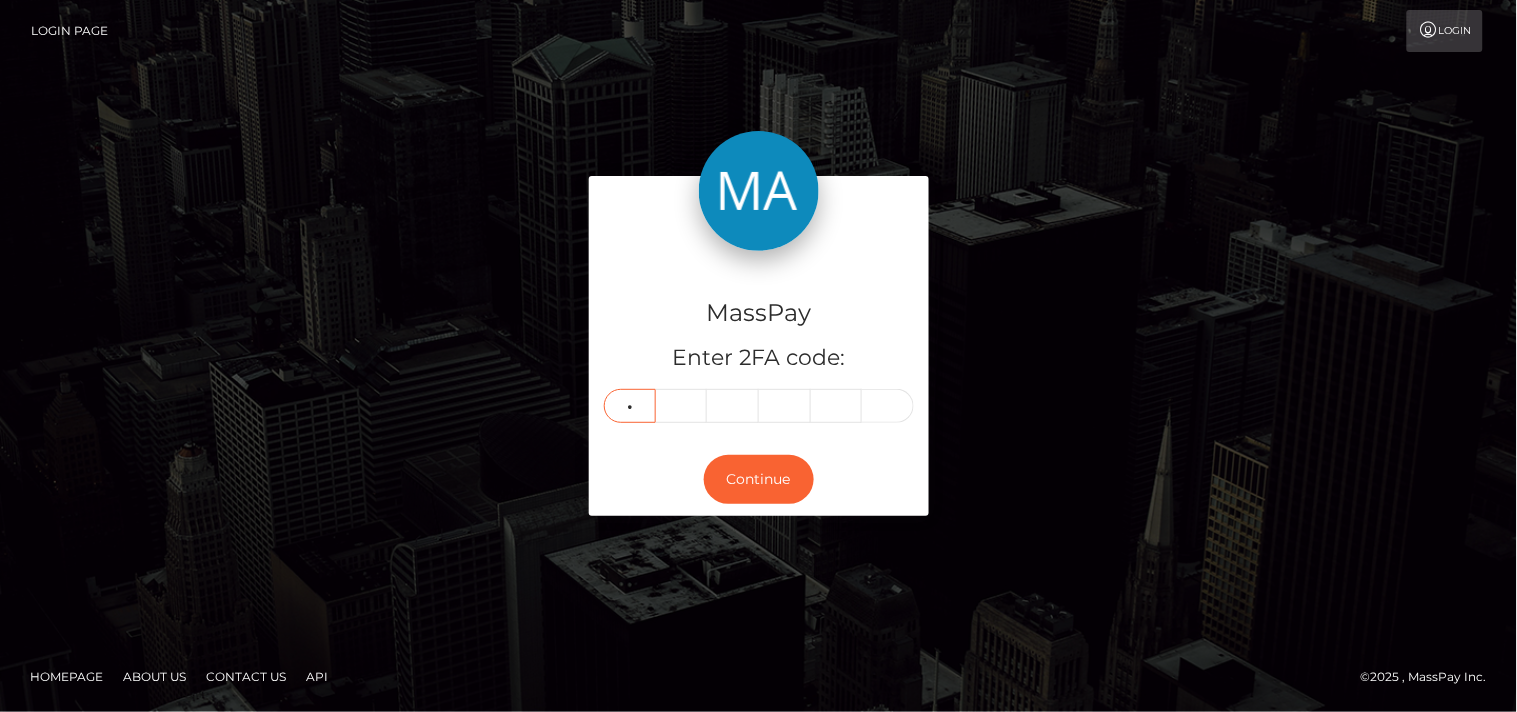 type on "7" 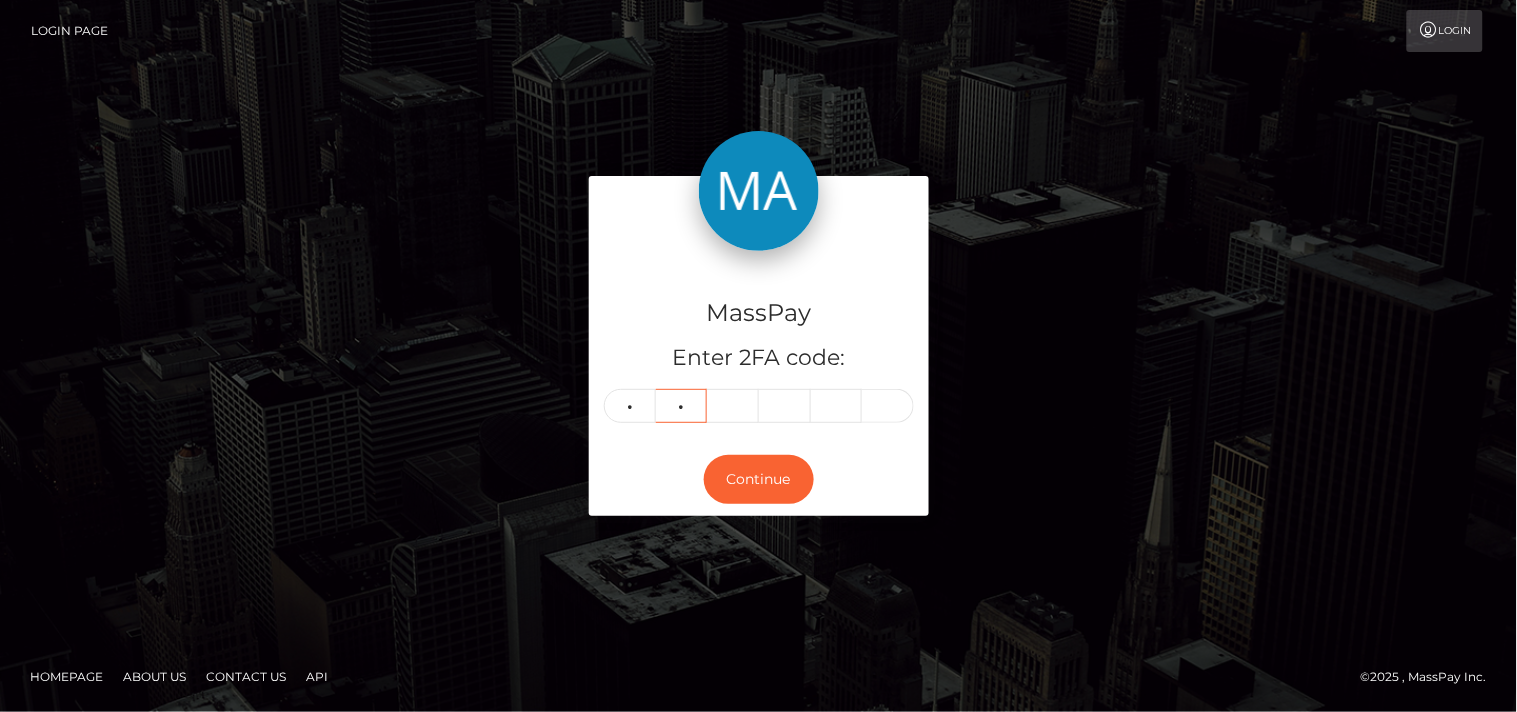 type on "0" 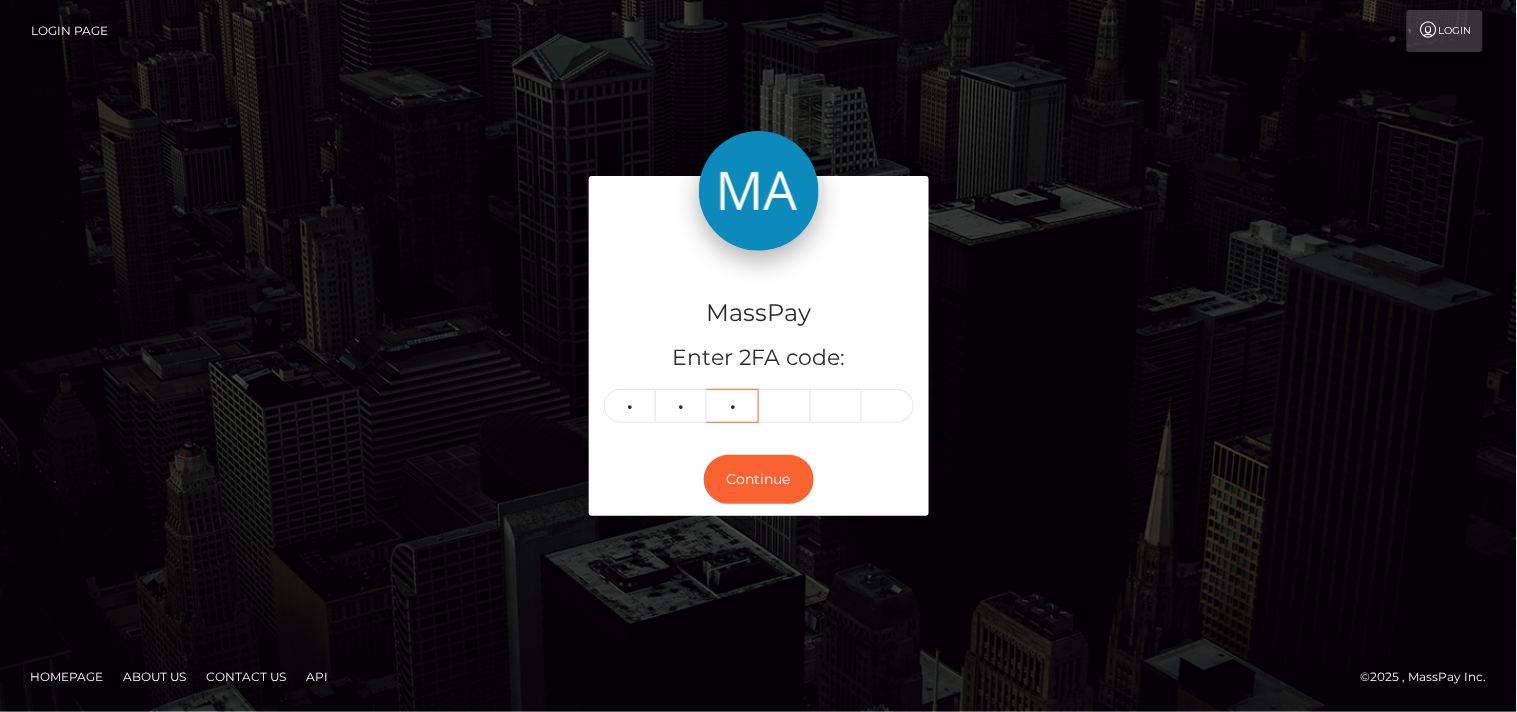 type on "9" 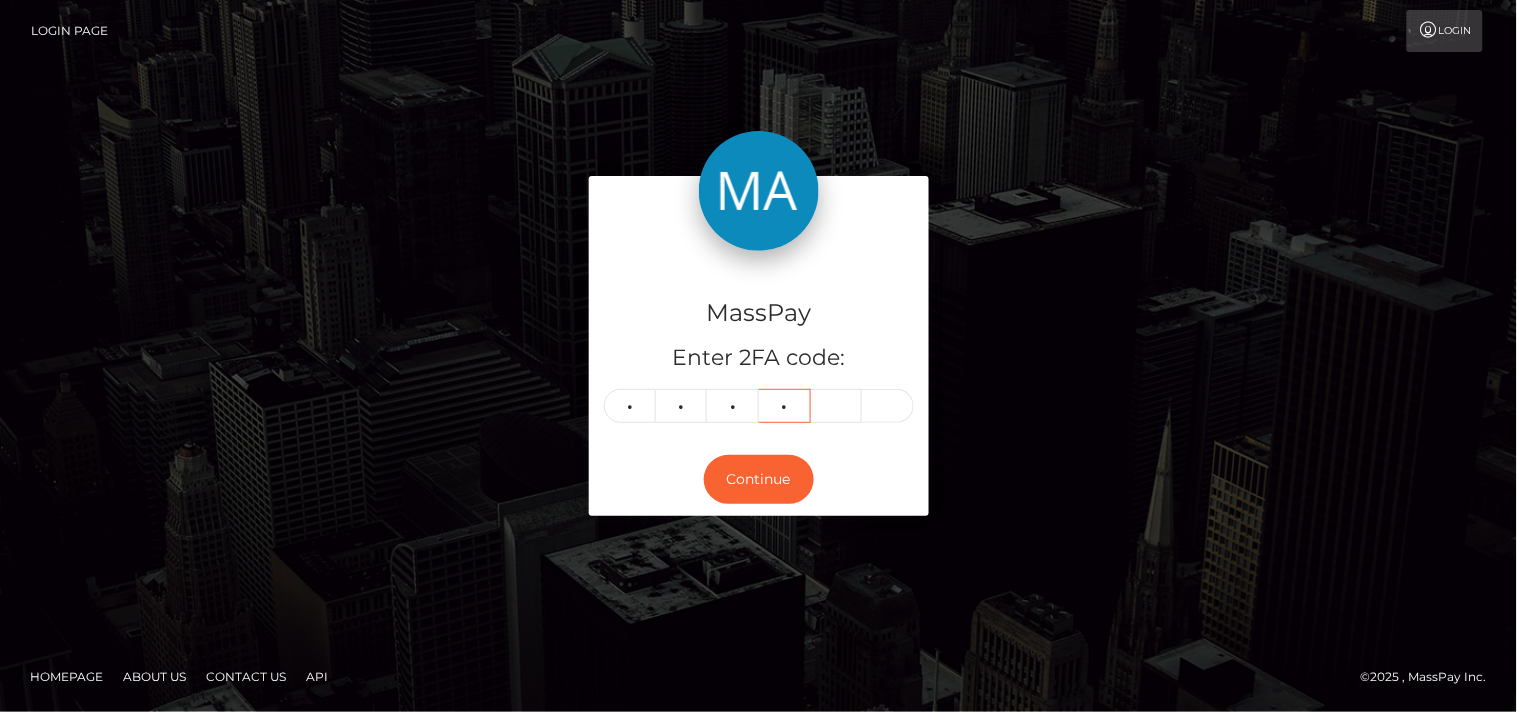 type on "4" 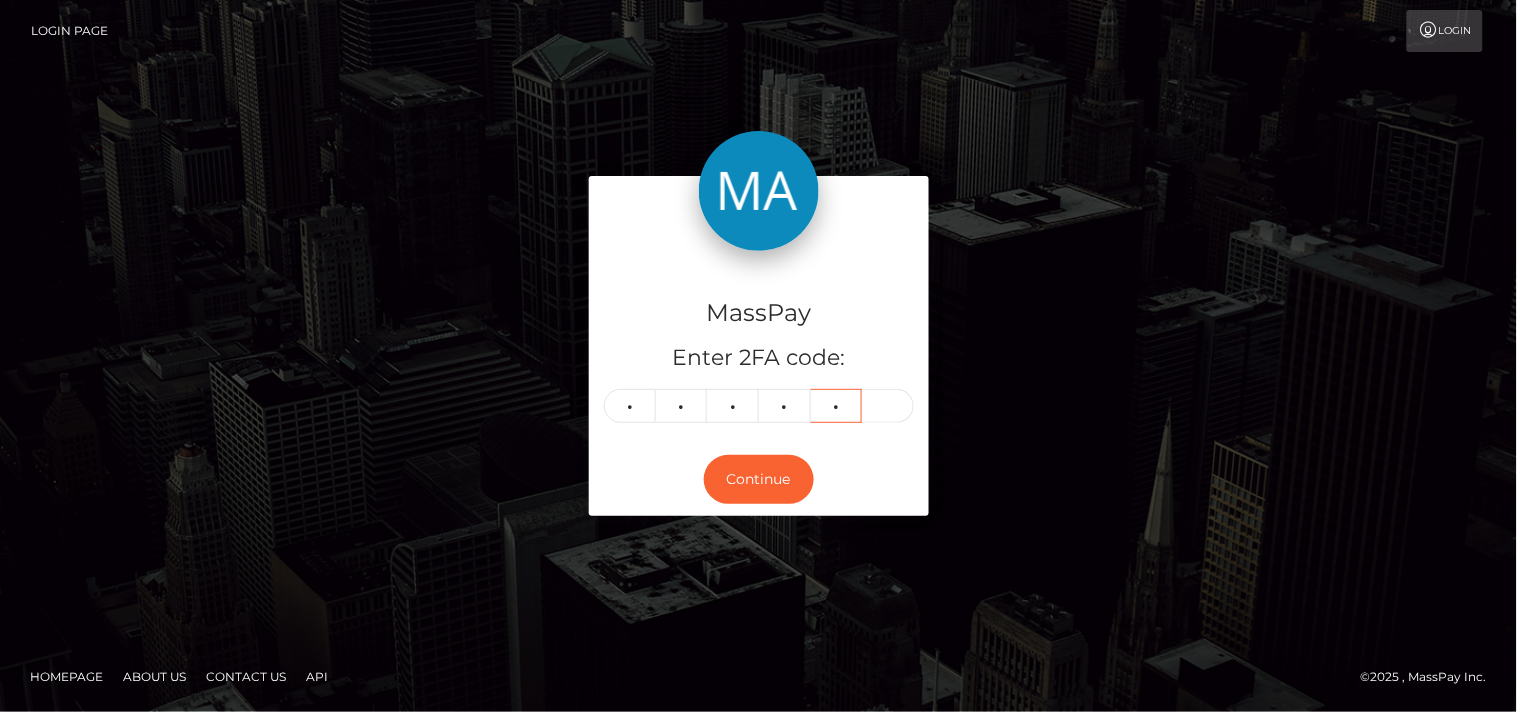 type on "2" 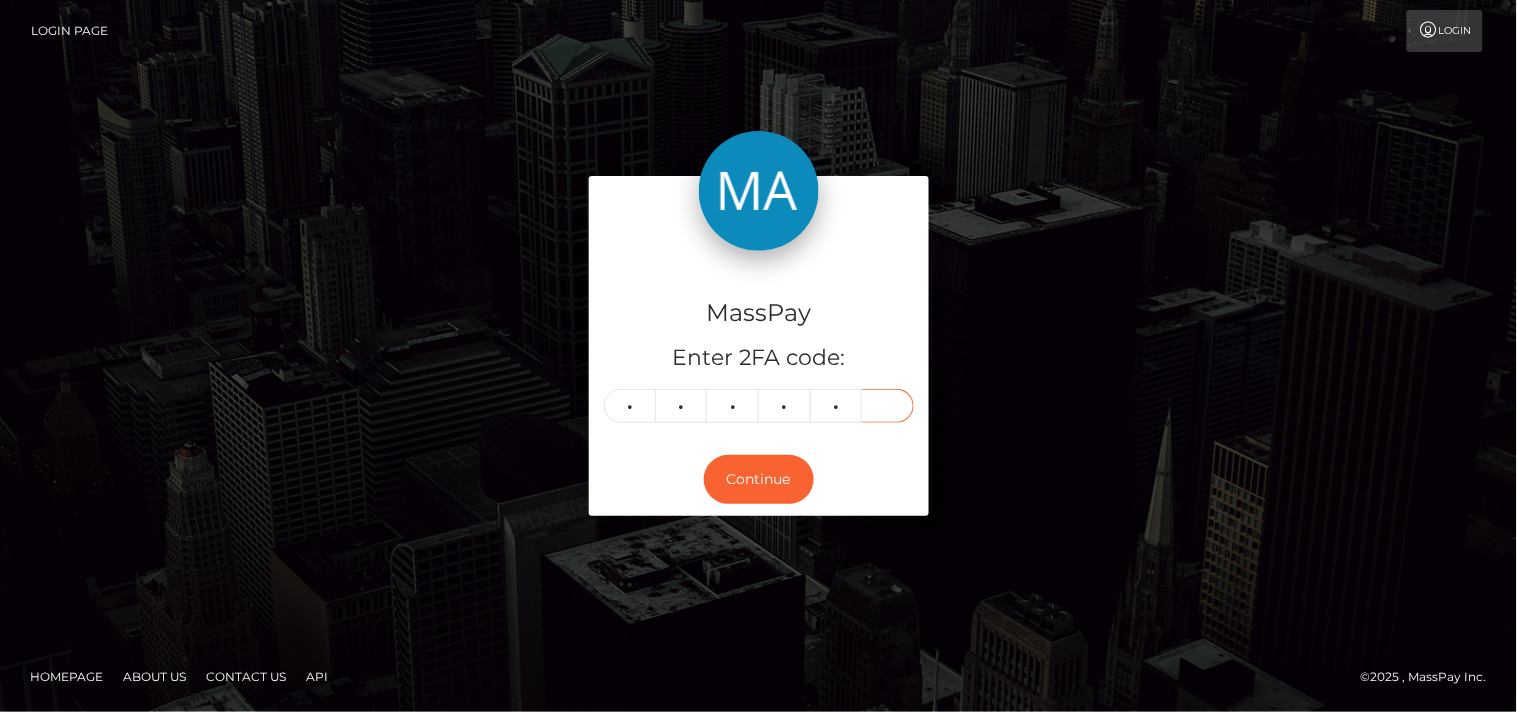 type on "5" 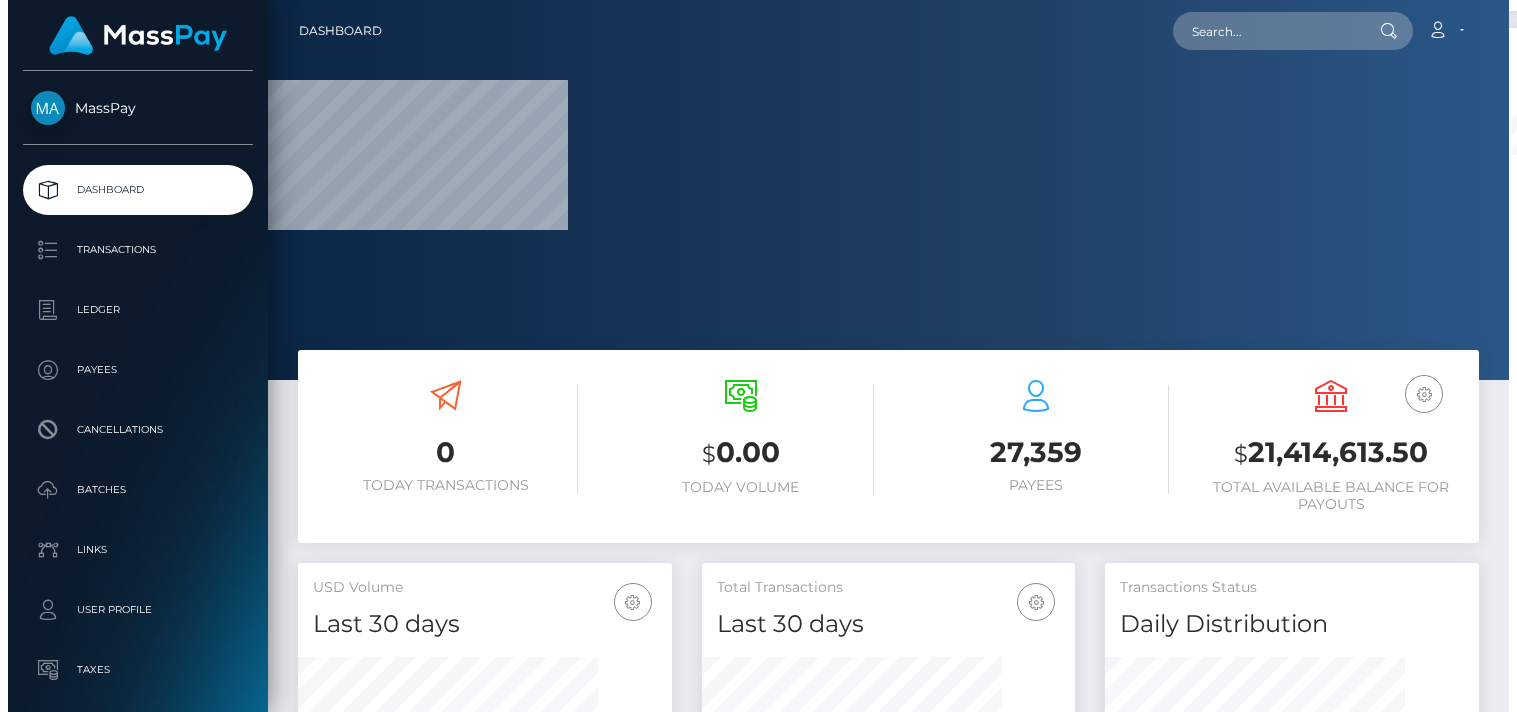 scroll, scrollTop: 0, scrollLeft: 0, axis: both 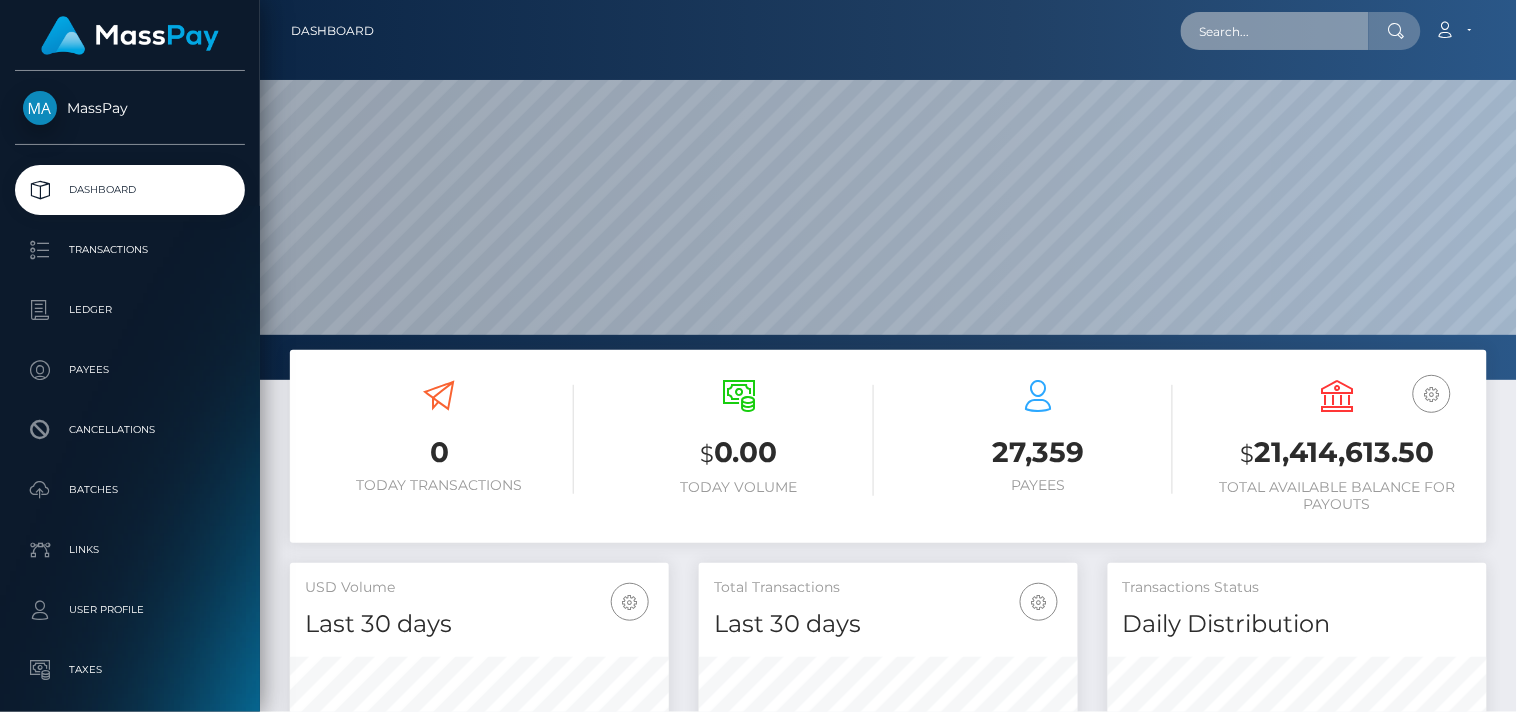 click at bounding box center [1275, 31] 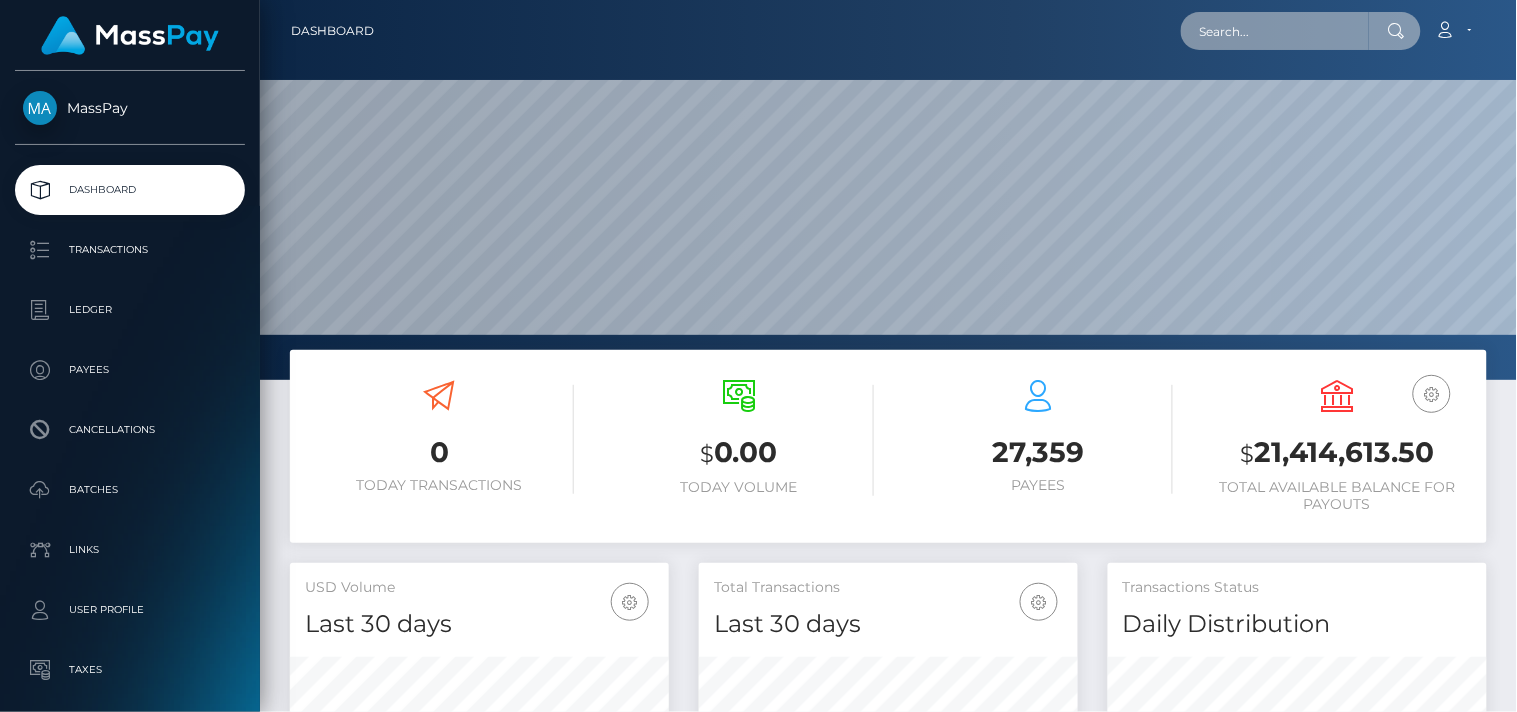 paste on "[EMAIL]" 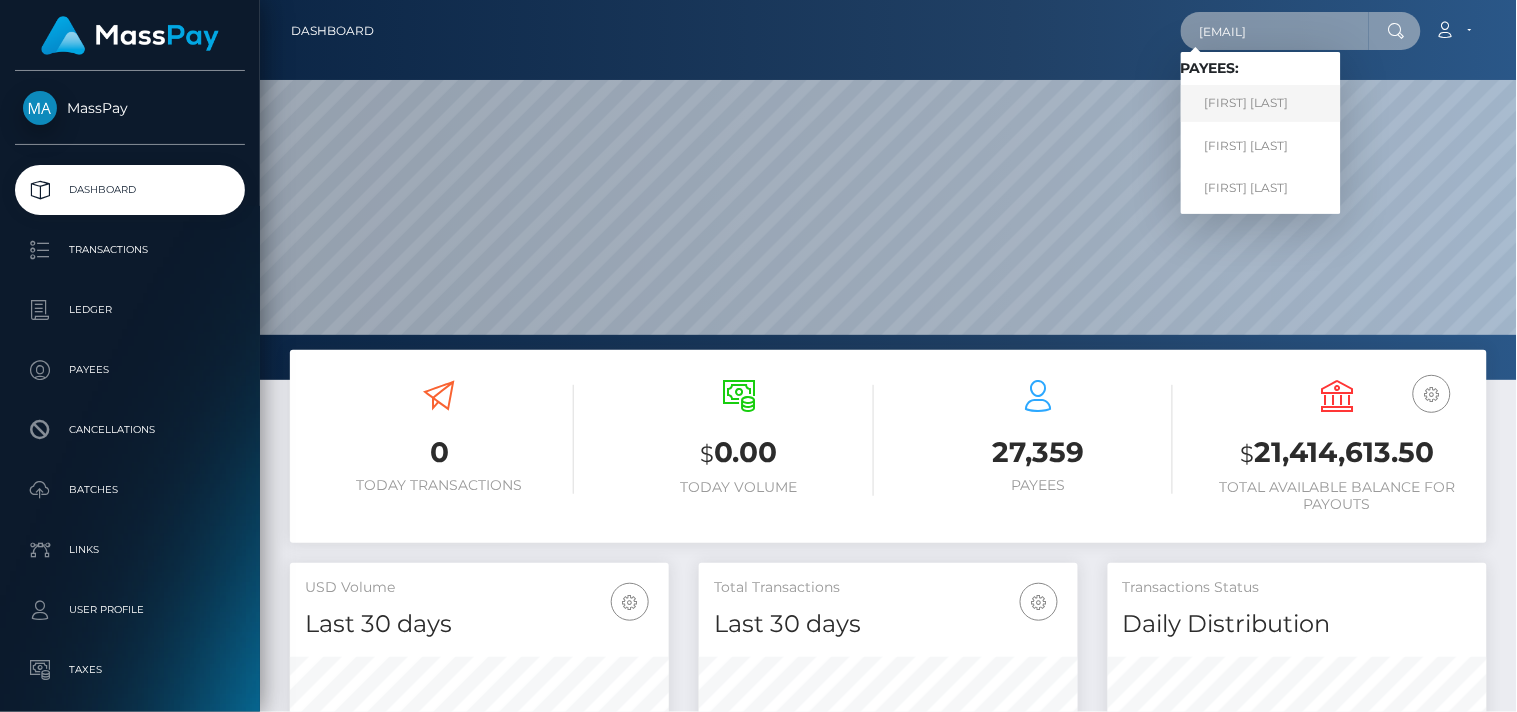 type on "[EMAIL]" 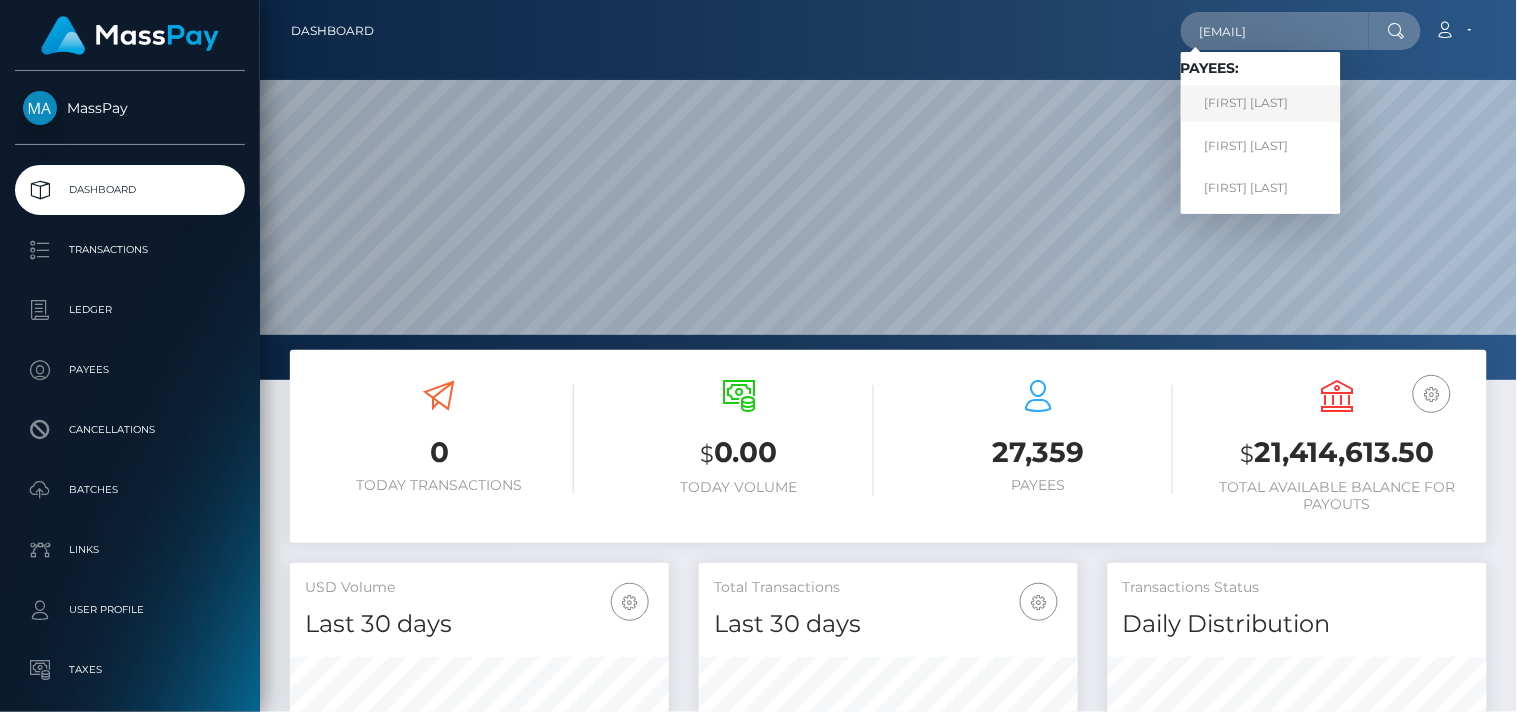 click on "ANDREI  MARKAU" at bounding box center [1261, 103] 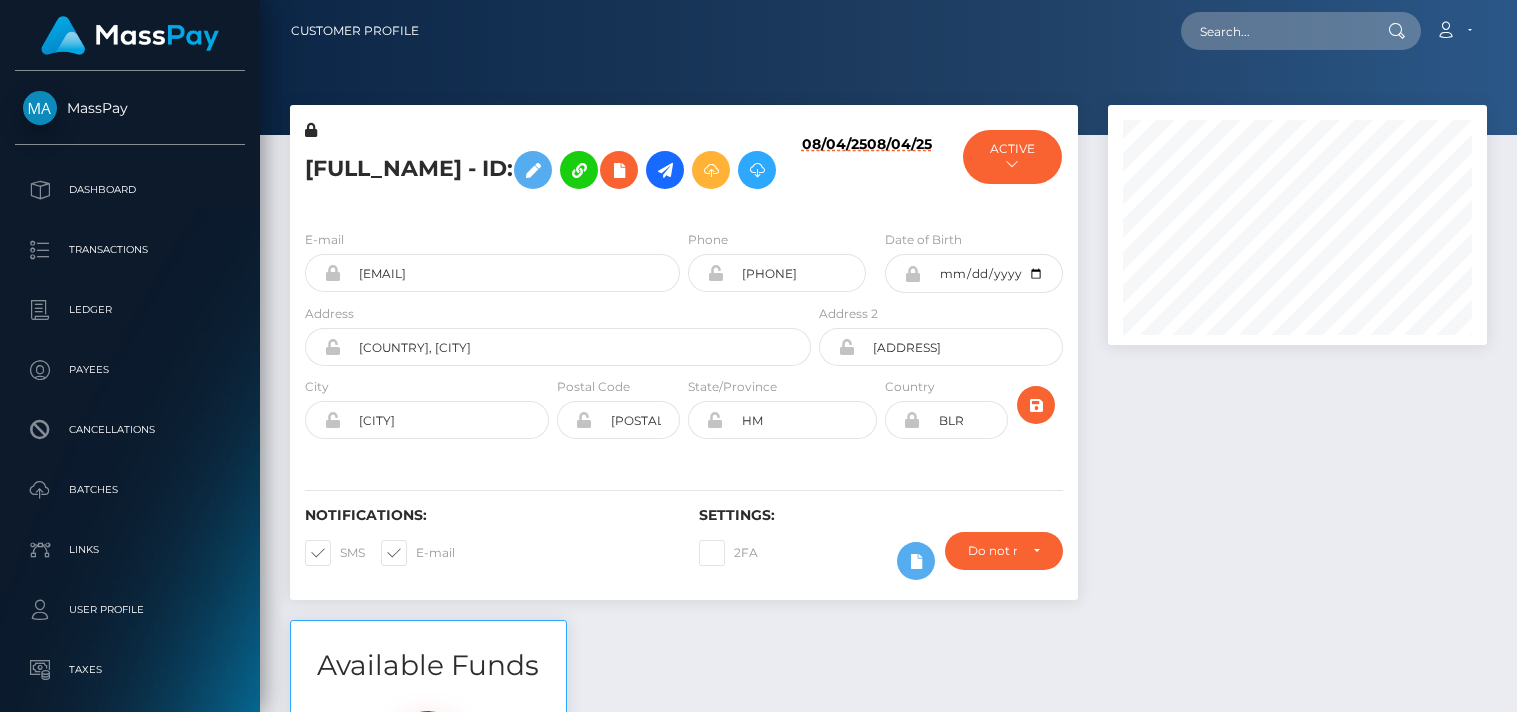 scroll, scrollTop: 0, scrollLeft: 0, axis: both 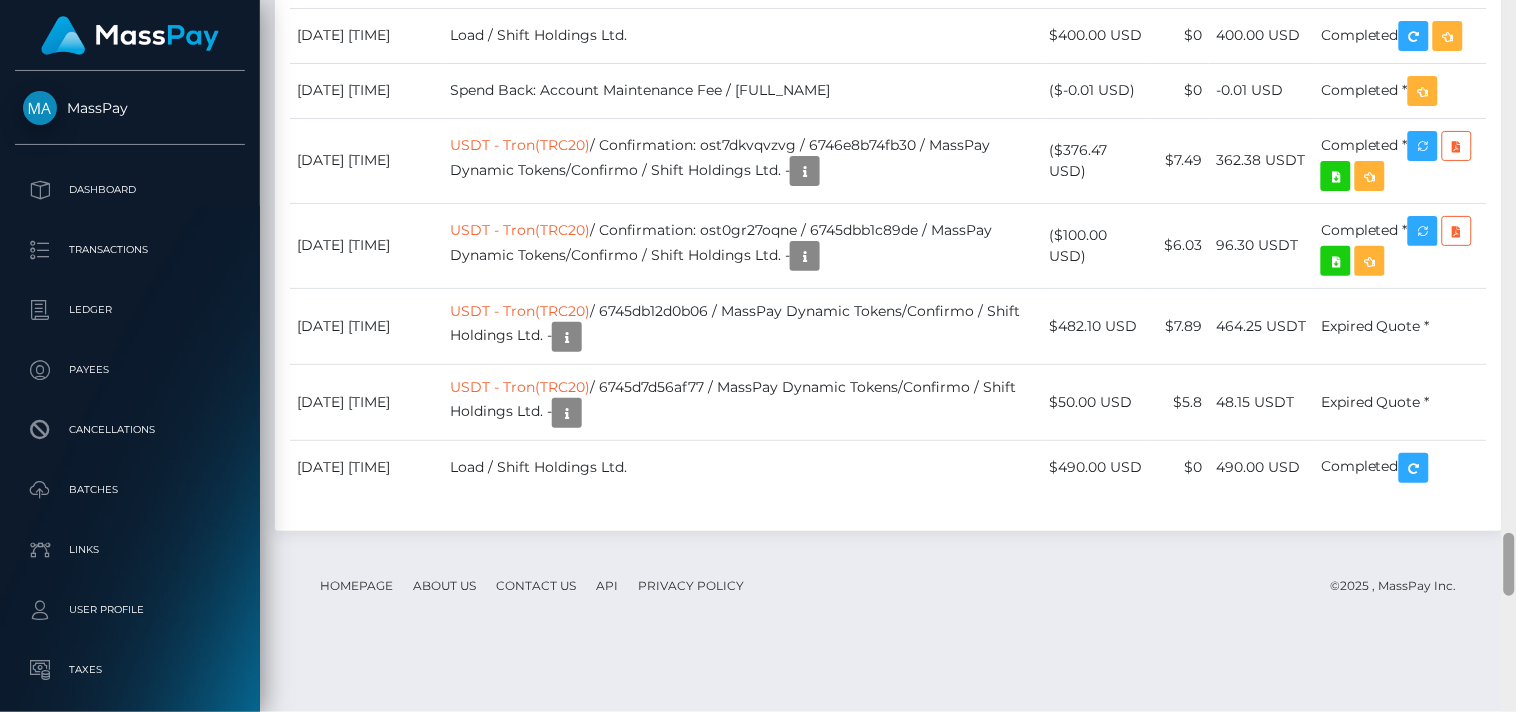 drag, startPoint x: 1507, startPoint y: 72, endPoint x: 1516, endPoint y: 563, distance: 491.0825 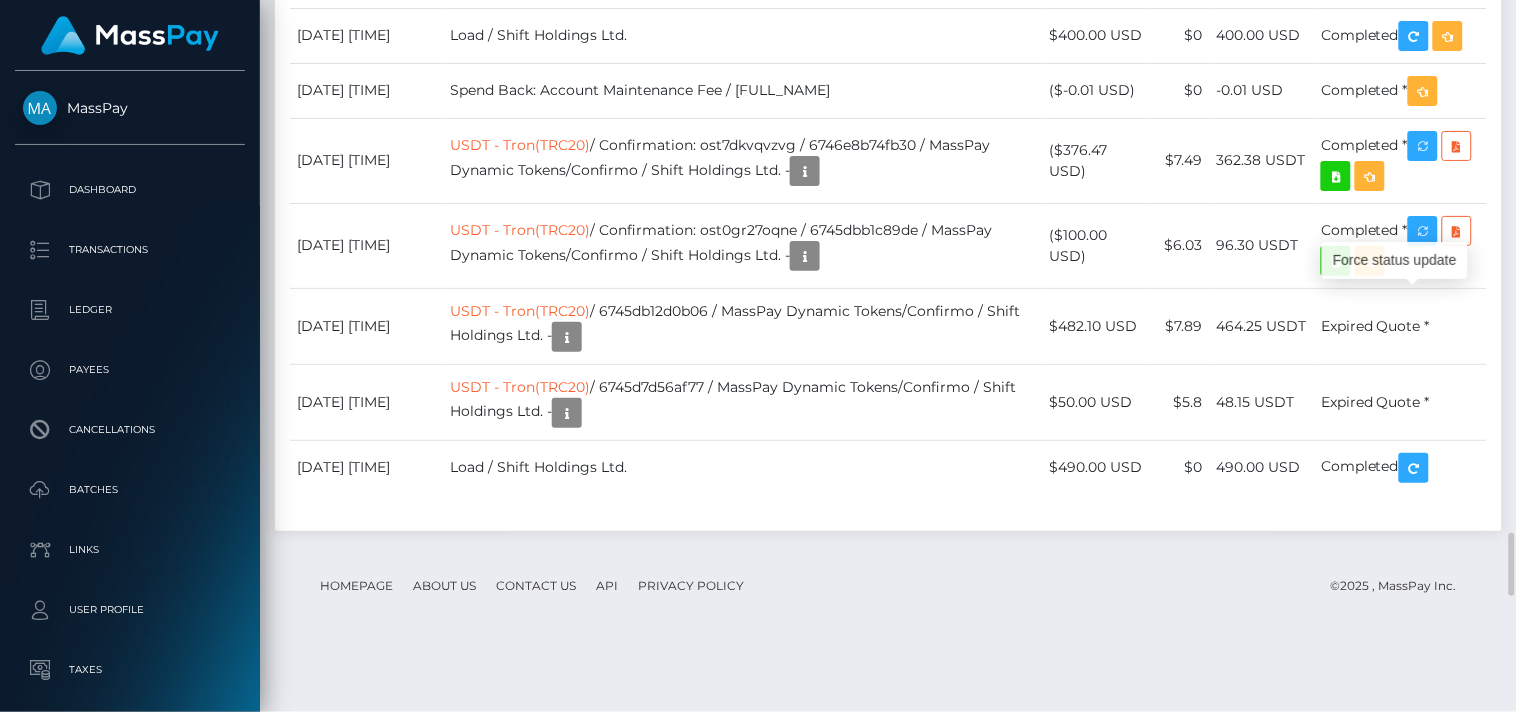 scroll, scrollTop: 240, scrollLeft: 380, axis: both 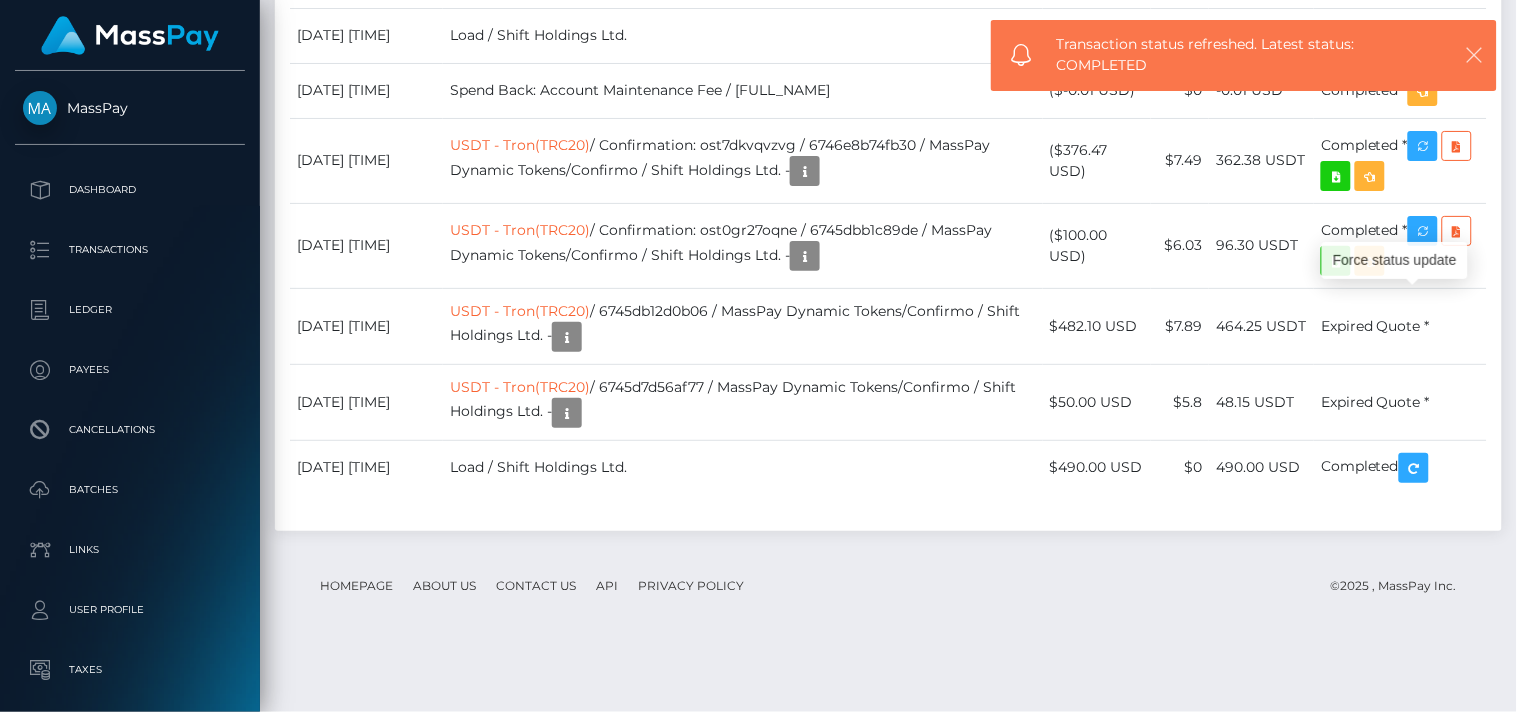 click at bounding box center [1475, 55] 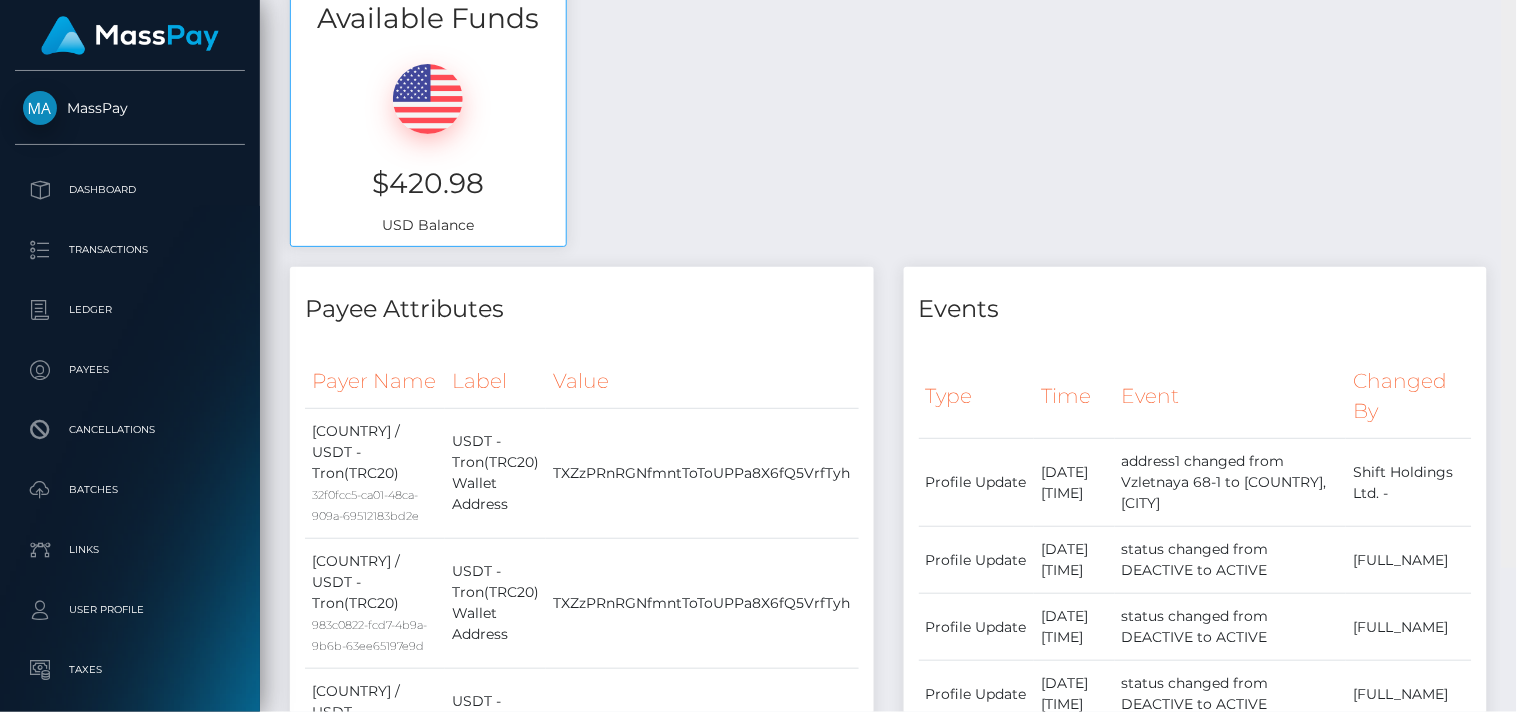 scroll, scrollTop: 748, scrollLeft: 0, axis: vertical 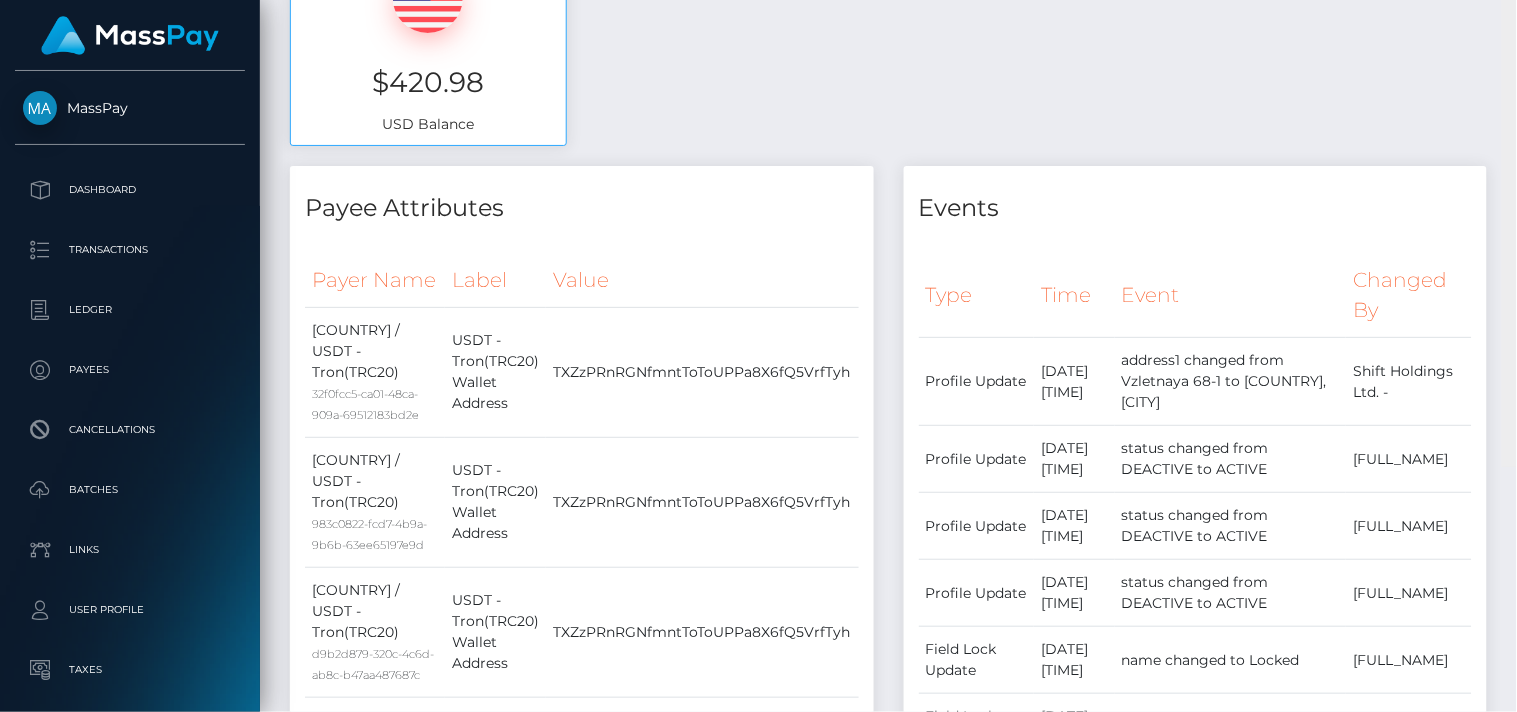 drag, startPoint x: 1512, startPoint y: 570, endPoint x: 1475, endPoint y: 103, distance: 468.46344 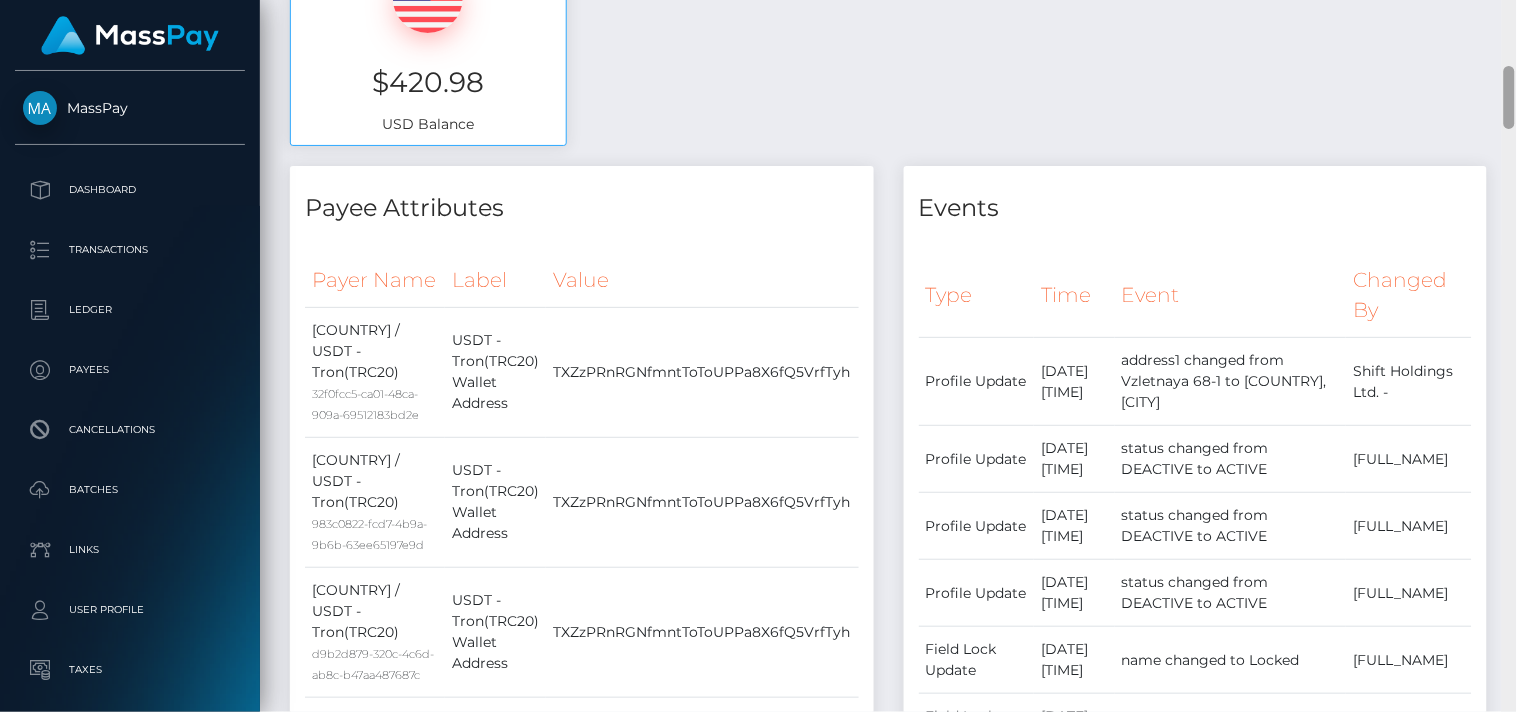 scroll, scrollTop: 0, scrollLeft: 0, axis: both 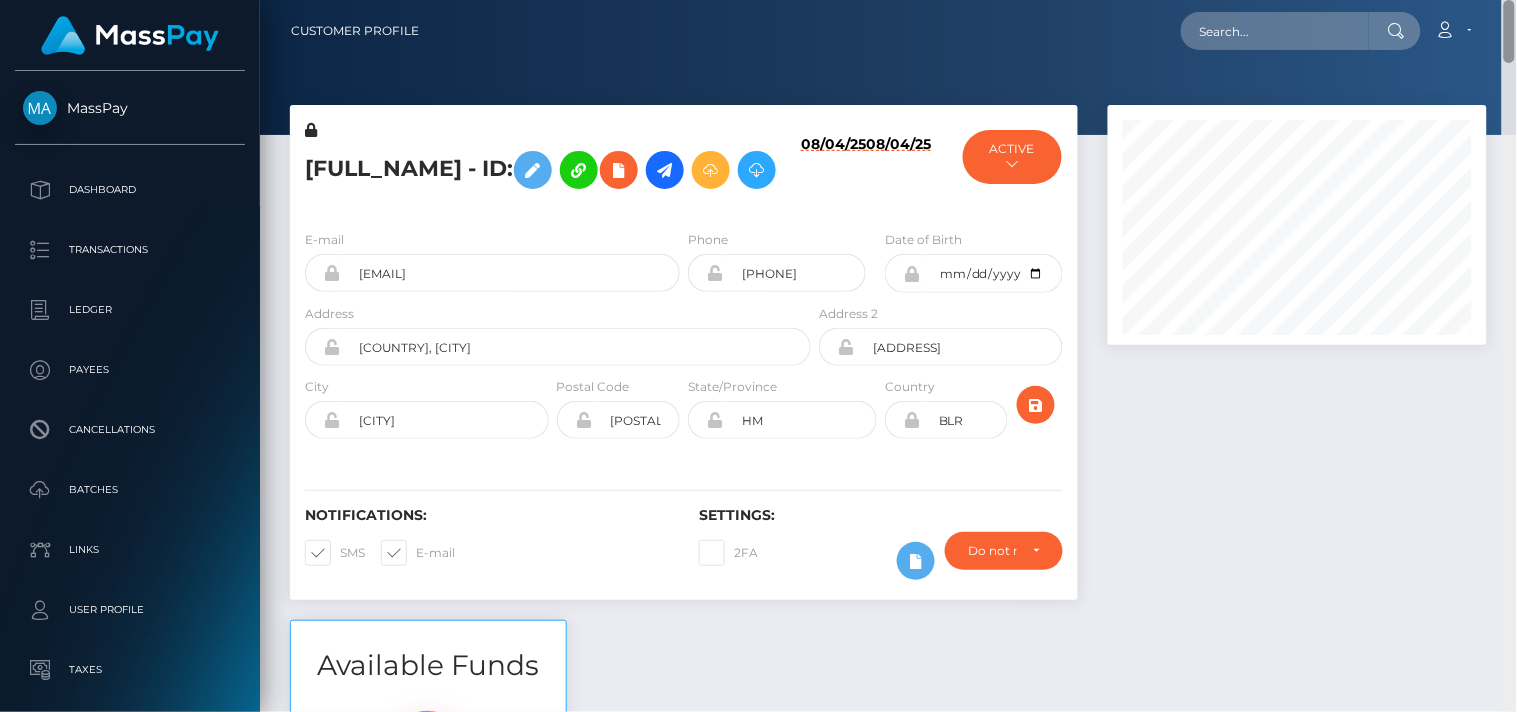 drag, startPoint x: 1511, startPoint y: 81, endPoint x: 1503, endPoint y: -58, distance: 139.23003 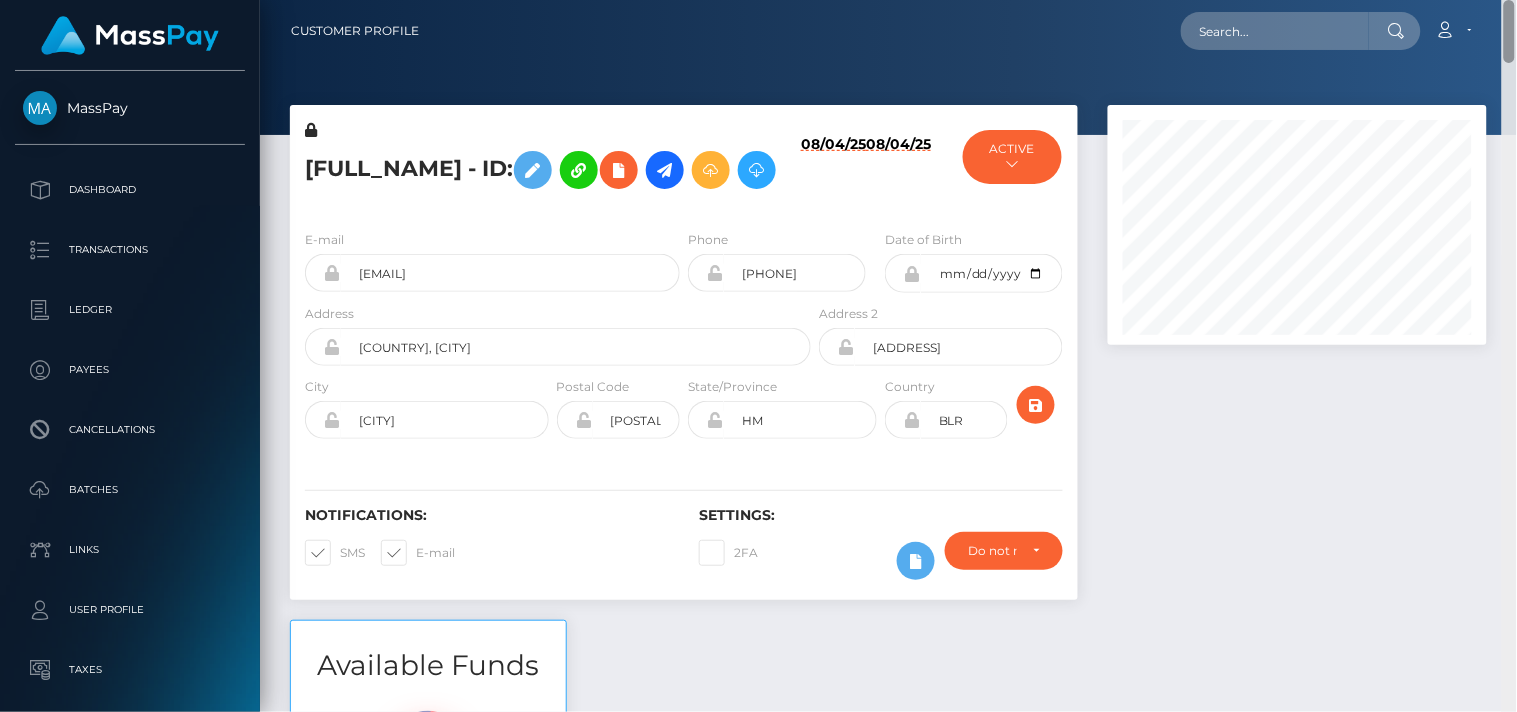 click on "MassPay
Dashboard
Transactions
Ledger
Payees
Cancellations Links" at bounding box center (758, 356) 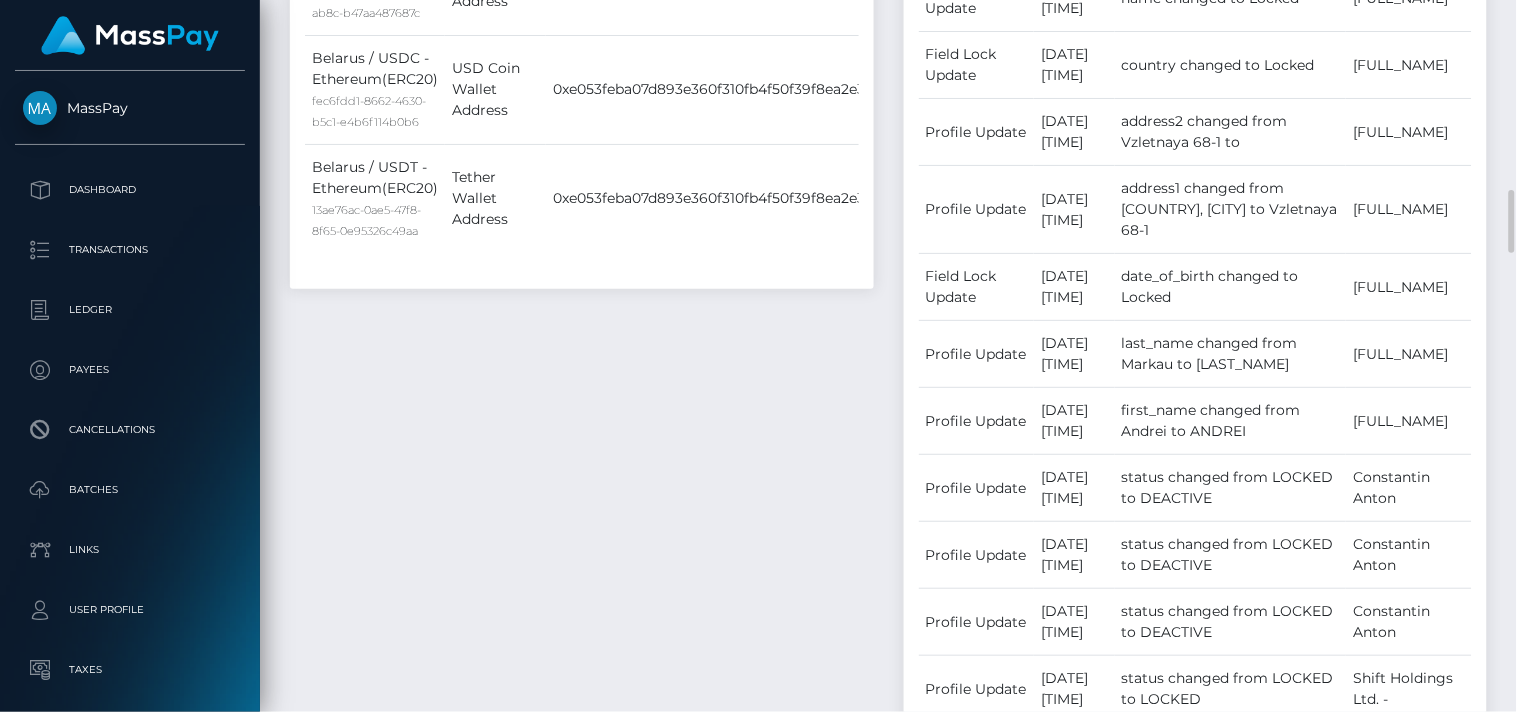 scroll, scrollTop: 1500, scrollLeft: 0, axis: vertical 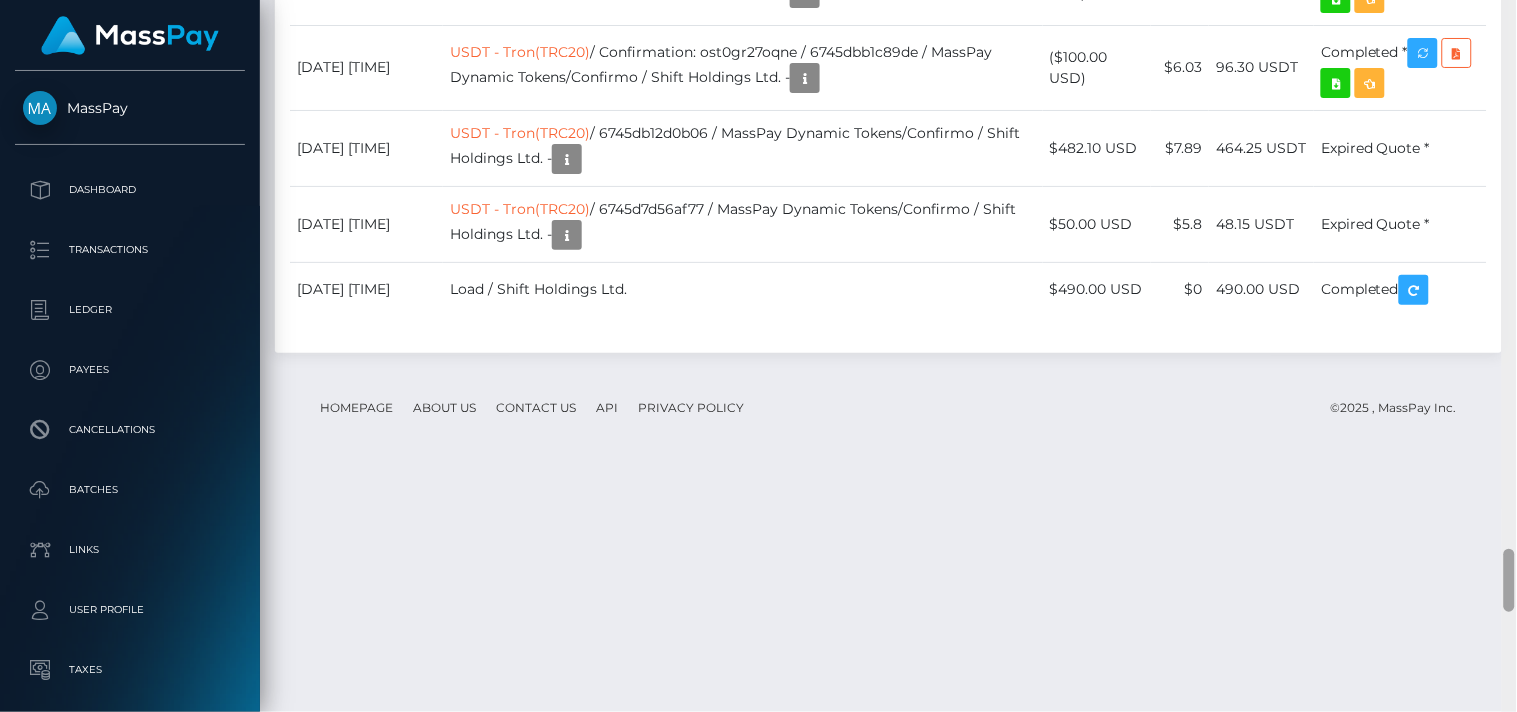 drag, startPoint x: 1504, startPoint y: 145, endPoint x: 1513, endPoint y: 561, distance: 416.09735 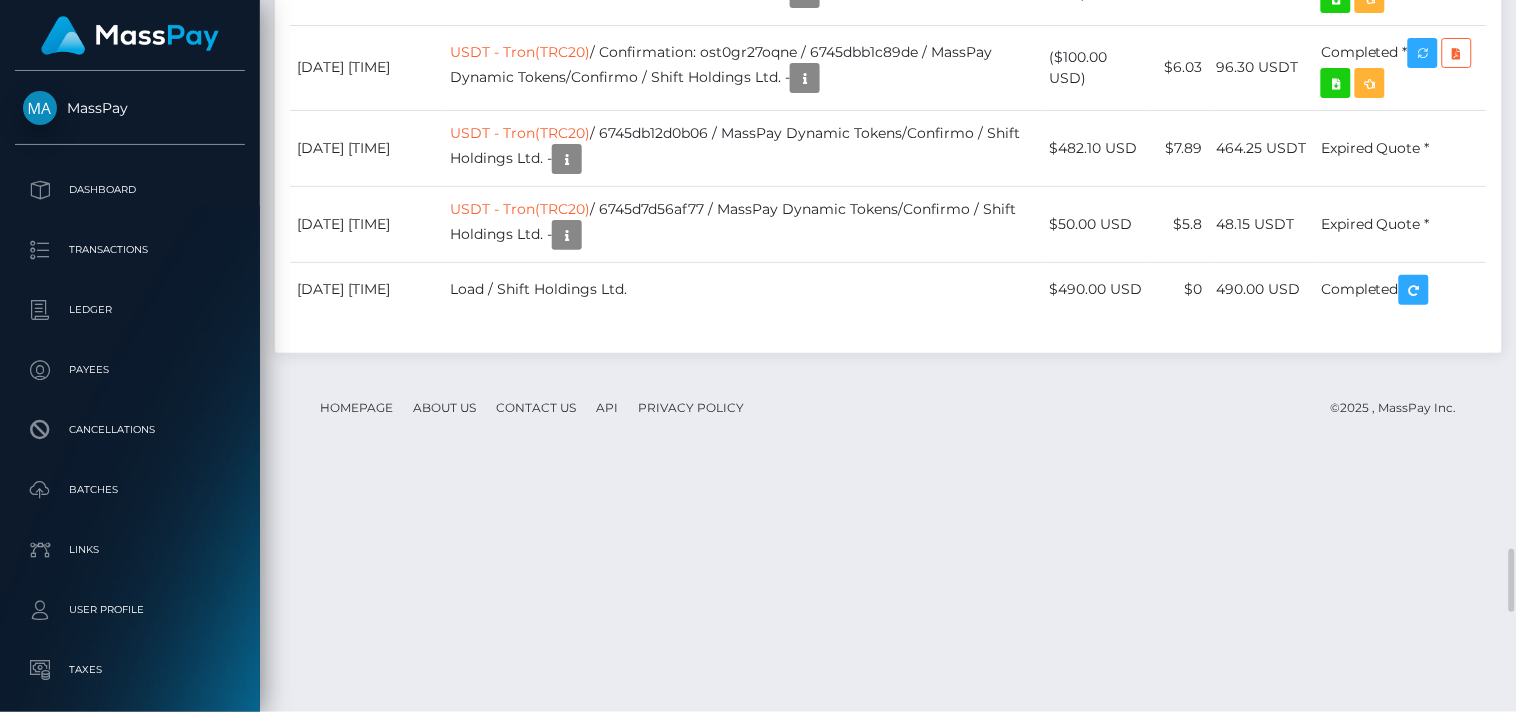 scroll, scrollTop: 240, scrollLeft: 380, axis: both 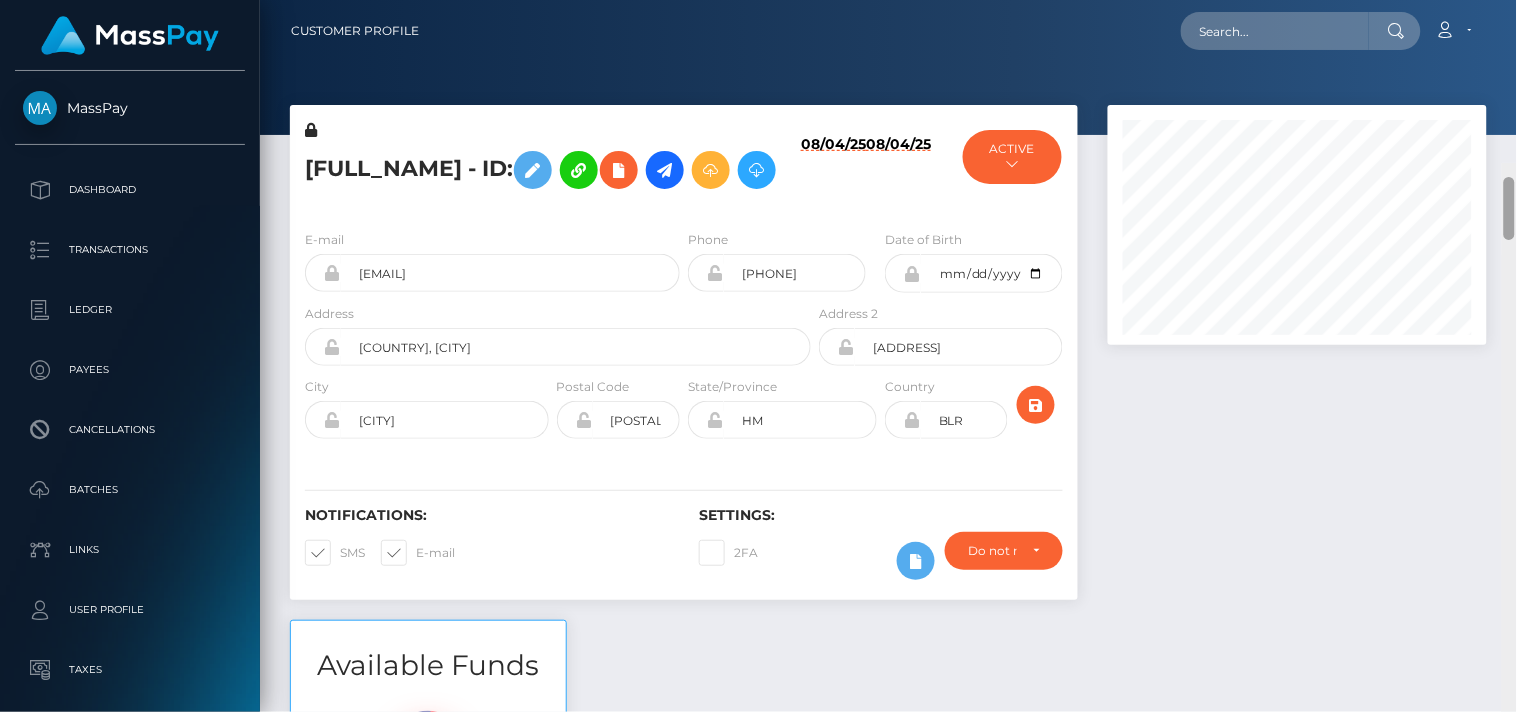 drag, startPoint x: 1507, startPoint y: 587, endPoint x: 1458, endPoint y: -8, distance: 597.0142 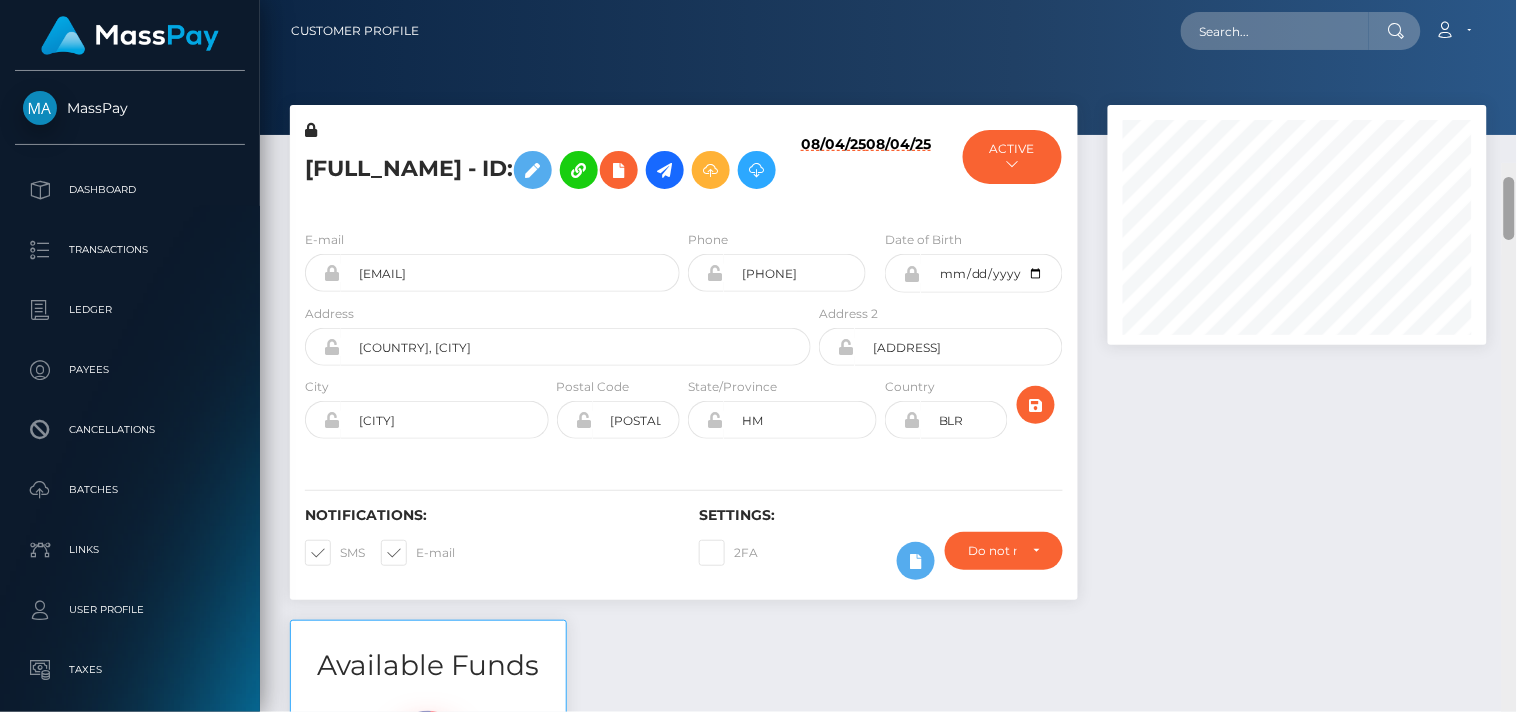 click on "MassPay
Dashboard
Transactions
Ledger
Payees
Cancellations Links" at bounding box center [758, 356] 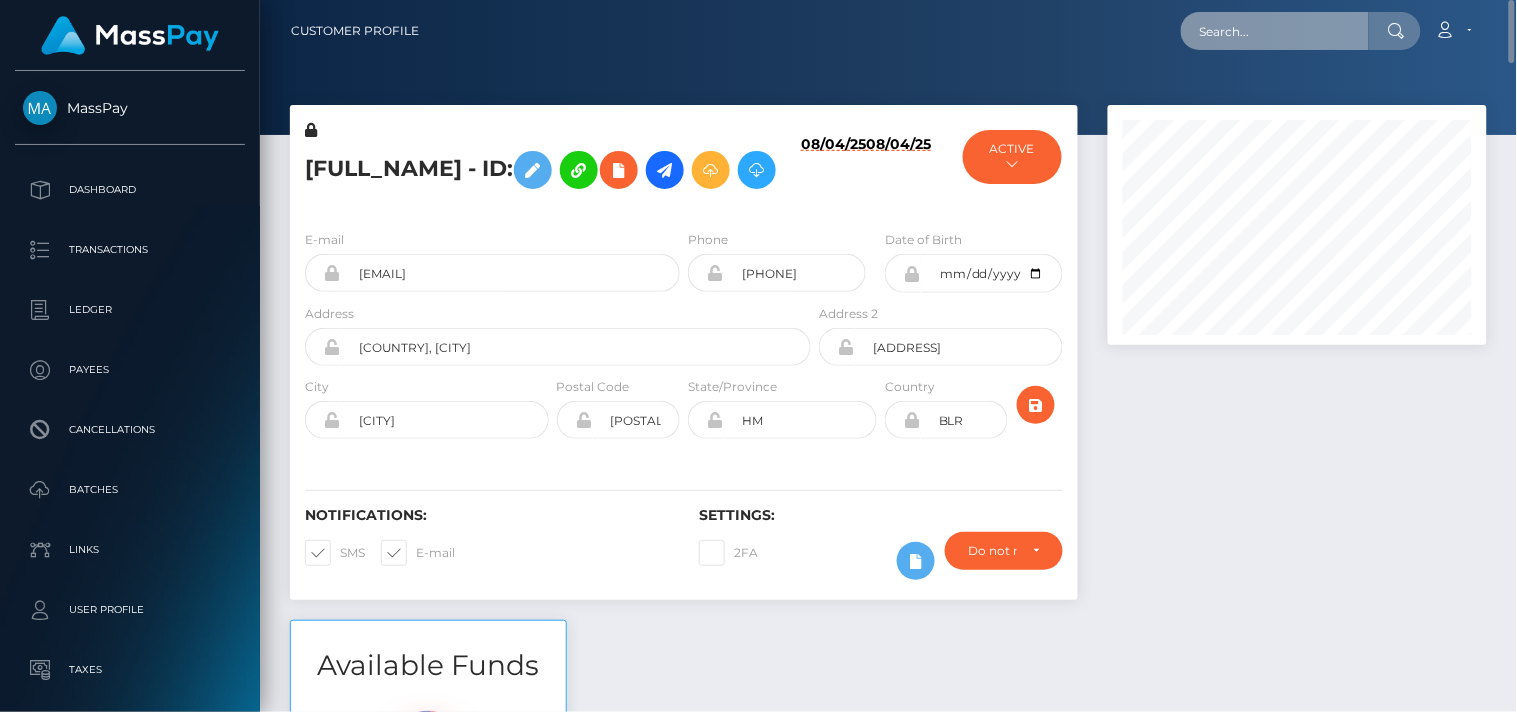 click at bounding box center [1275, 31] 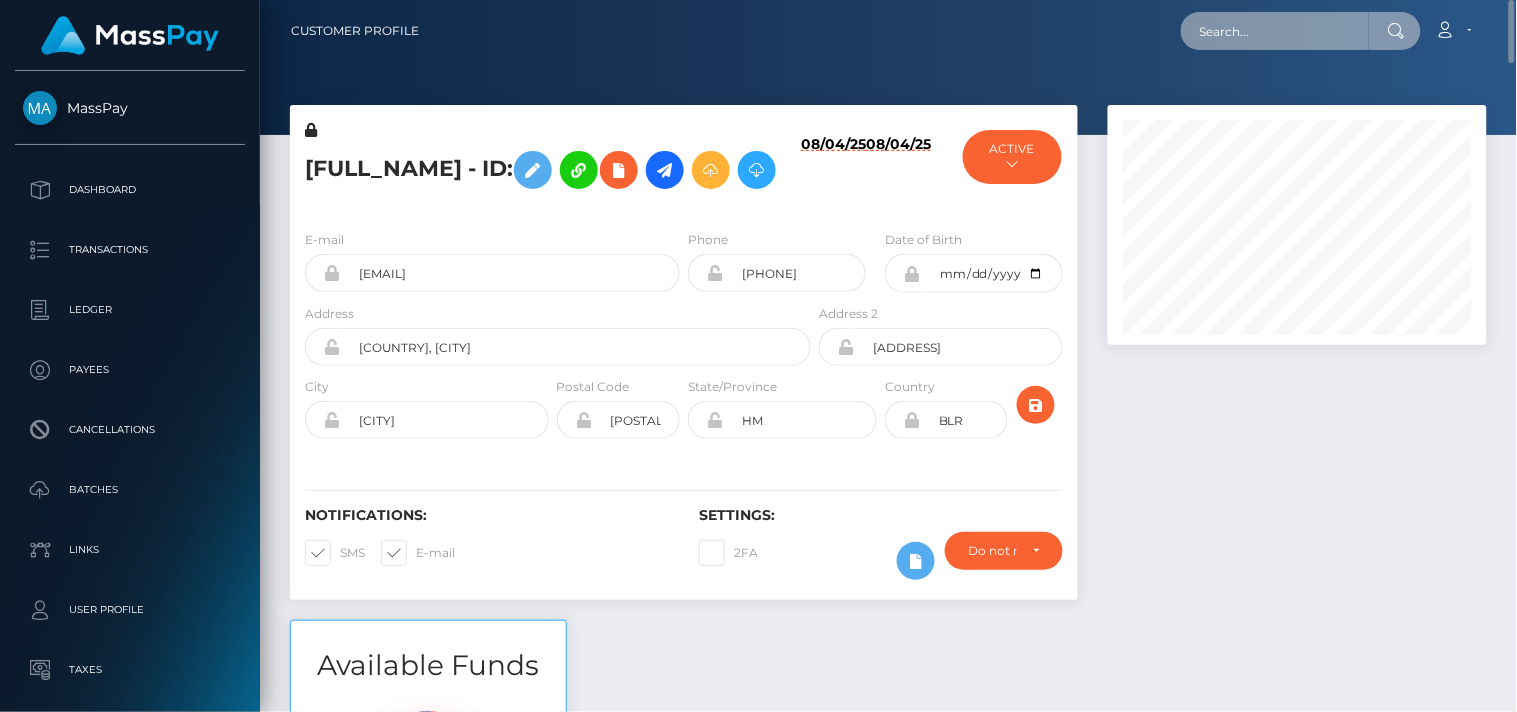 paste on "evelynncarr17@yahoo.com" 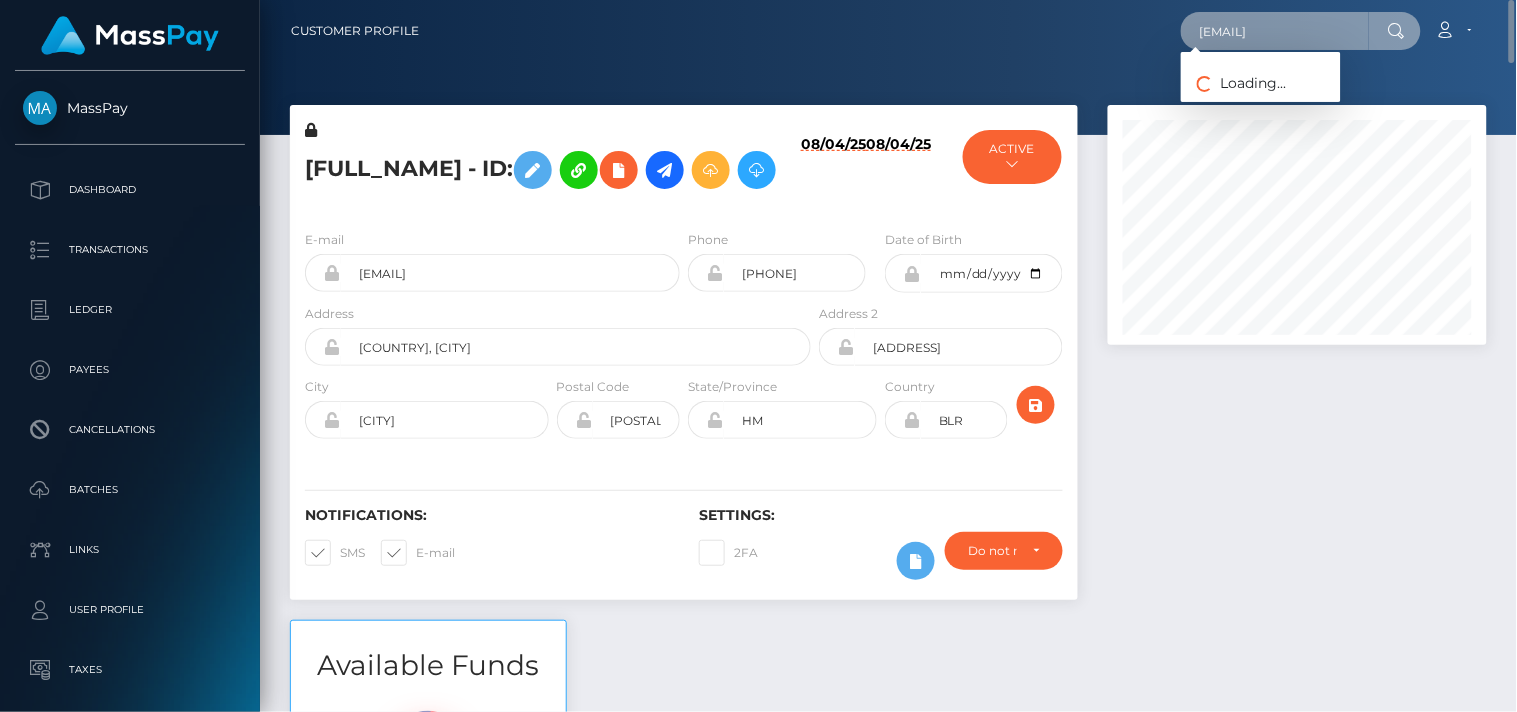 scroll, scrollTop: 0, scrollLeft: 6, axis: horizontal 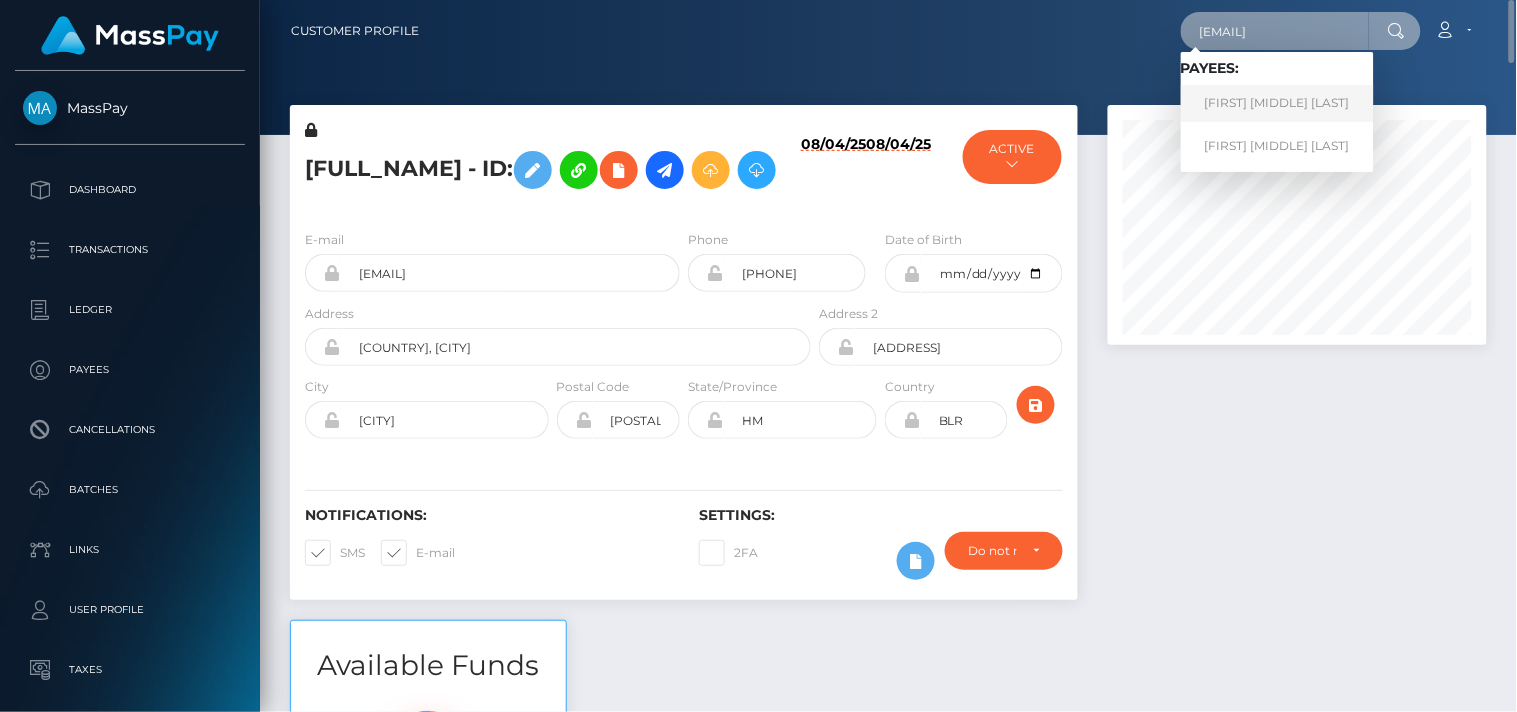 type on "evelynncarr17@yahoo.com" 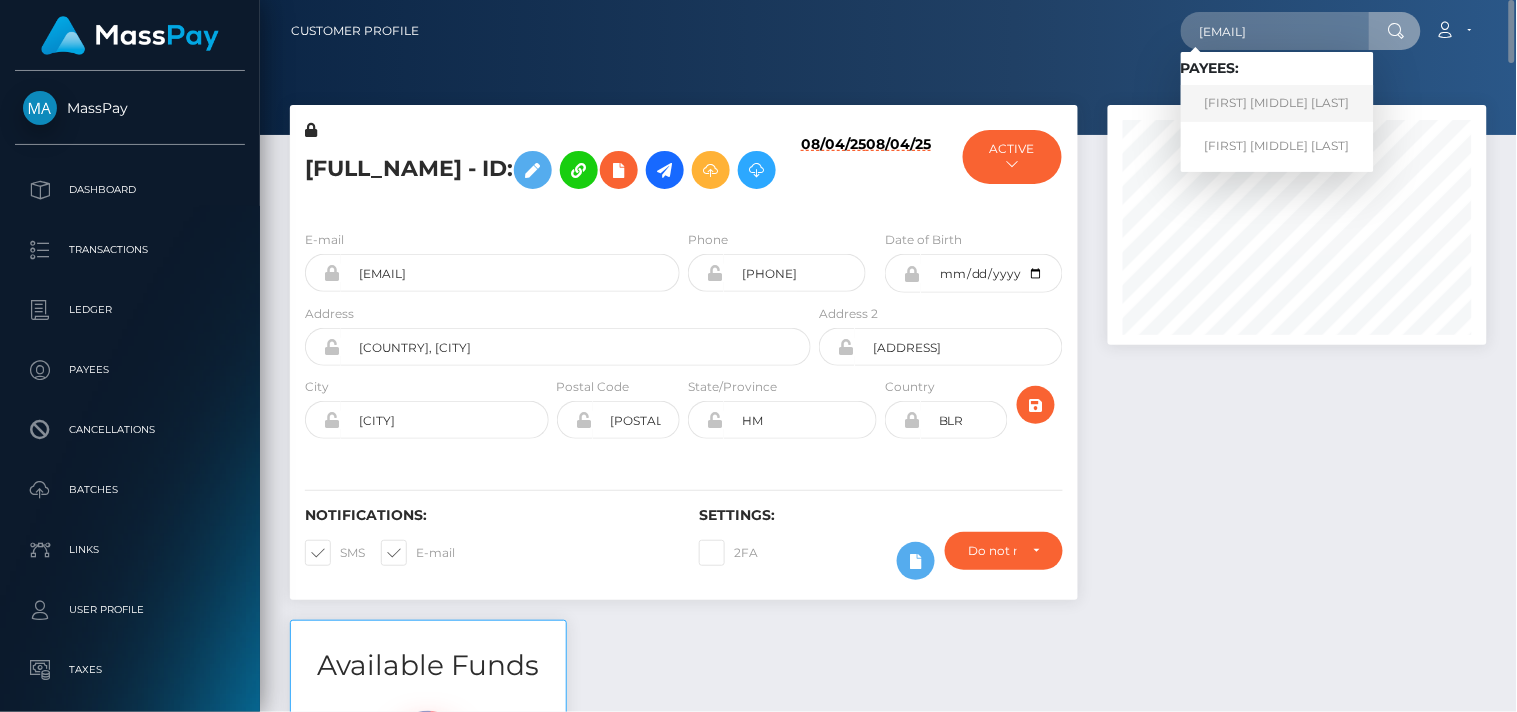 scroll, scrollTop: 0, scrollLeft: 0, axis: both 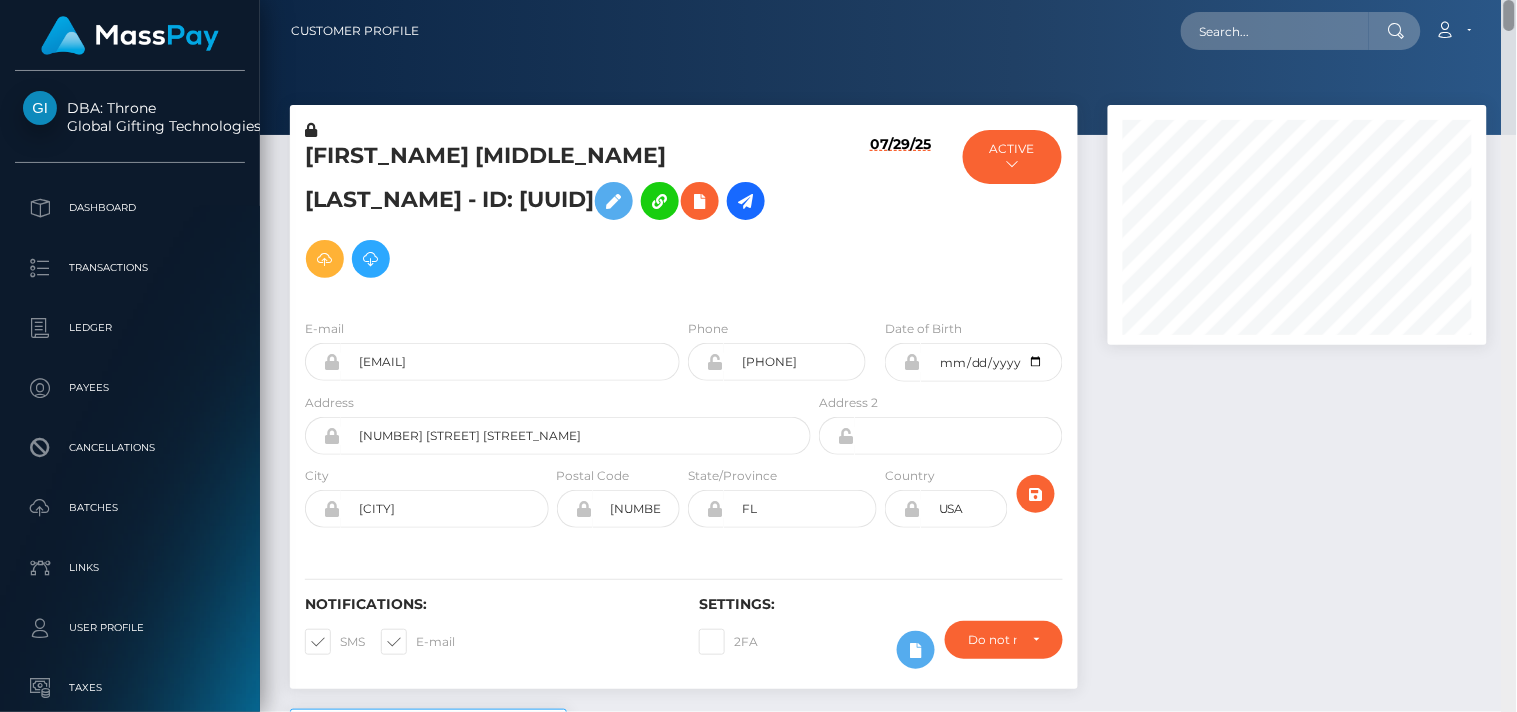 drag, startPoint x: 1507, startPoint y: 38, endPoint x: 1430, endPoint y: -76, distance: 137.56816 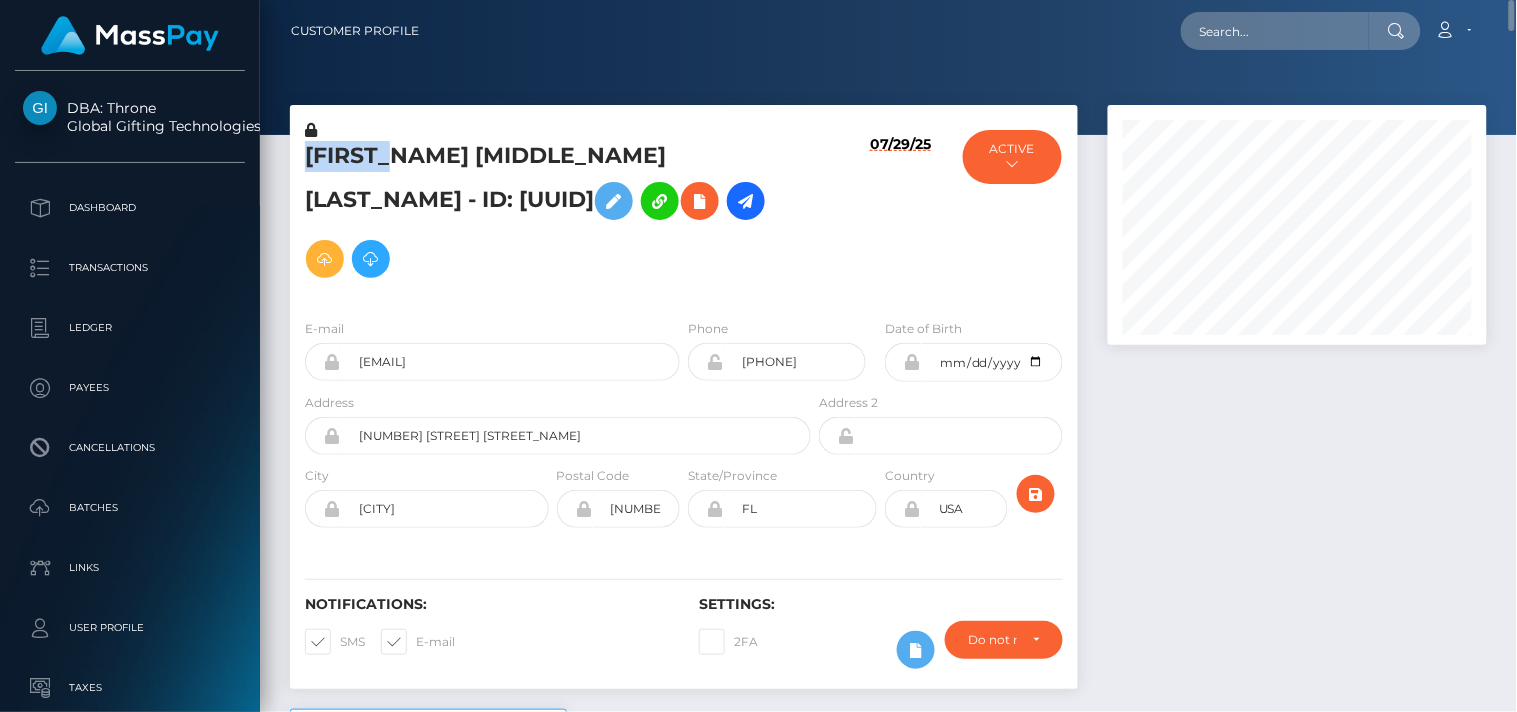 drag, startPoint x: 410, startPoint y: 153, endPoint x: 305, endPoint y: 153, distance: 105 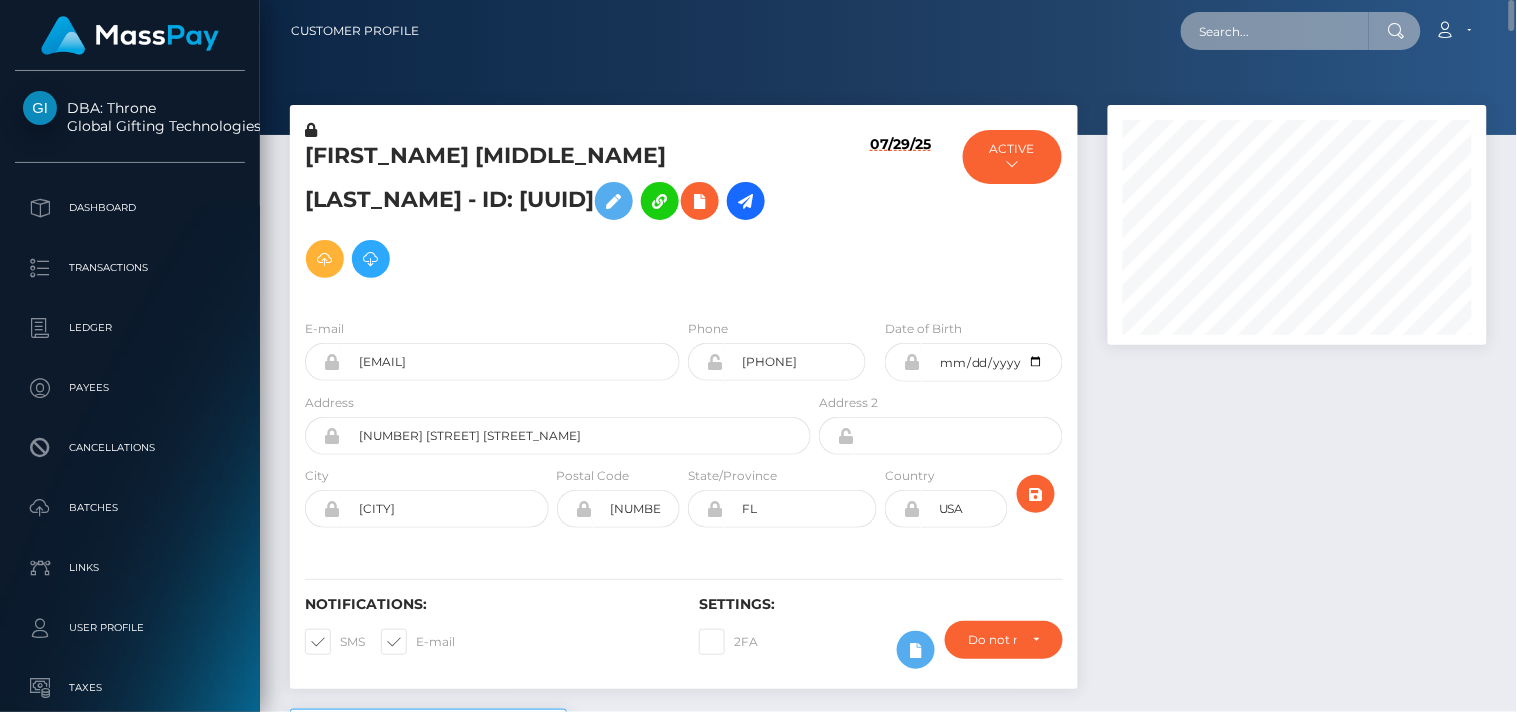 click at bounding box center [1275, 31] 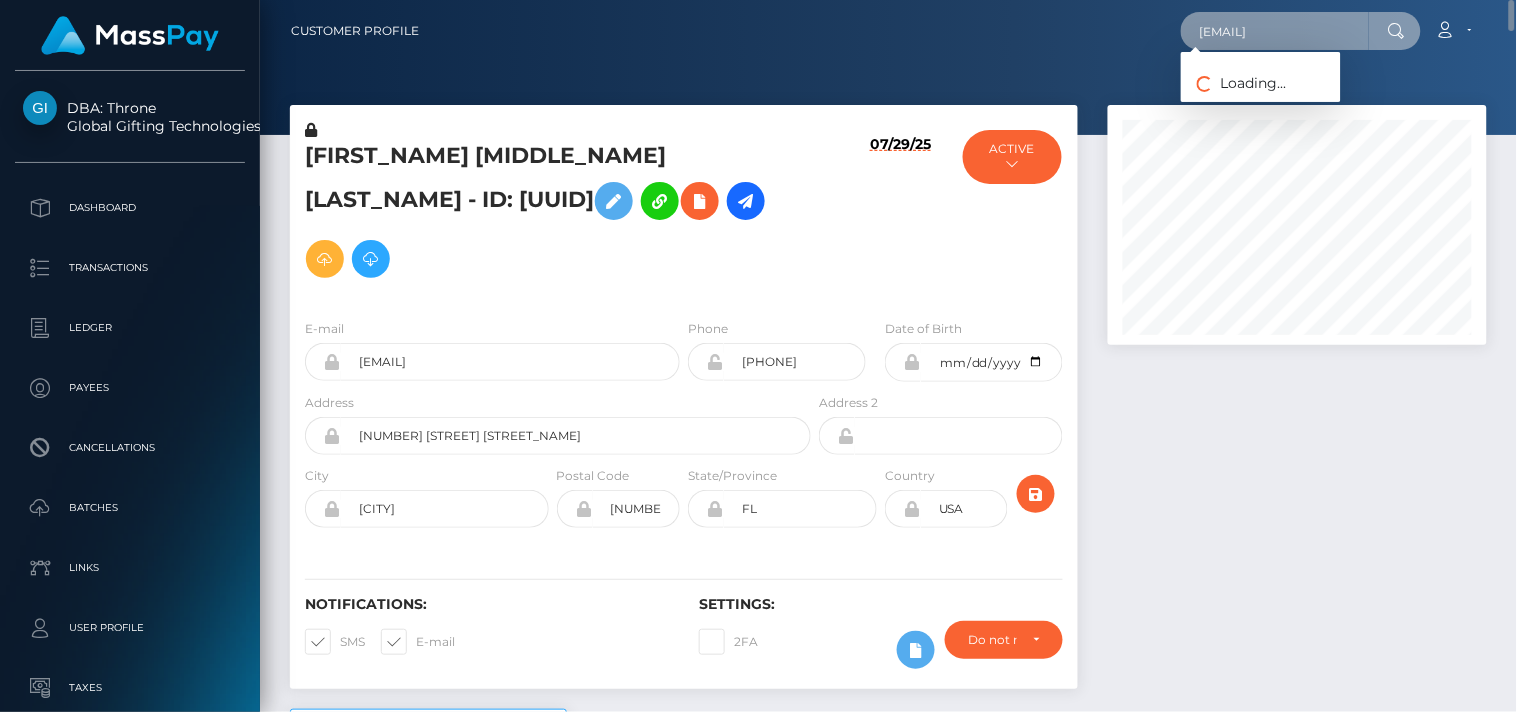 scroll, scrollTop: 0, scrollLeft: 37, axis: horizontal 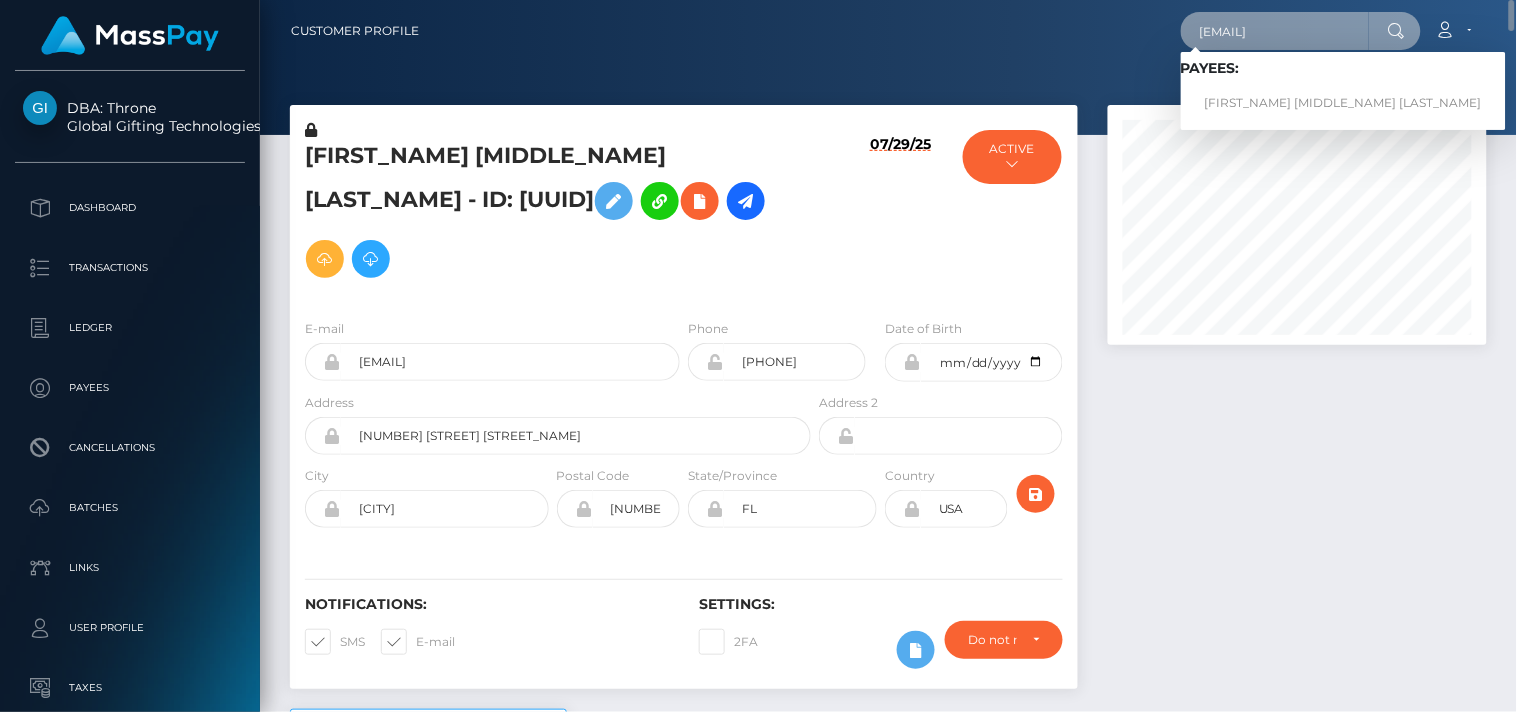 type on "pacheco.carolina@hotmail.com" 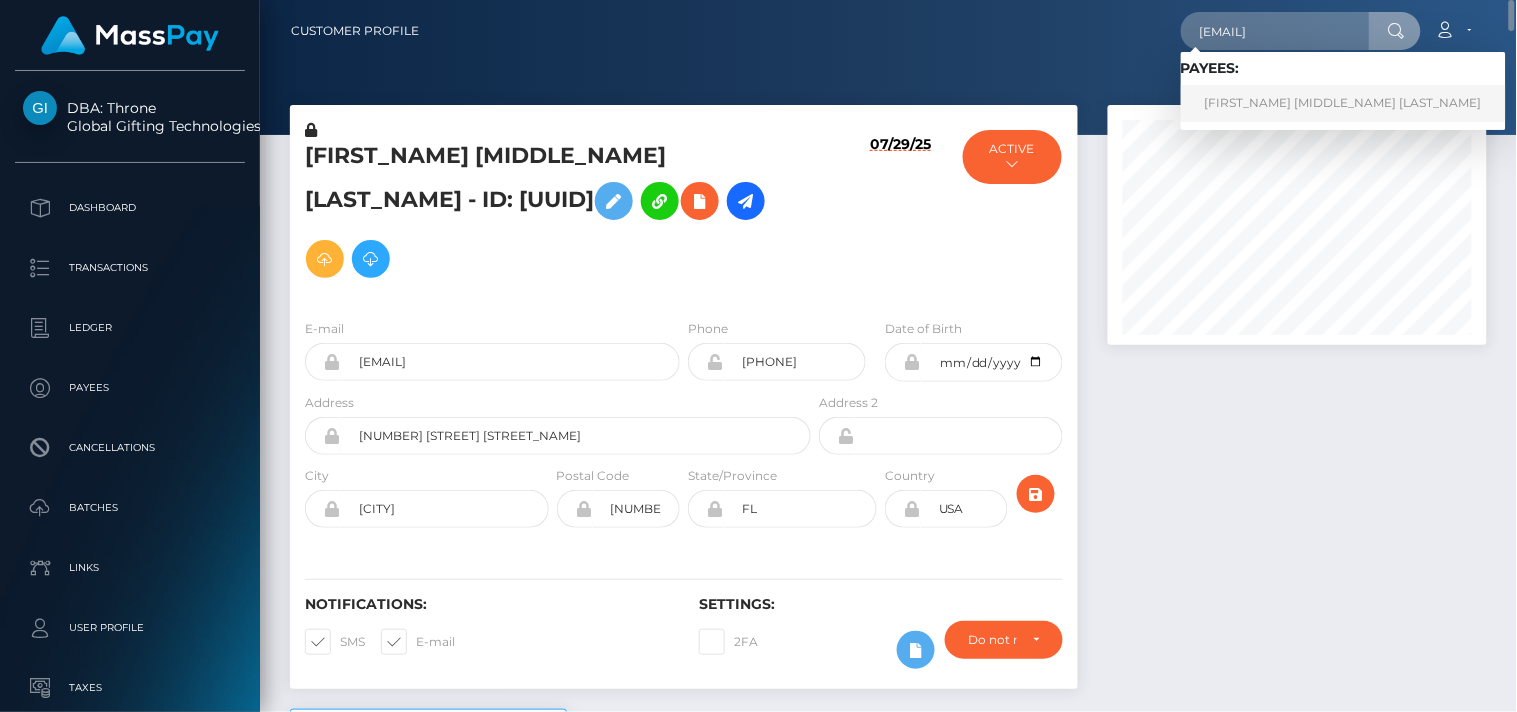 scroll, scrollTop: 0, scrollLeft: 0, axis: both 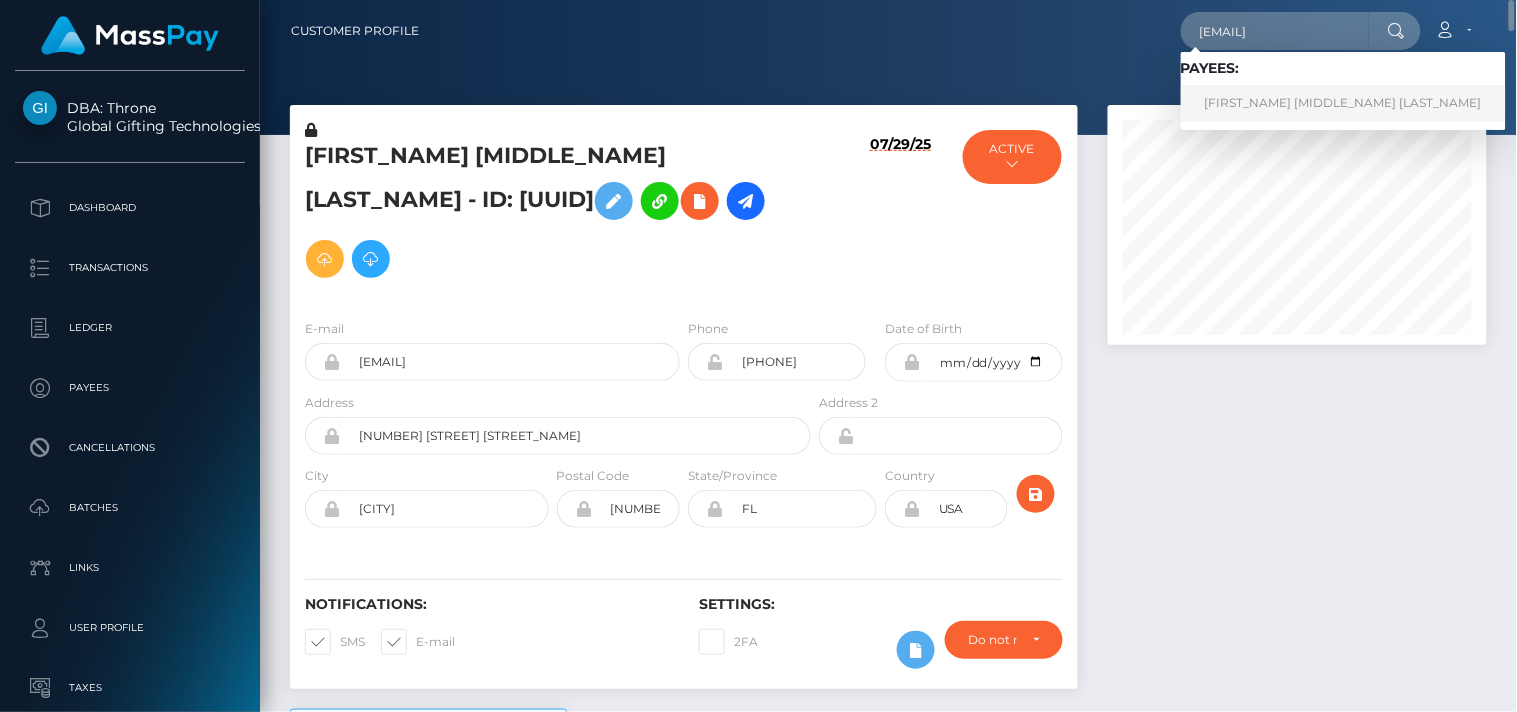 click on "MARIA CAROLINA  PACHECO" at bounding box center [1343, 103] 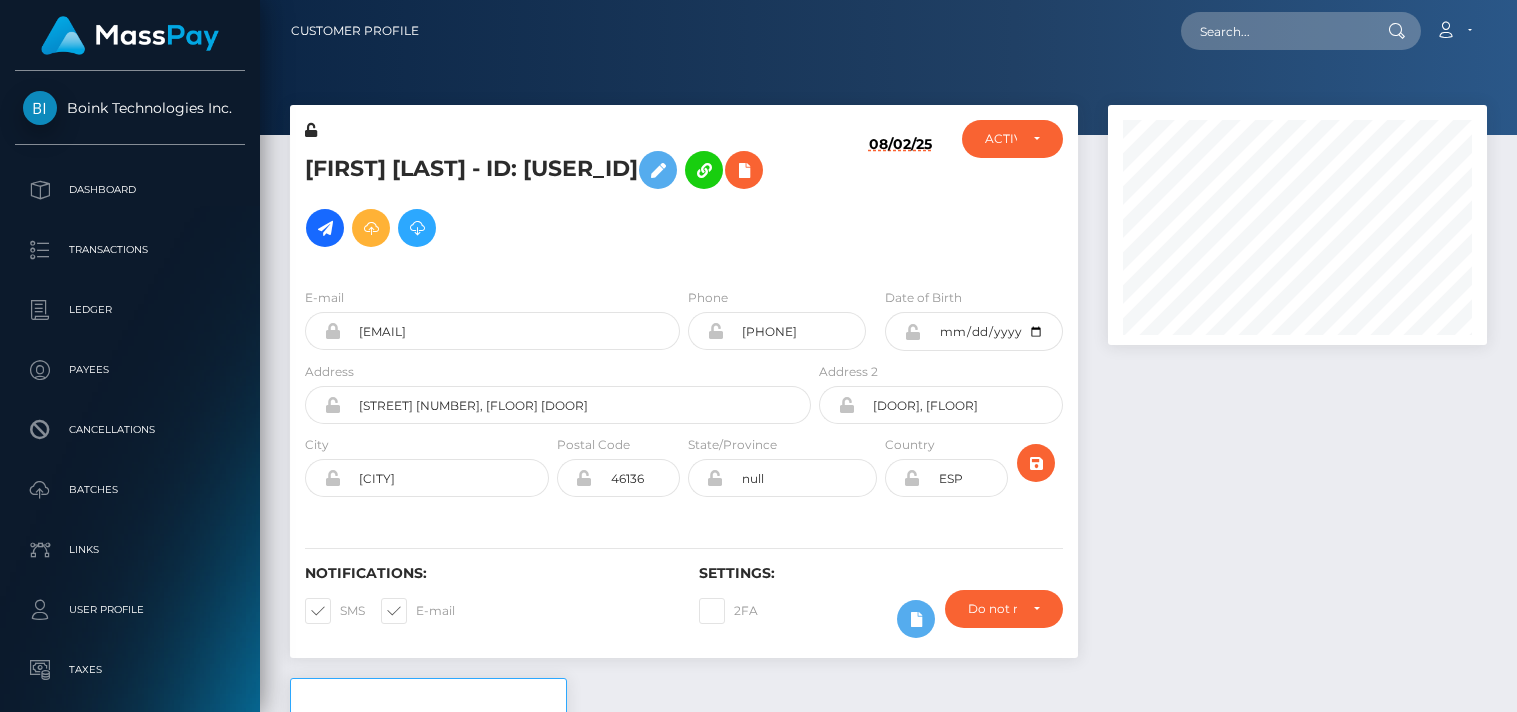 scroll, scrollTop: 0, scrollLeft: 0, axis: both 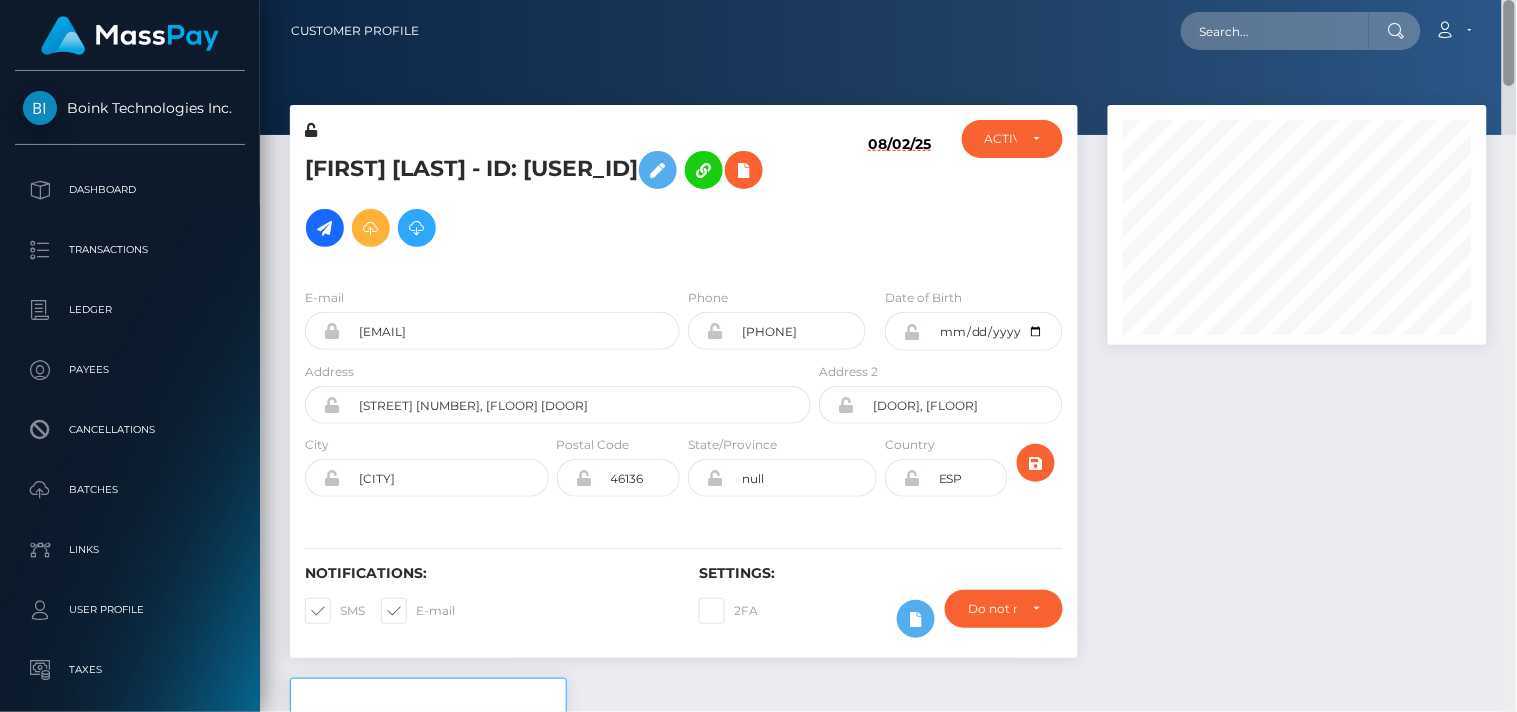 drag, startPoint x: 1511, startPoint y: 101, endPoint x: 1282, endPoint y: -97, distance: 302.72925 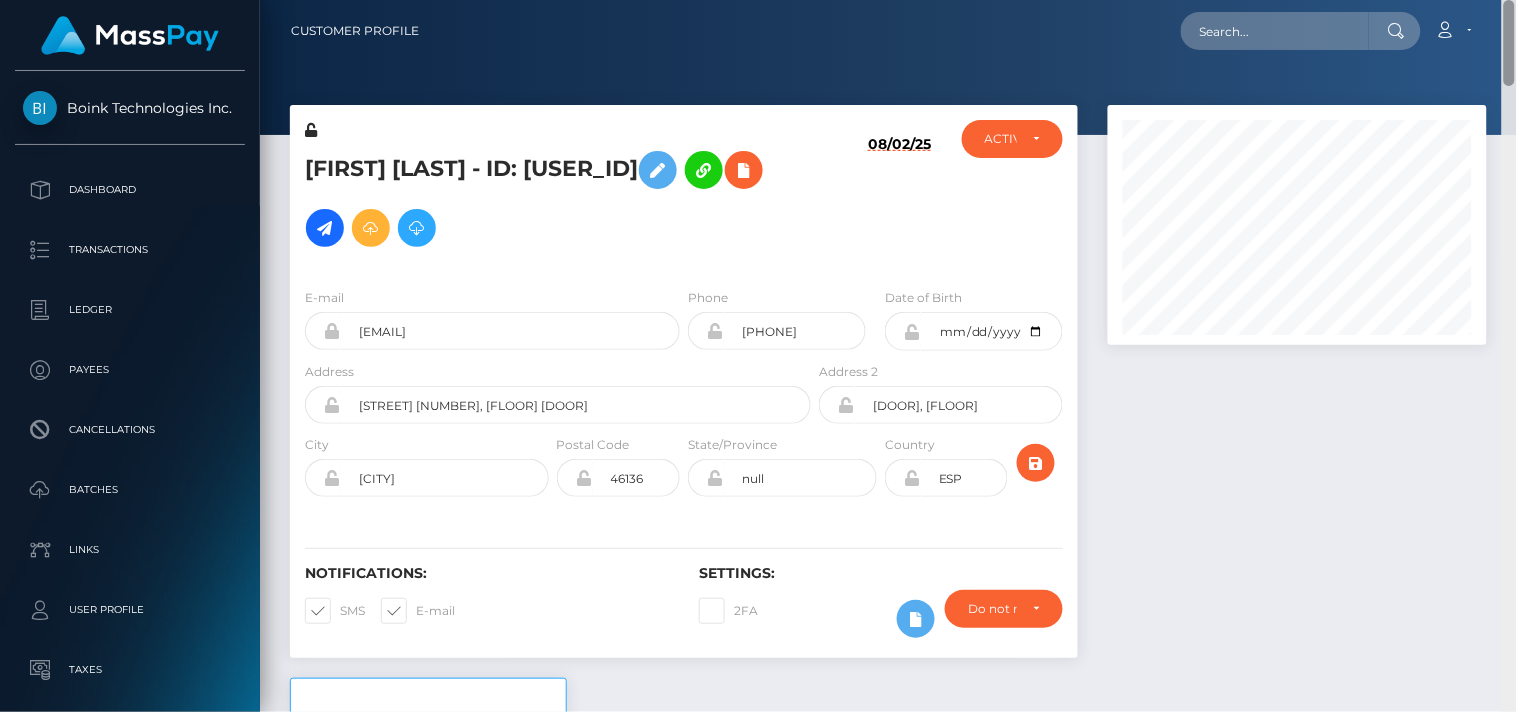 click on "Boink Technologies Inc.
Dashboard
Transactions
Ledger
Payees" at bounding box center (758, 356) 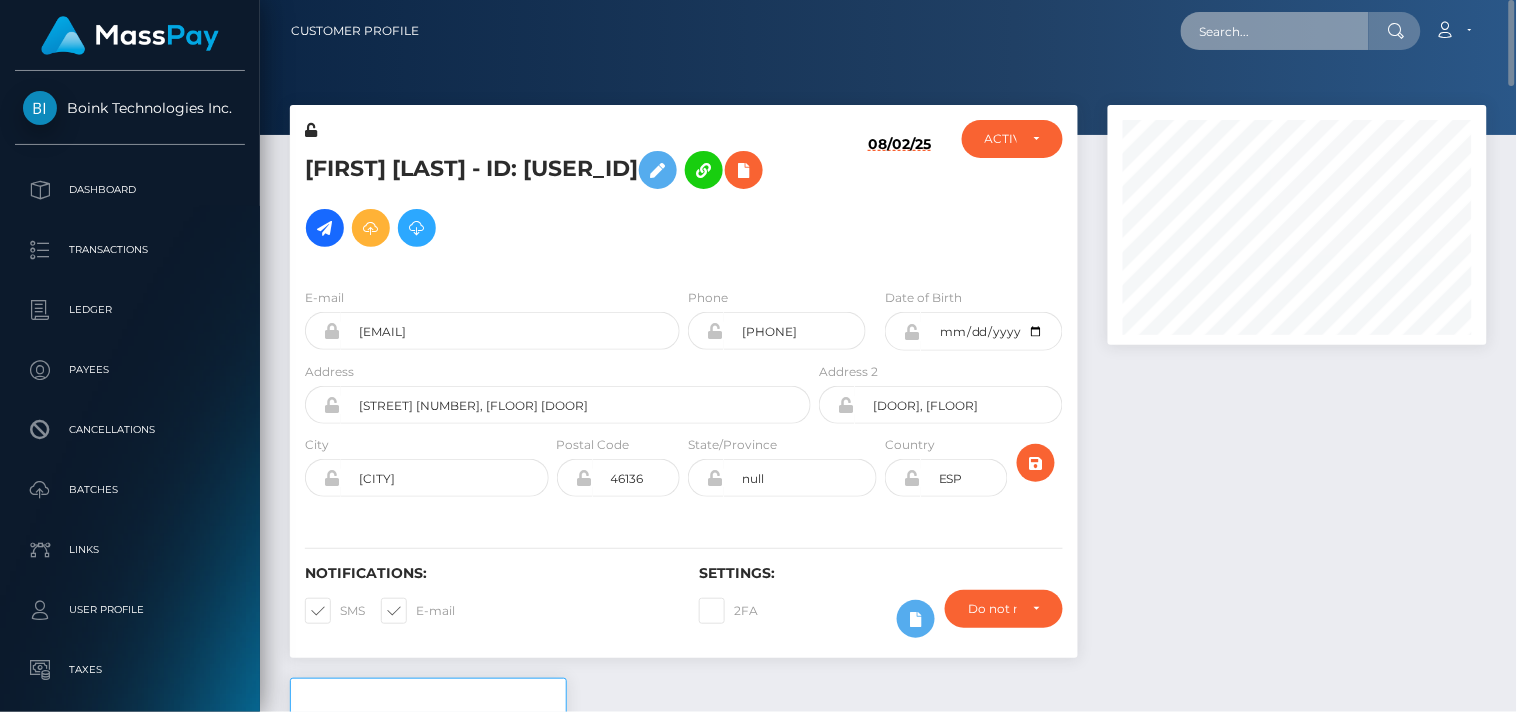 click at bounding box center (1275, 31) 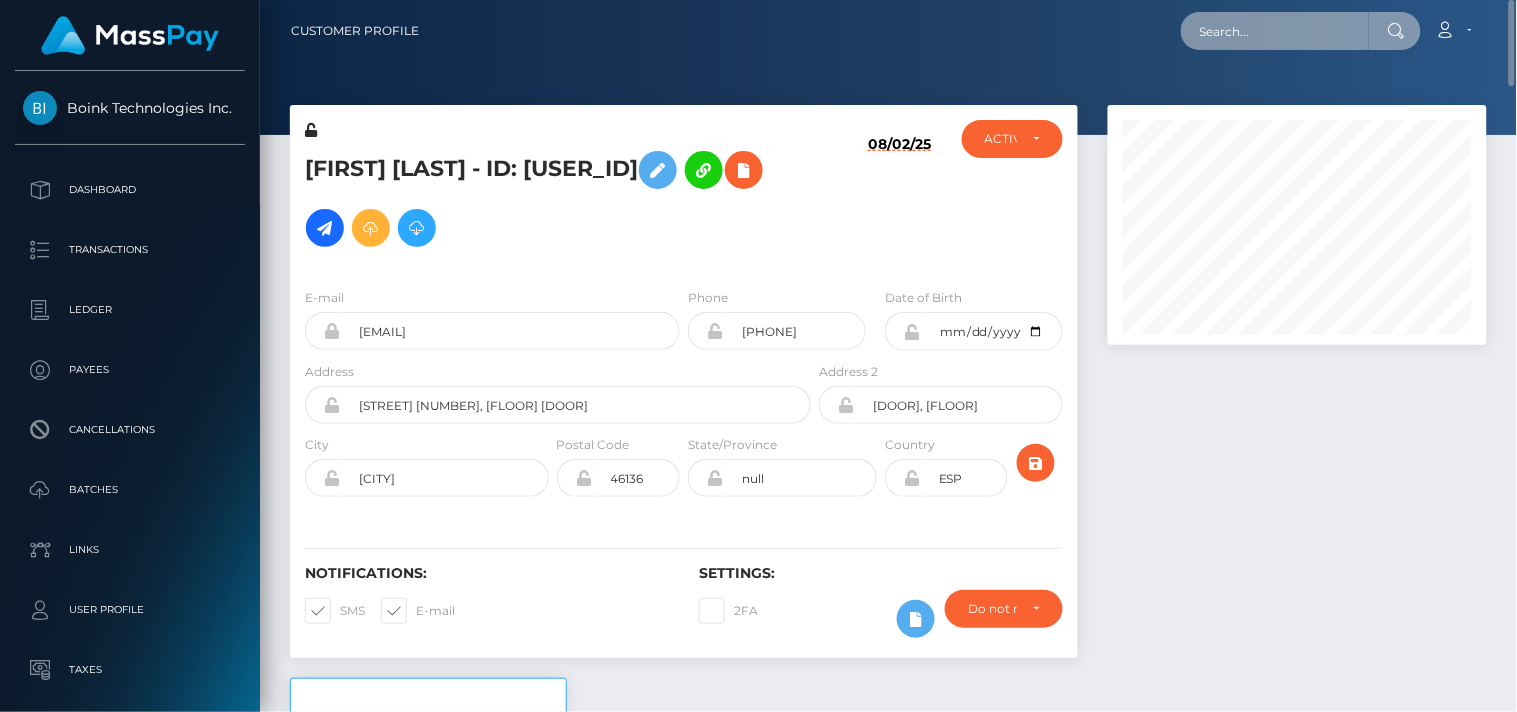 paste on "Maria.c.pacheco91@hotmail.com" 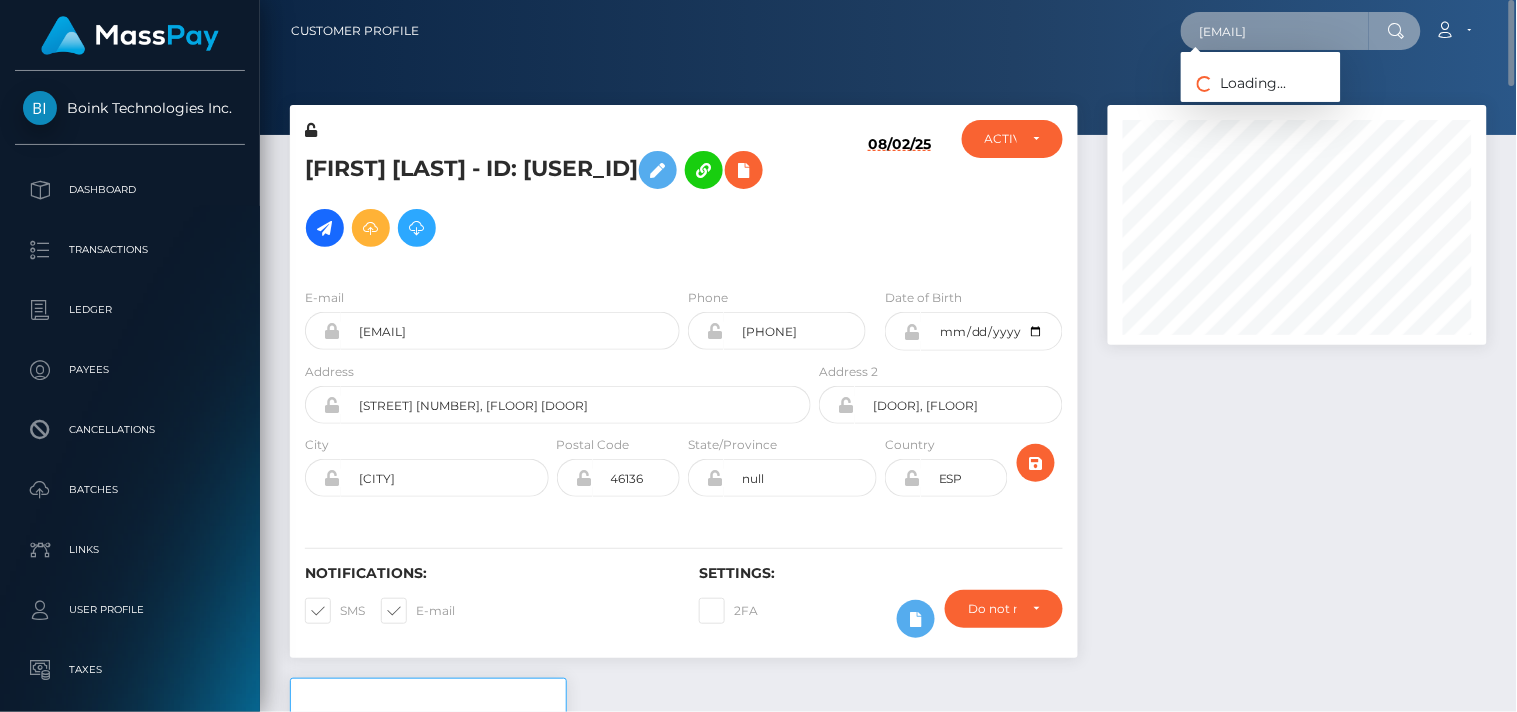 scroll, scrollTop: 0, scrollLeft: 44, axis: horizontal 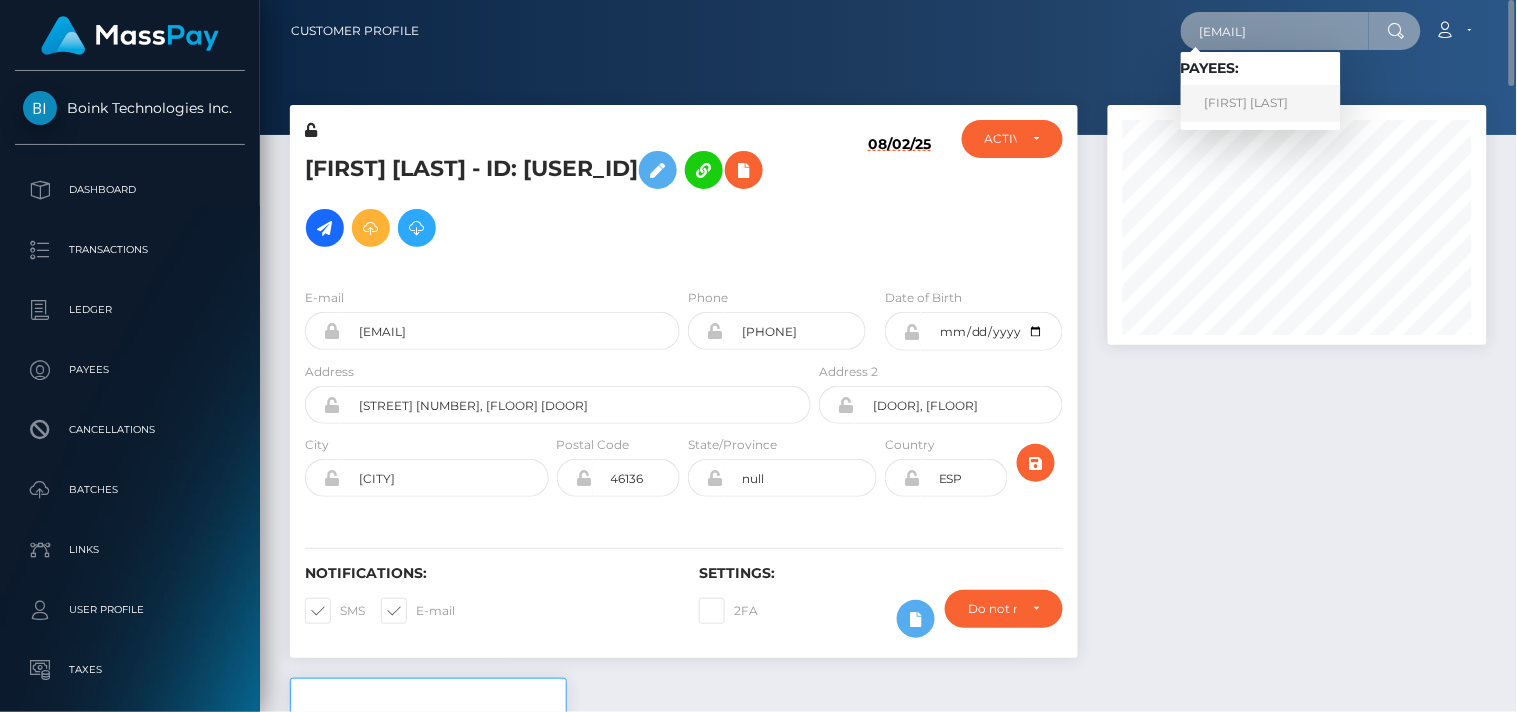 type on "Maria.c.pacheco91@hotmail.com" 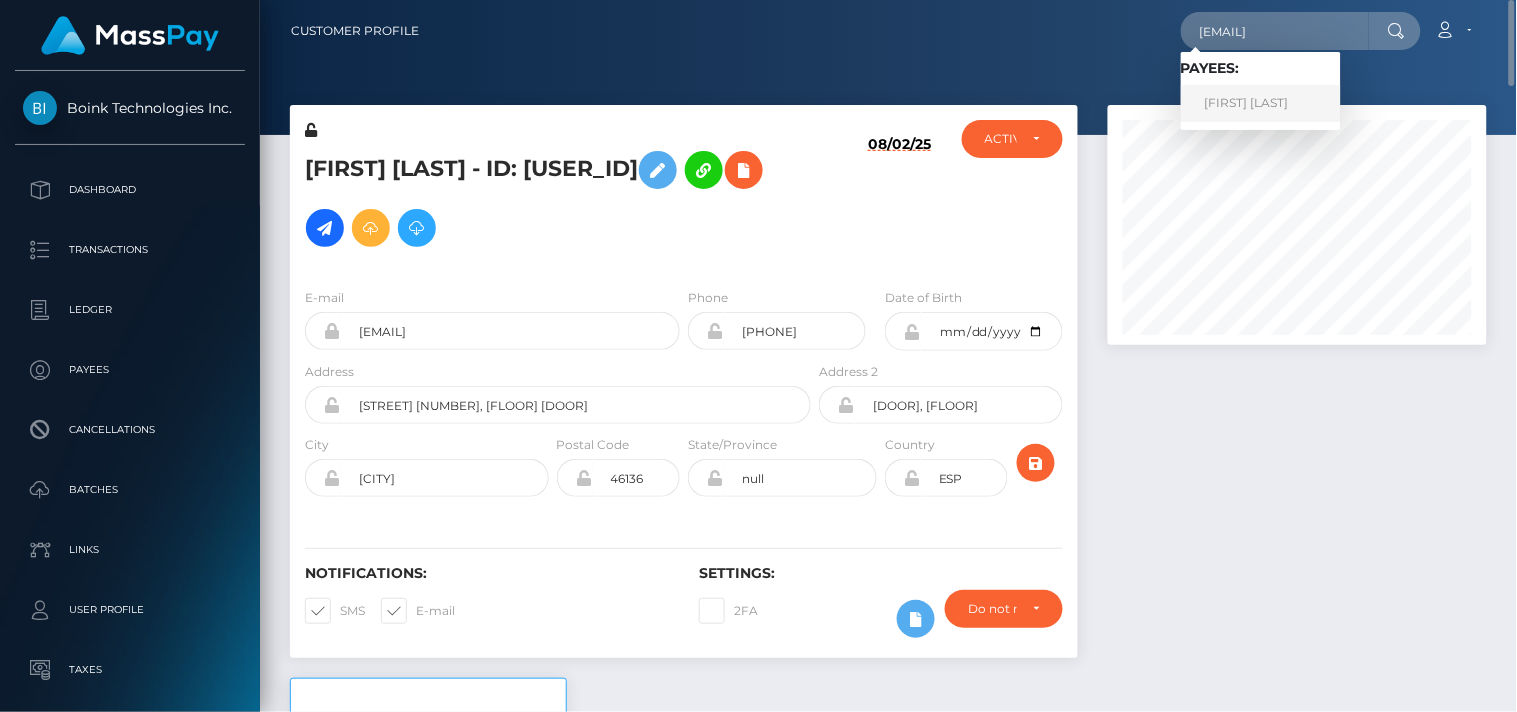 scroll, scrollTop: 0, scrollLeft: 0, axis: both 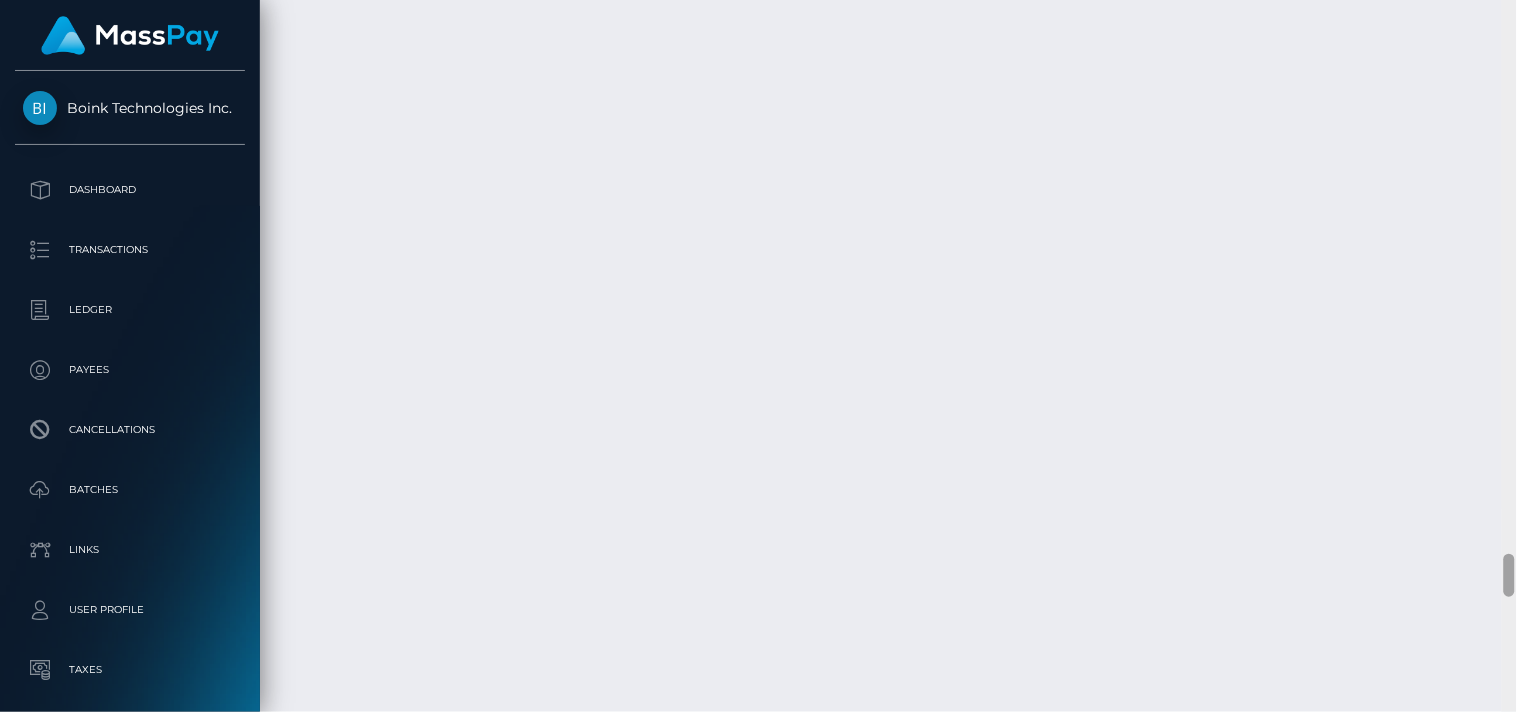 drag, startPoint x: 1506, startPoint y: 76, endPoint x: 1516, endPoint y: 755, distance: 679.0736 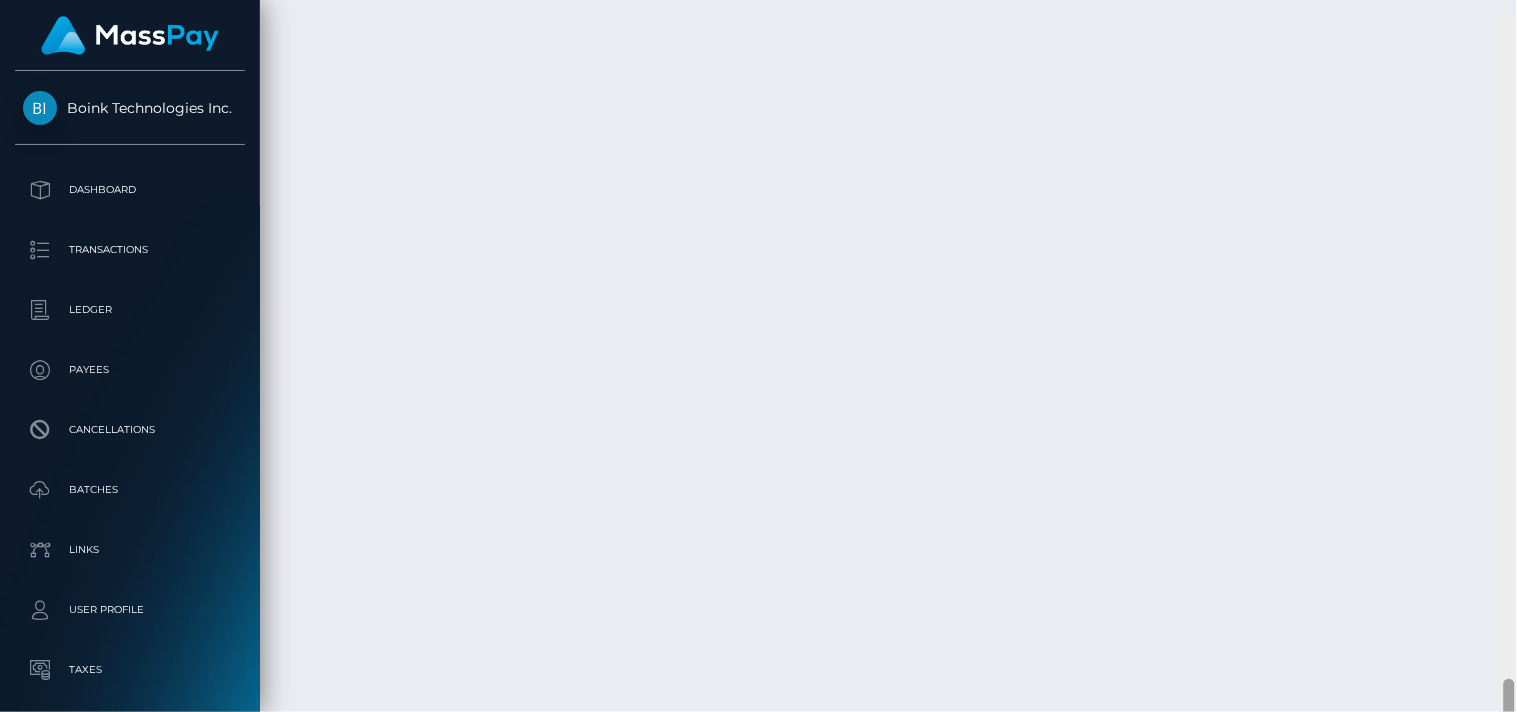 scroll, scrollTop: 10762, scrollLeft: 0, axis: vertical 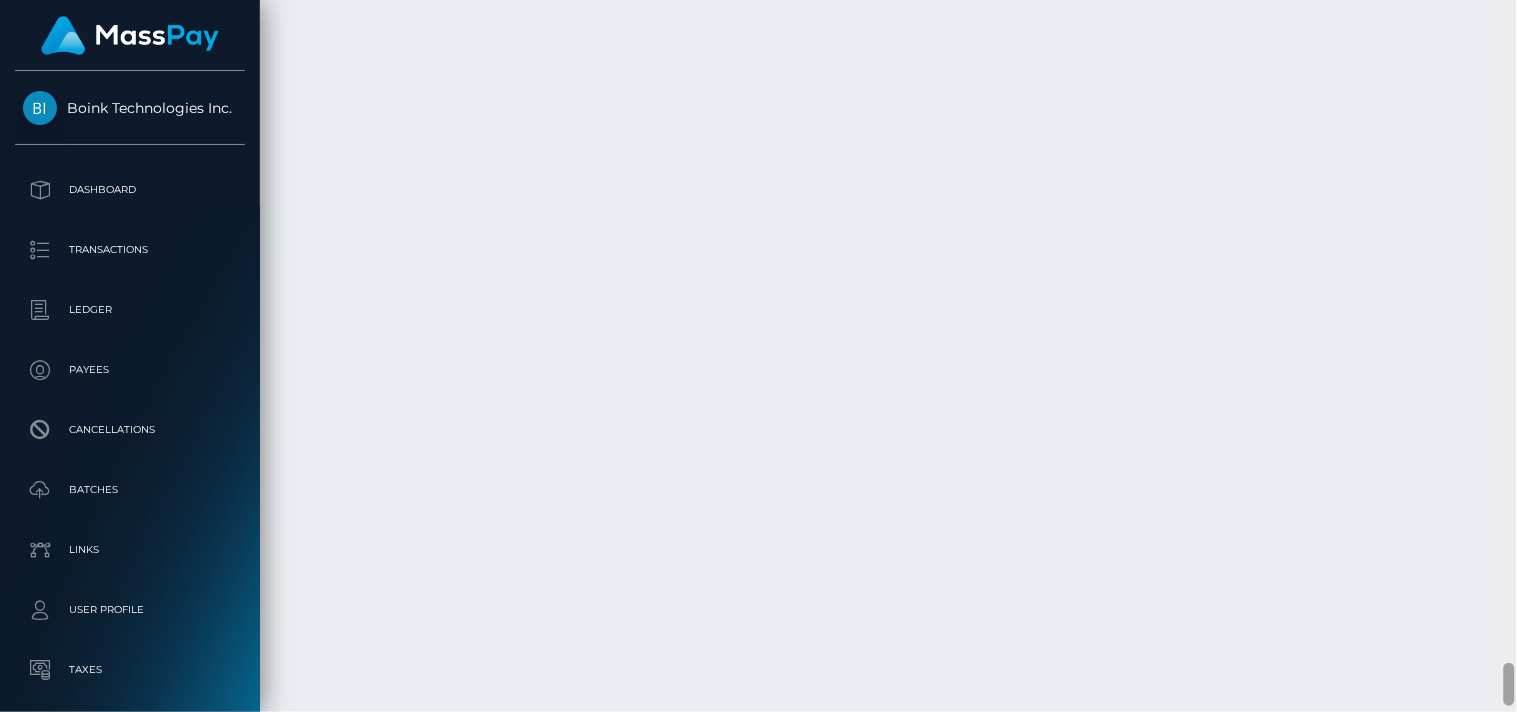 drag, startPoint x: 1510, startPoint y: 572, endPoint x: 1516, endPoint y: 681, distance: 109.165016 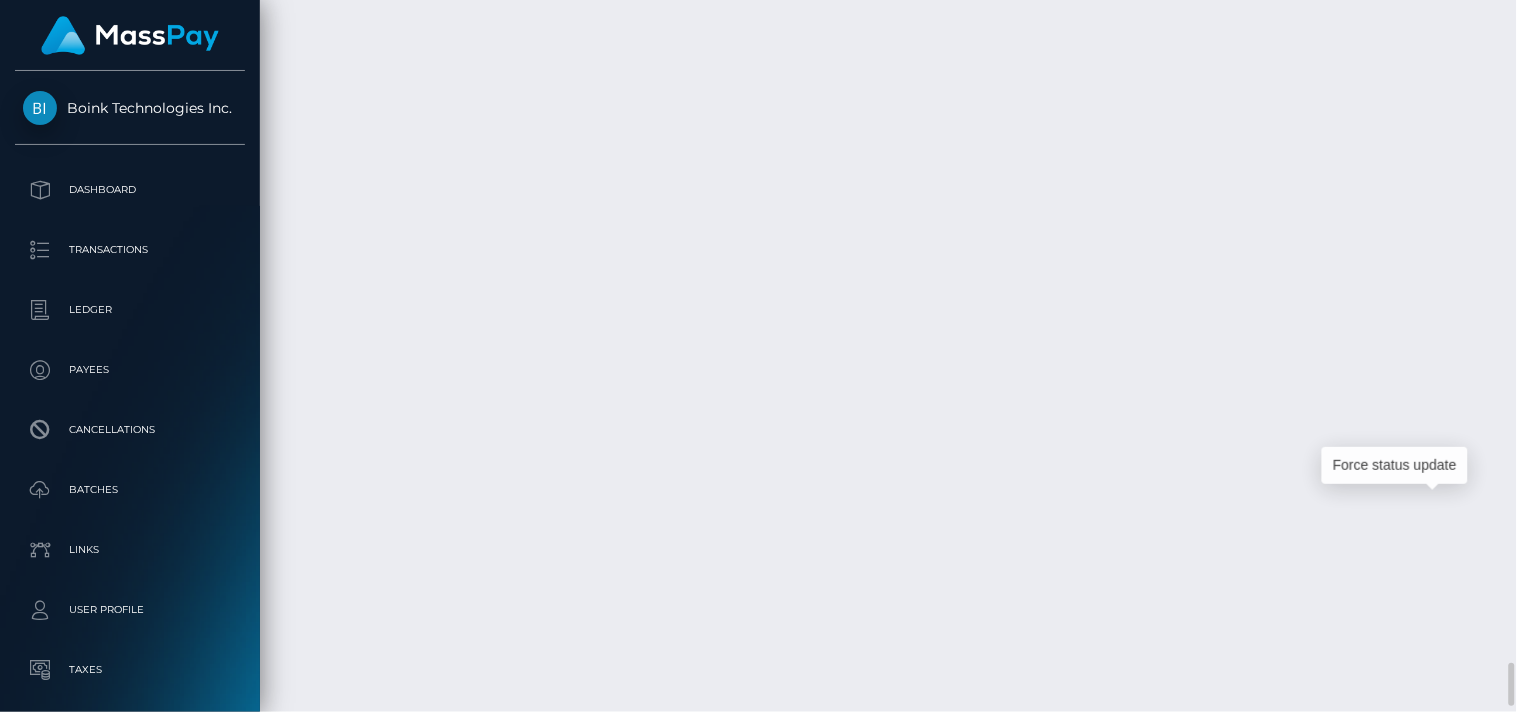scroll, scrollTop: 240, scrollLeft: 380, axis: both 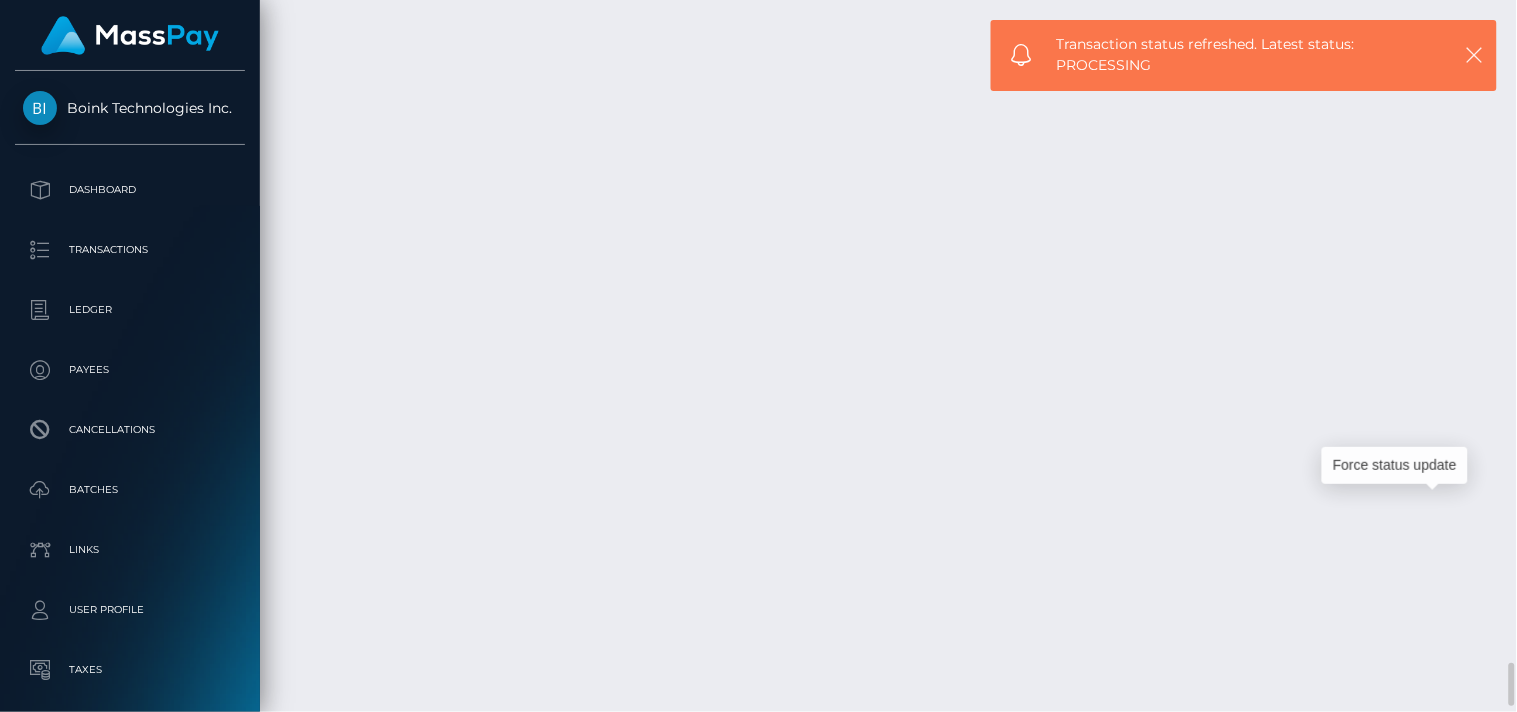 click on "Transactions History" at bounding box center [888, -6130] 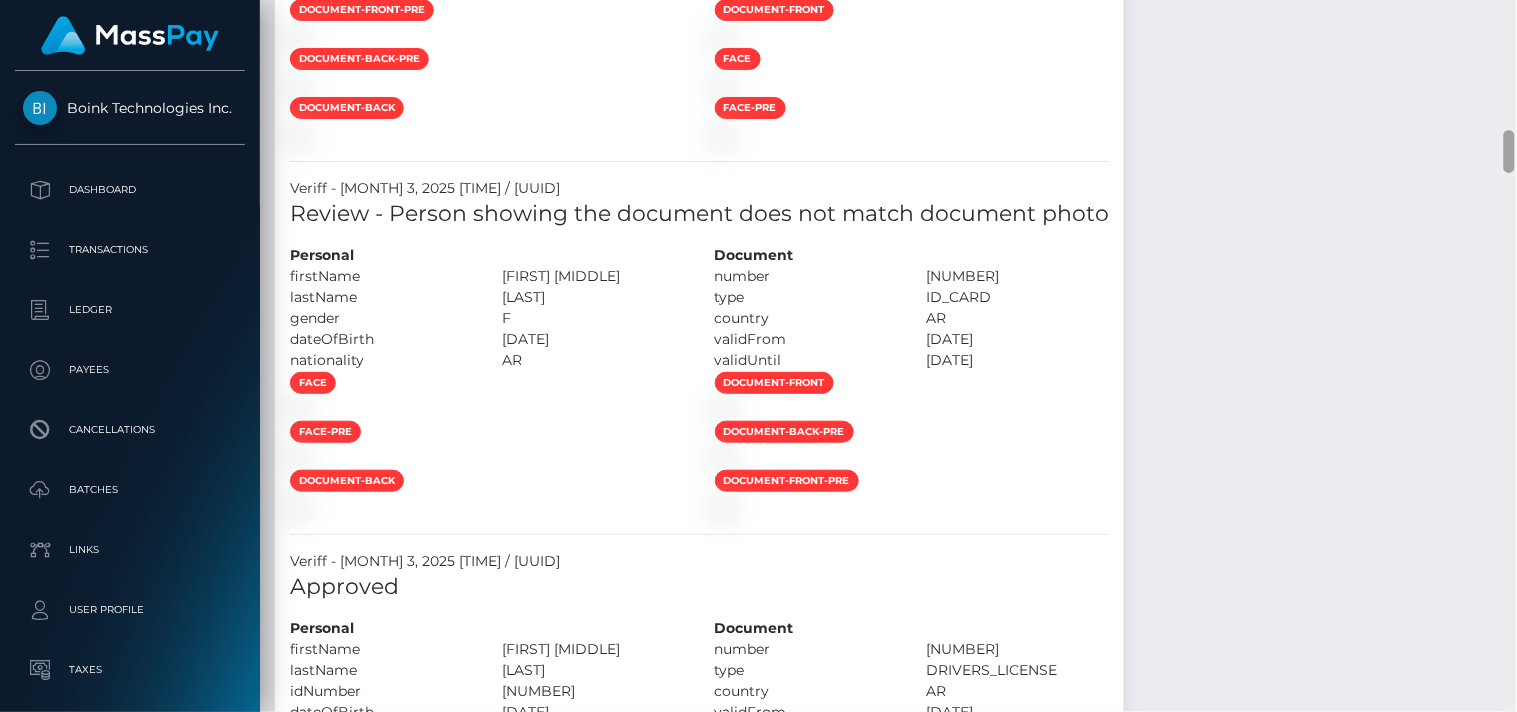 scroll, scrollTop: 0, scrollLeft: 0, axis: both 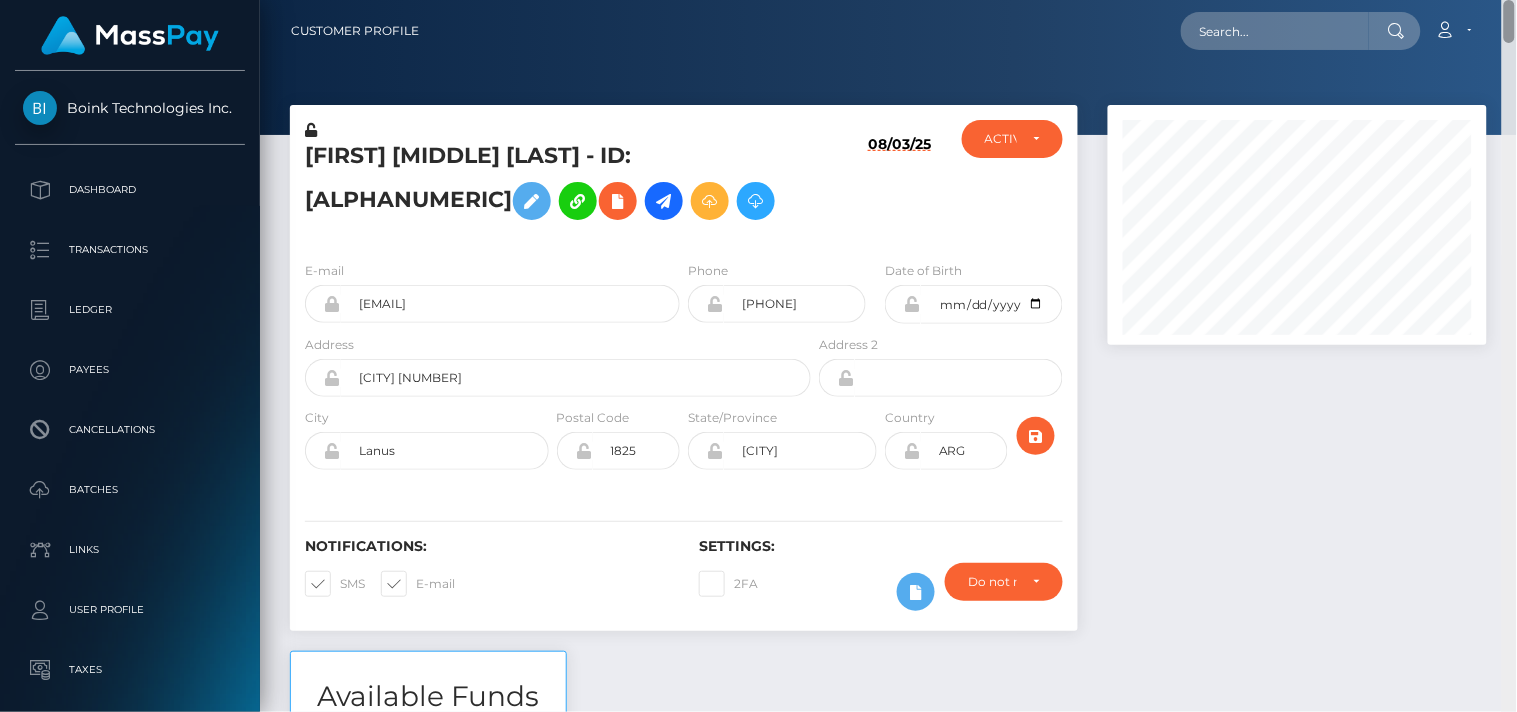 drag, startPoint x: 1512, startPoint y: 675, endPoint x: 1458, endPoint y: -97, distance: 773.8863 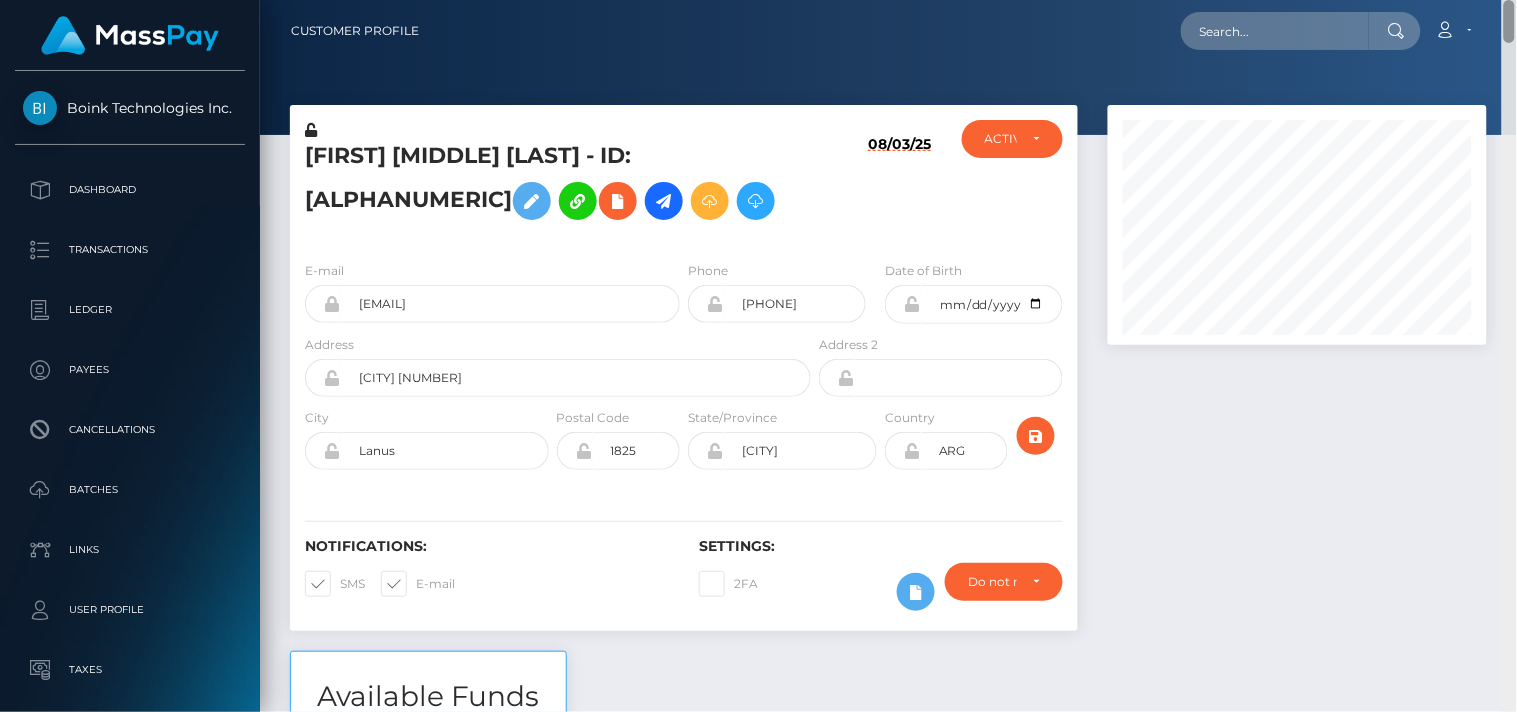 click on "Boink Technologies Inc.
Dashboard
Transactions
Ledger
Payees" at bounding box center (758, 356) 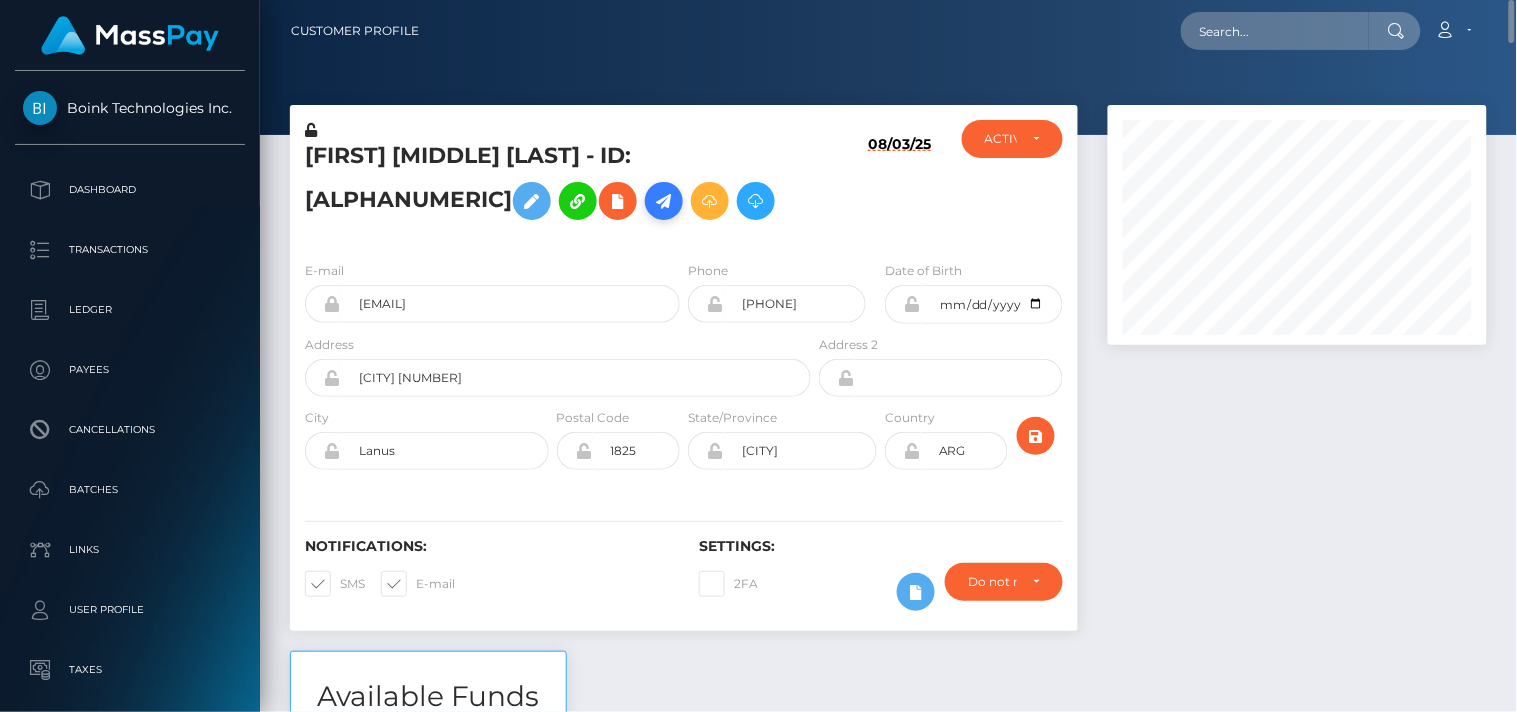 click at bounding box center [664, 201] 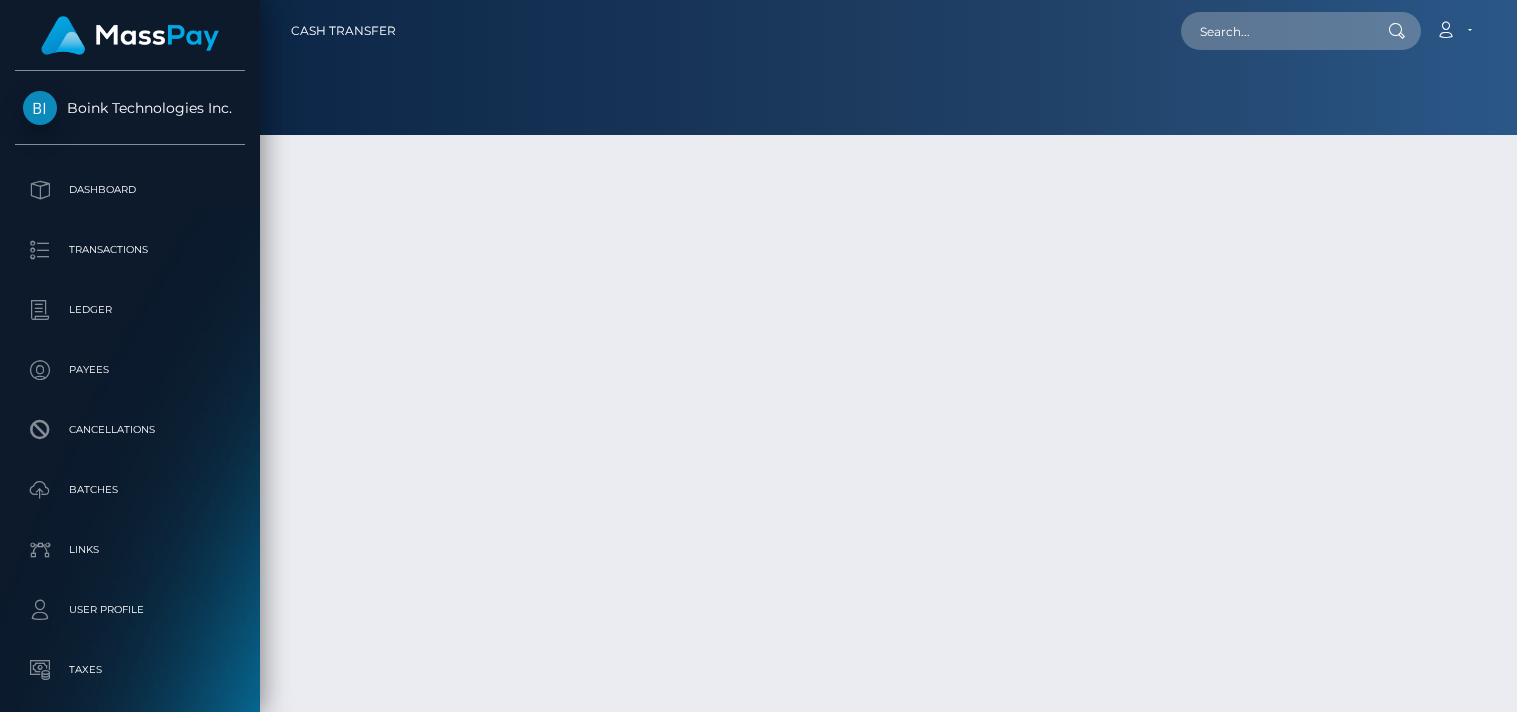 scroll, scrollTop: 0, scrollLeft: 0, axis: both 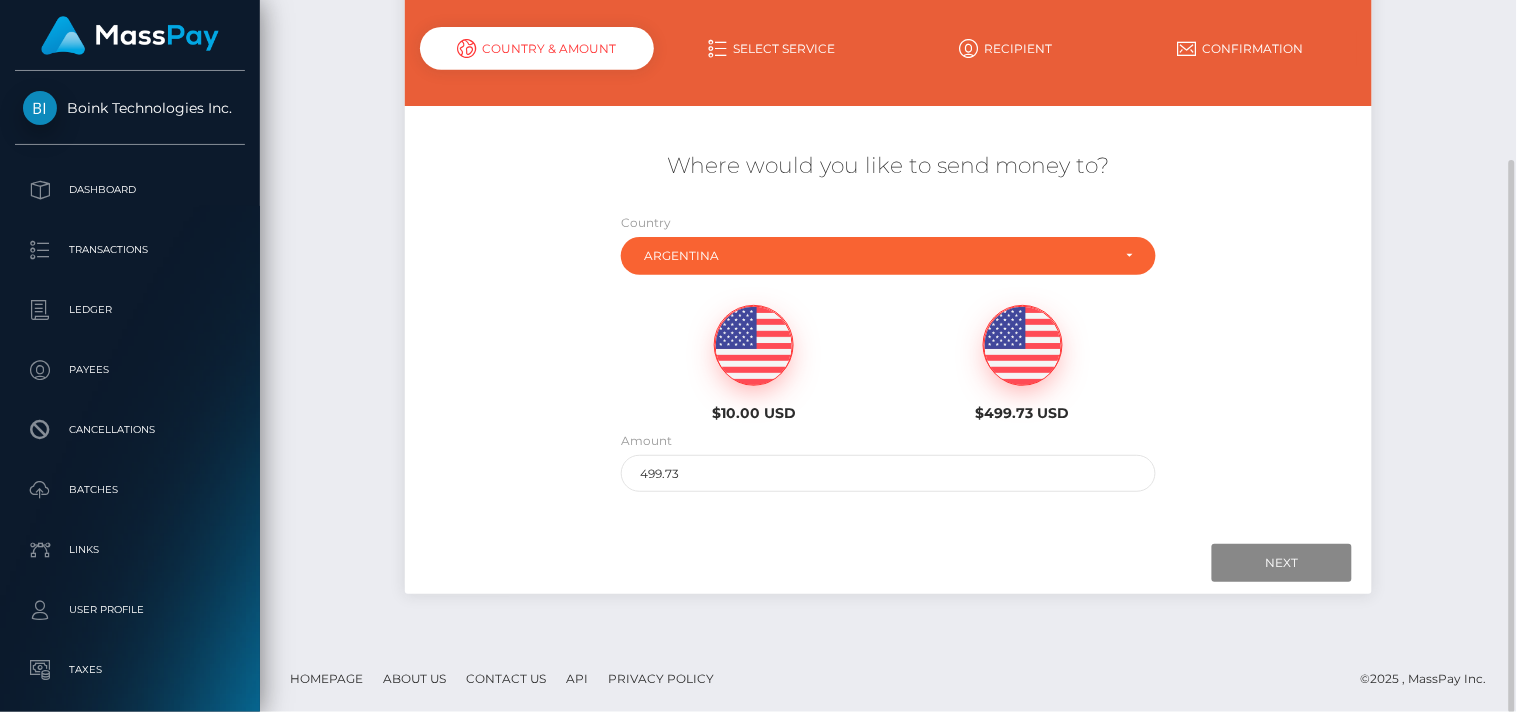 click at bounding box center [754, 346] 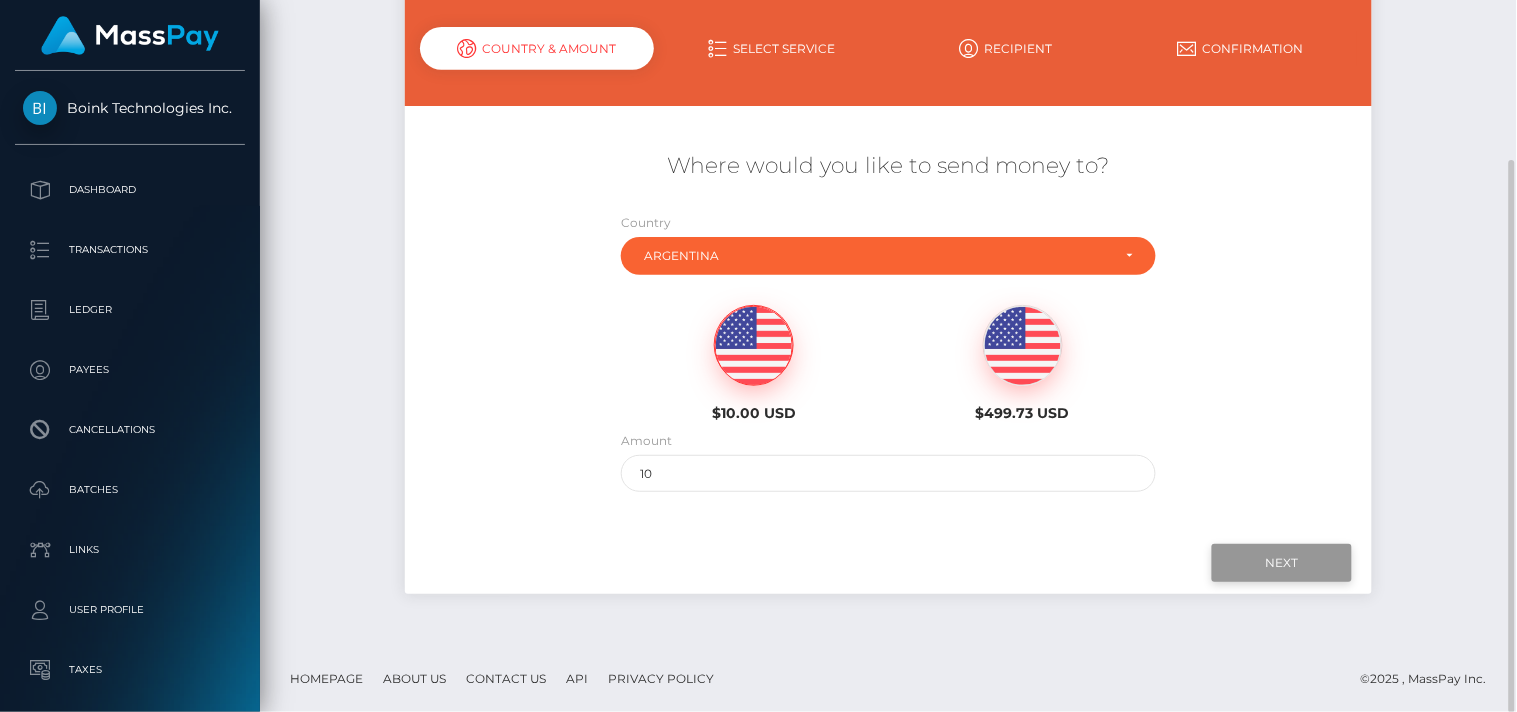click on "Next" at bounding box center (1282, 563) 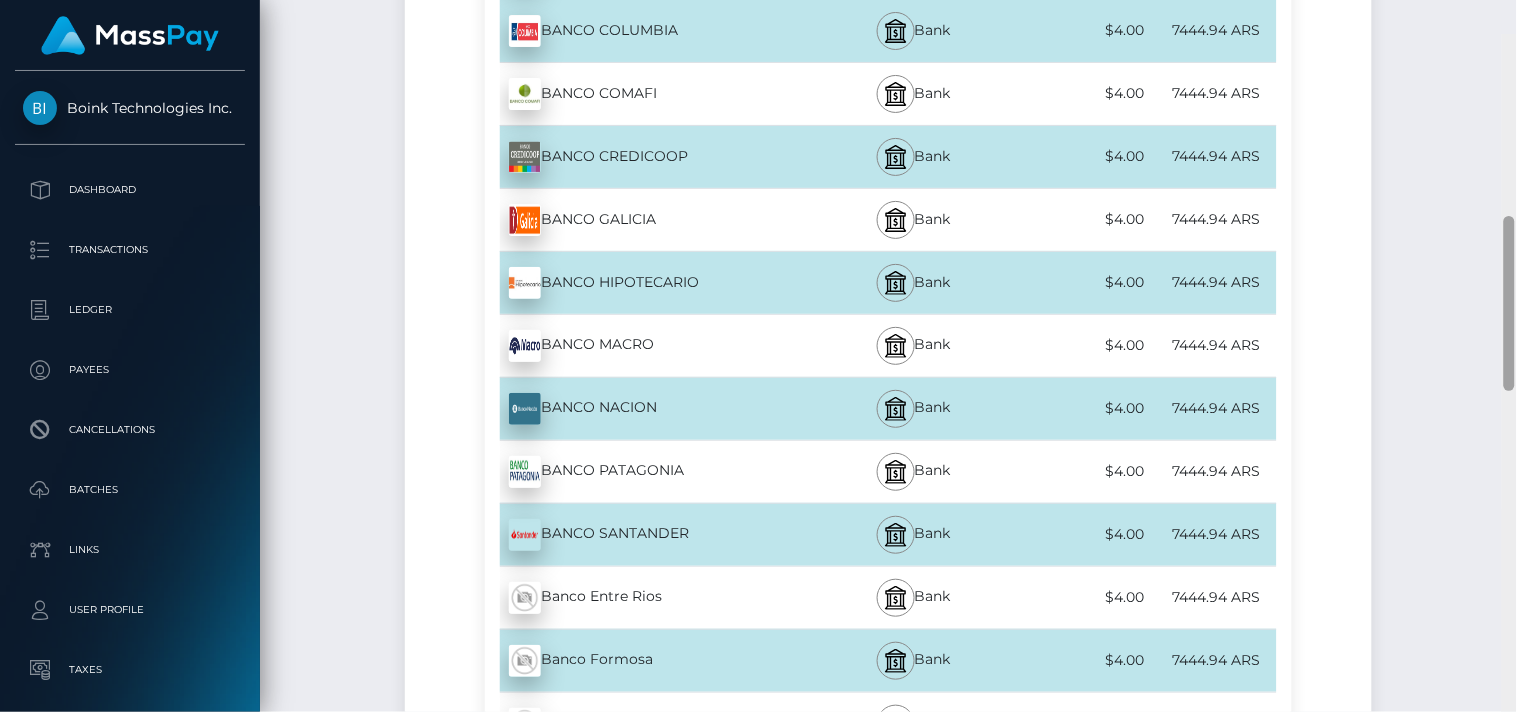 drag, startPoint x: 1507, startPoint y: 191, endPoint x: 1516, endPoint y: 607, distance: 416.09735 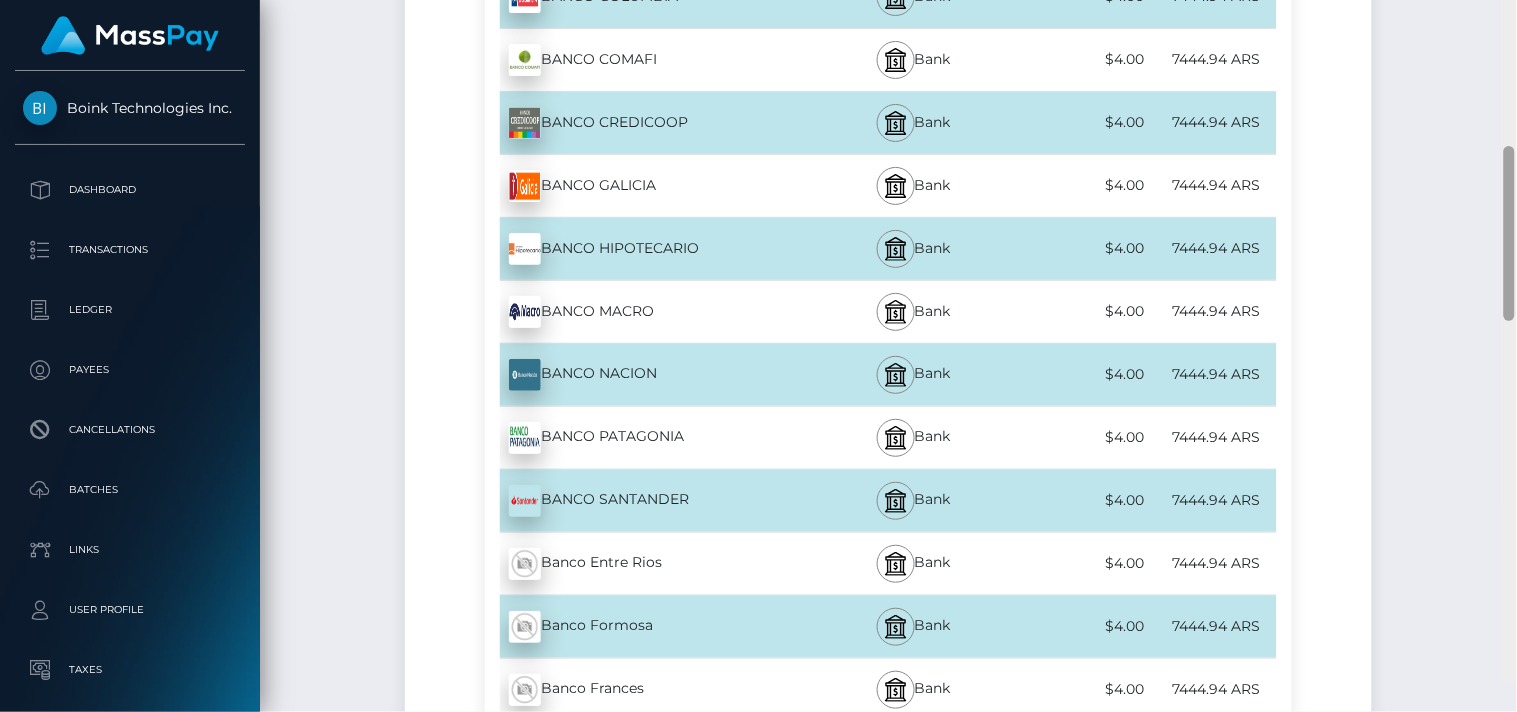 scroll, scrollTop: 0, scrollLeft: 0, axis: both 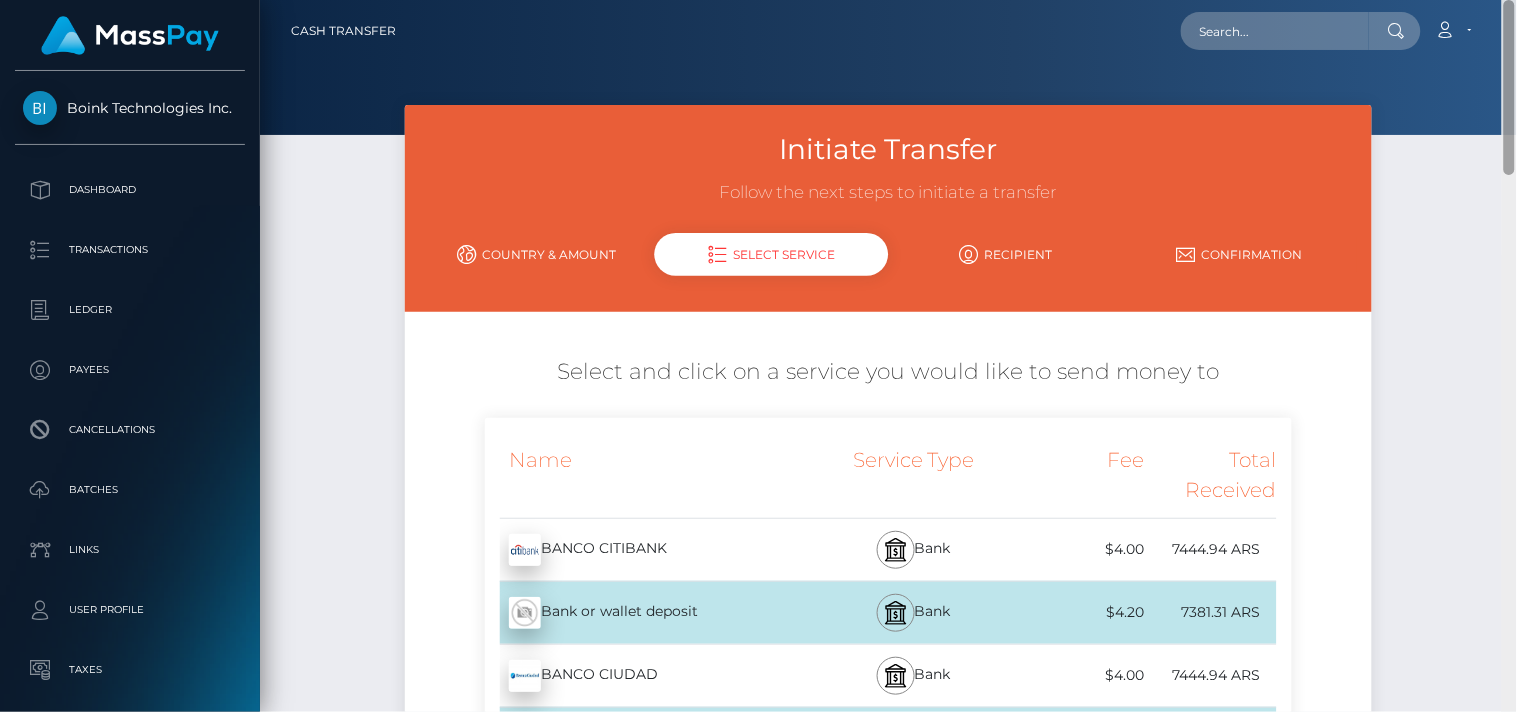 drag, startPoint x: 1512, startPoint y: 272, endPoint x: 1448, endPoint y: -89, distance: 366.62924 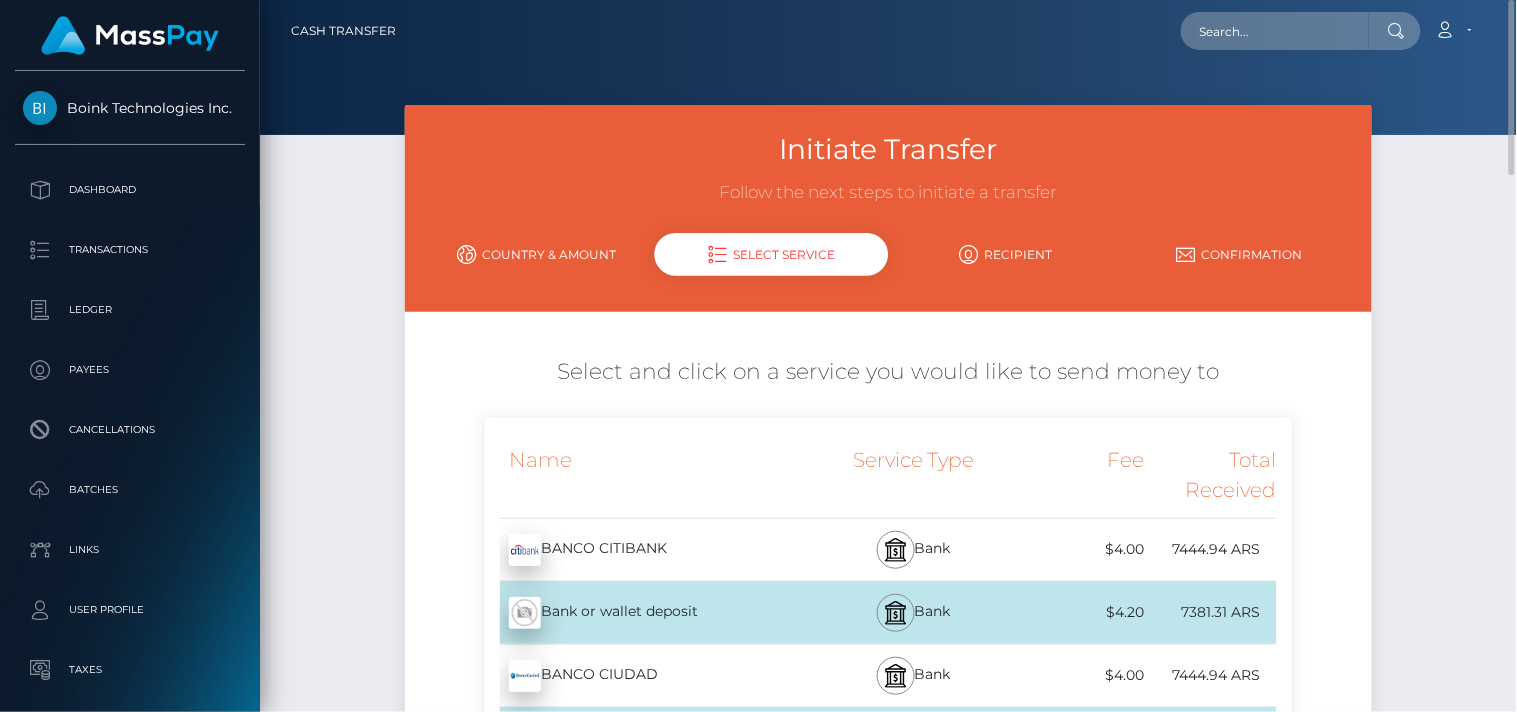 click on "Loading...
Loading...
Account
Edit Profile Logout" at bounding box center (949, 31) 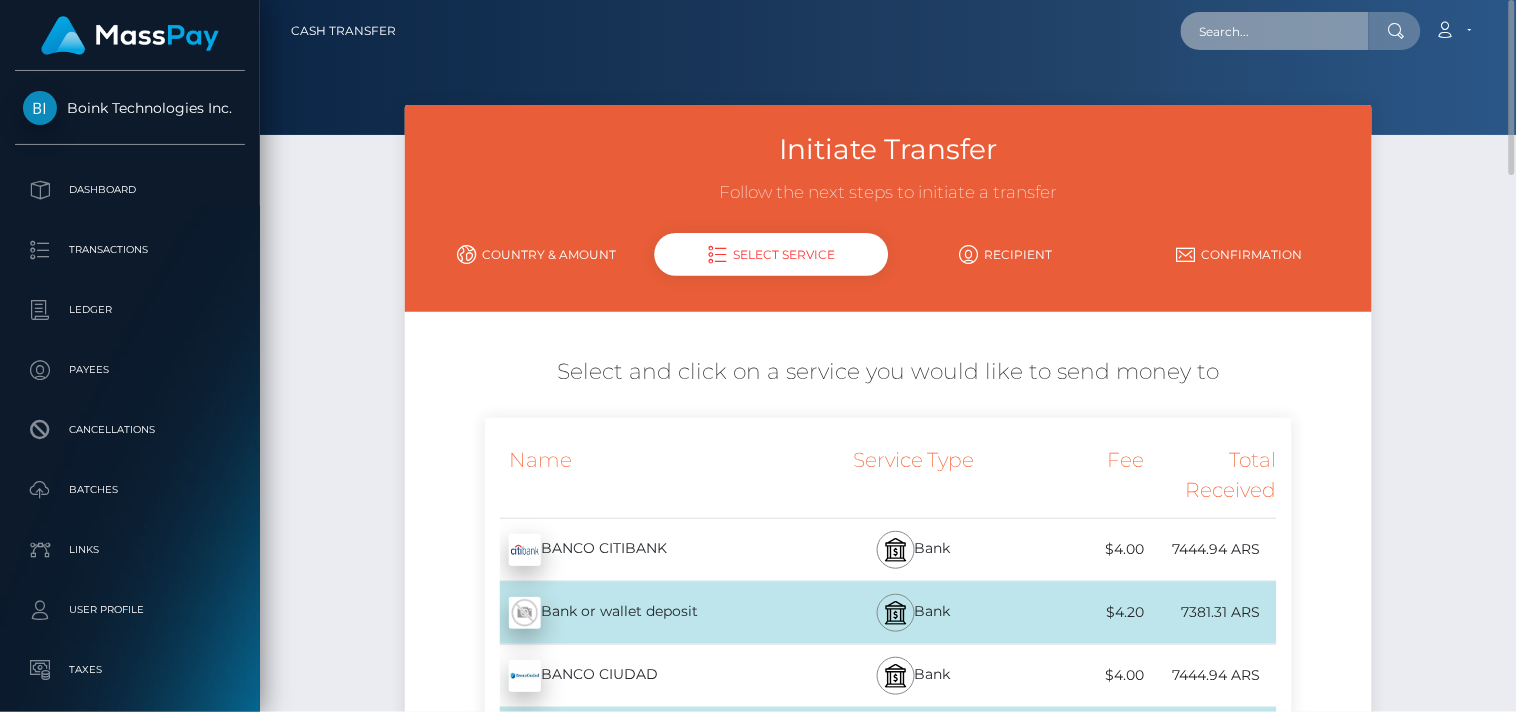click at bounding box center [1275, 31] 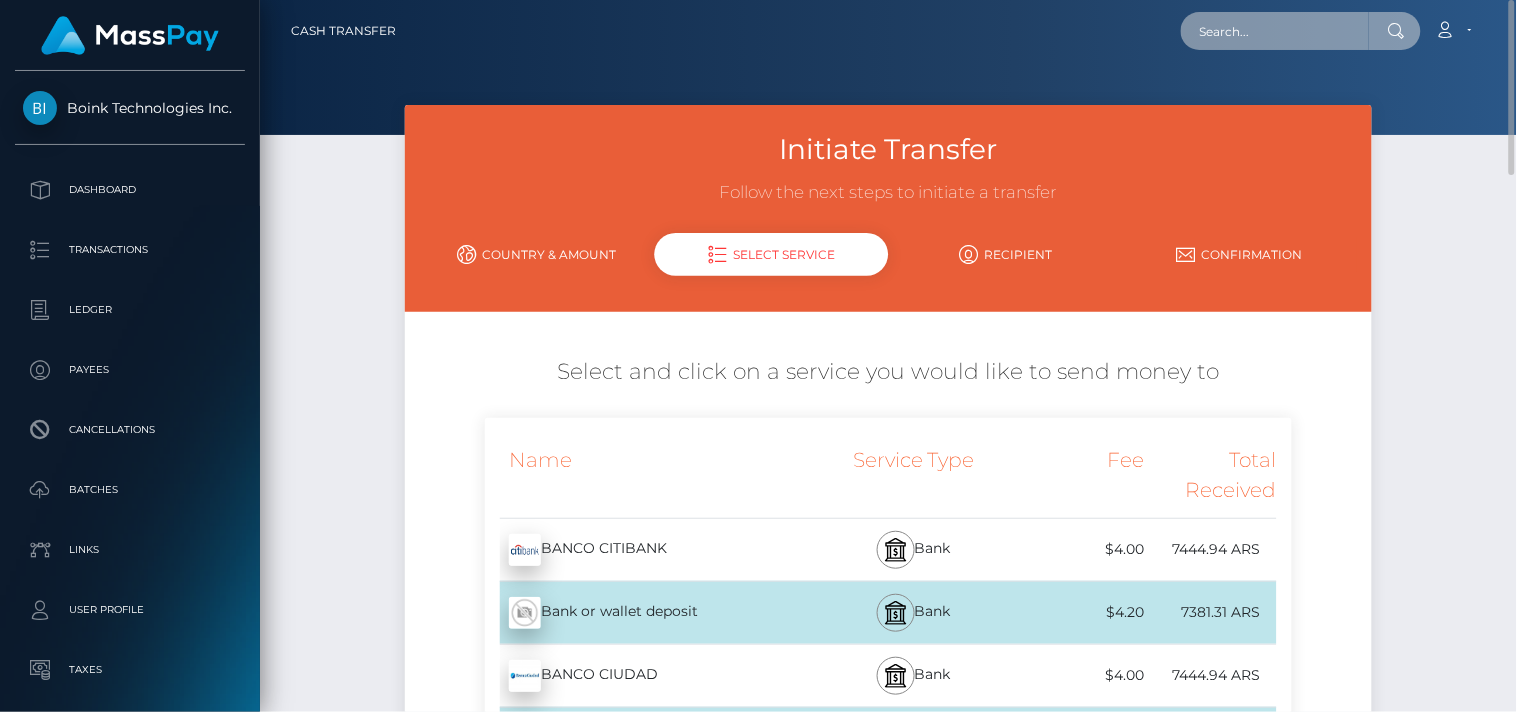 paste on "kaseydelow@gmail.com" 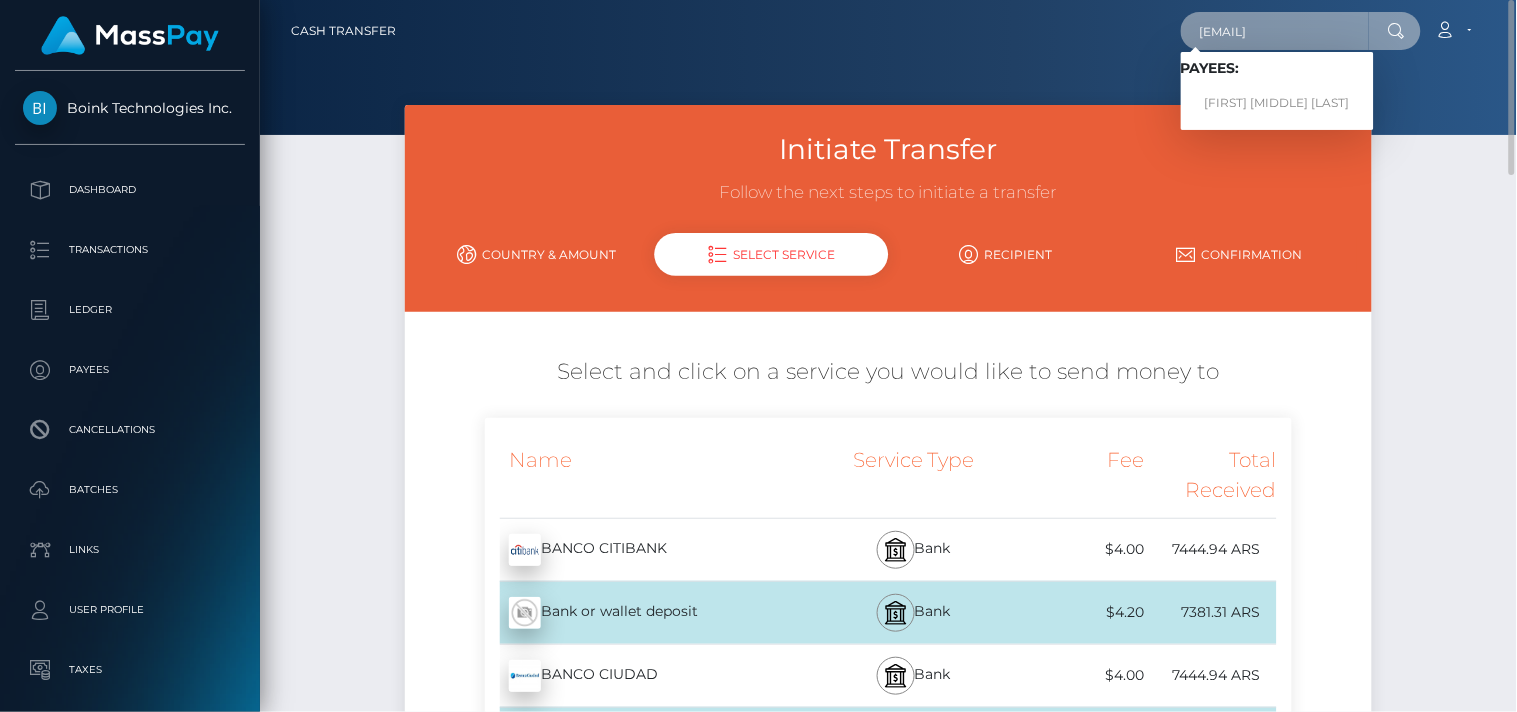 type on "kaseydelow@gmail.com" 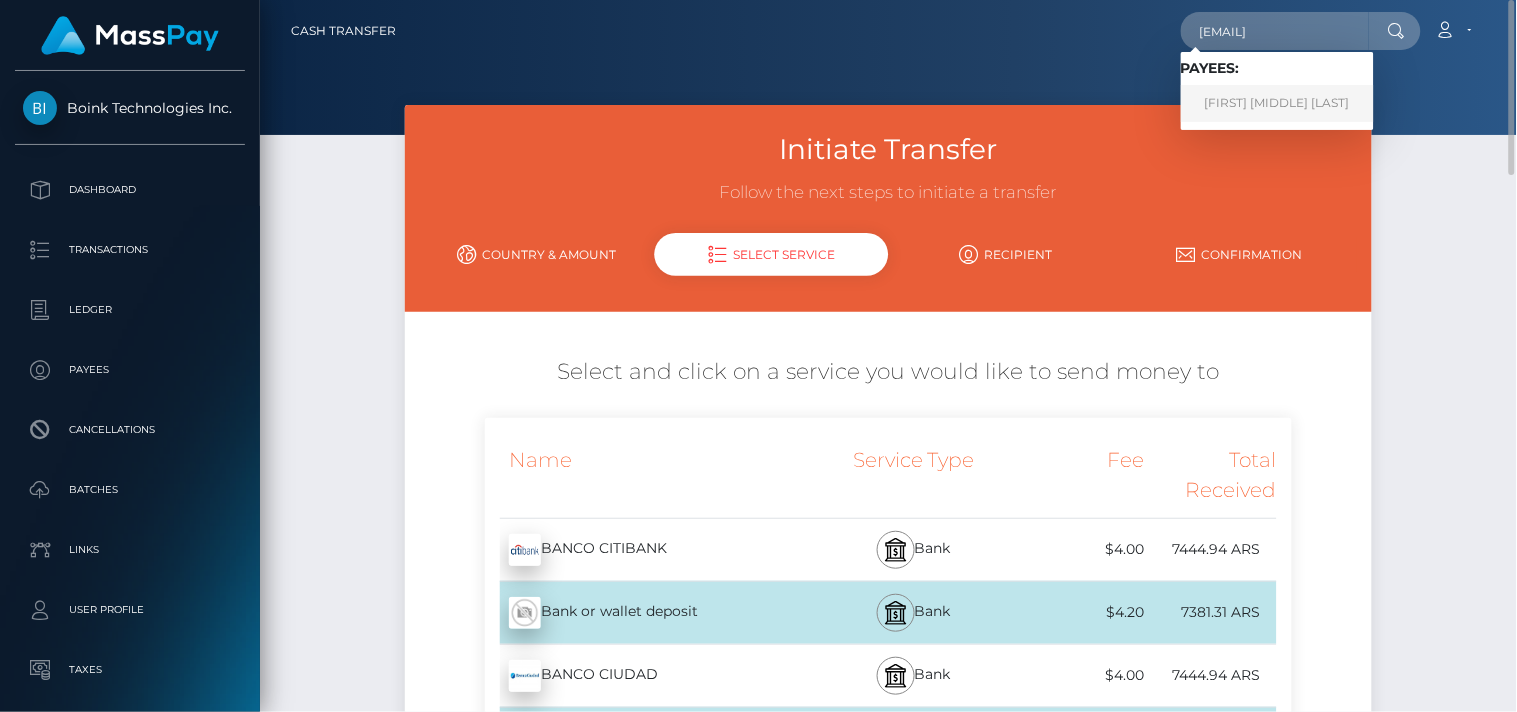 click on "Melinda Renee  Sekhu" at bounding box center (1277, 103) 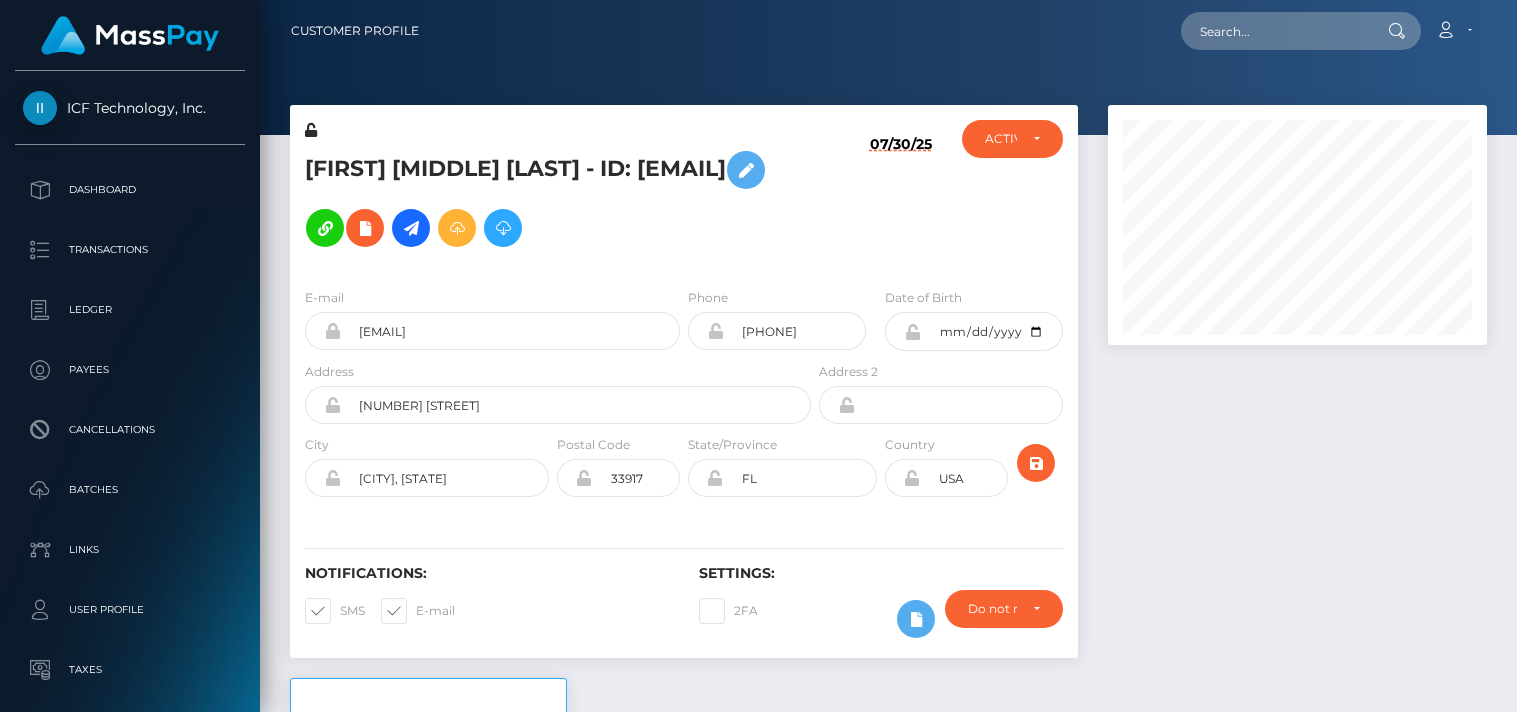 scroll, scrollTop: 0, scrollLeft: 0, axis: both 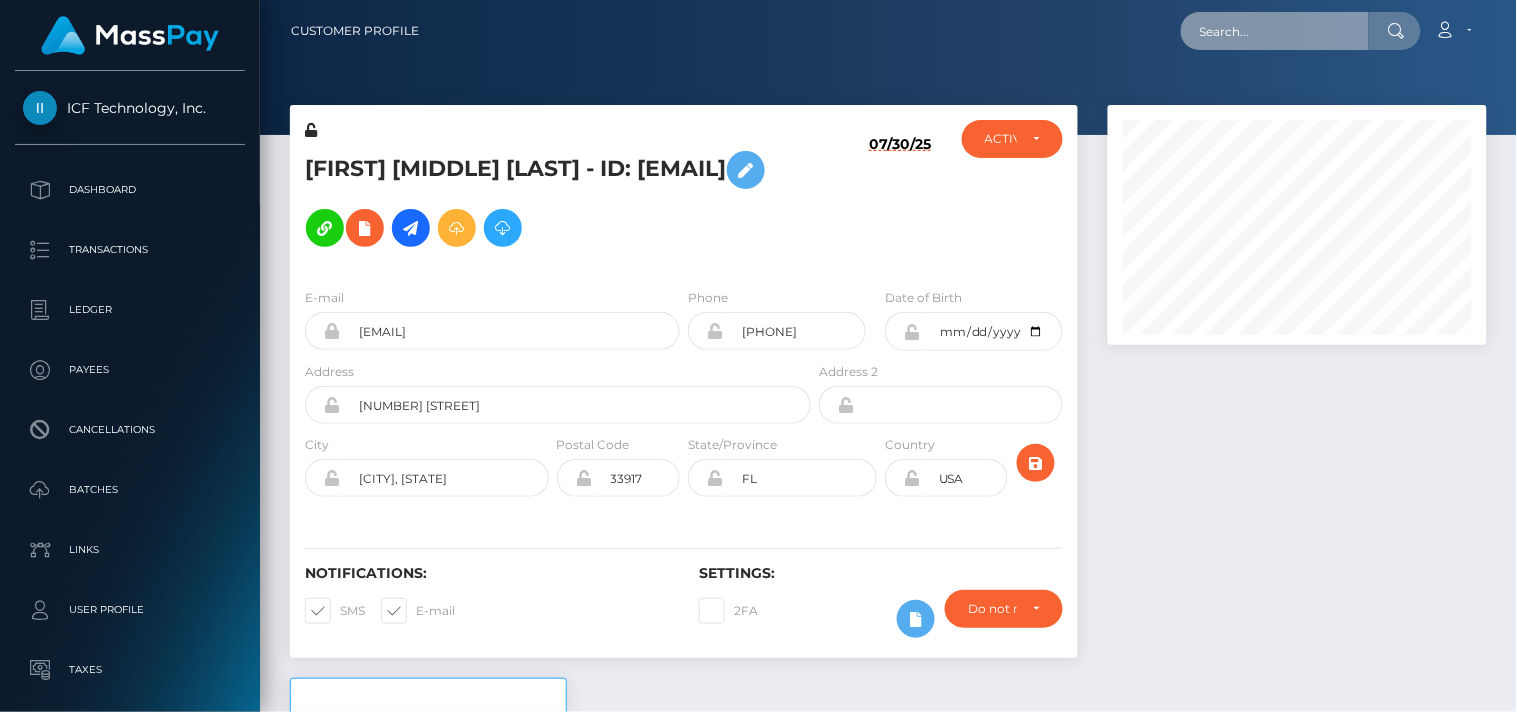 click at bounding box center (1275, 31) 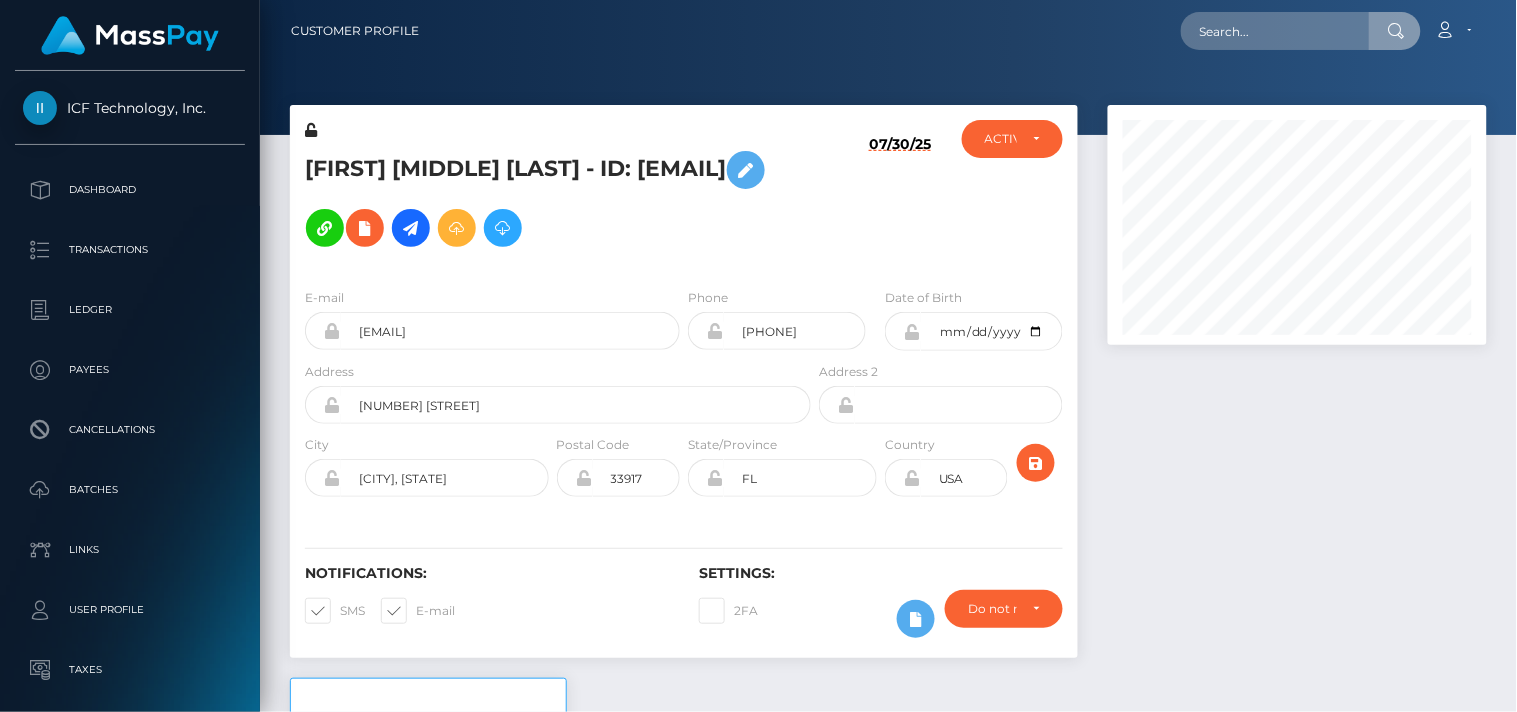 click at bounding box center [1297, 391] 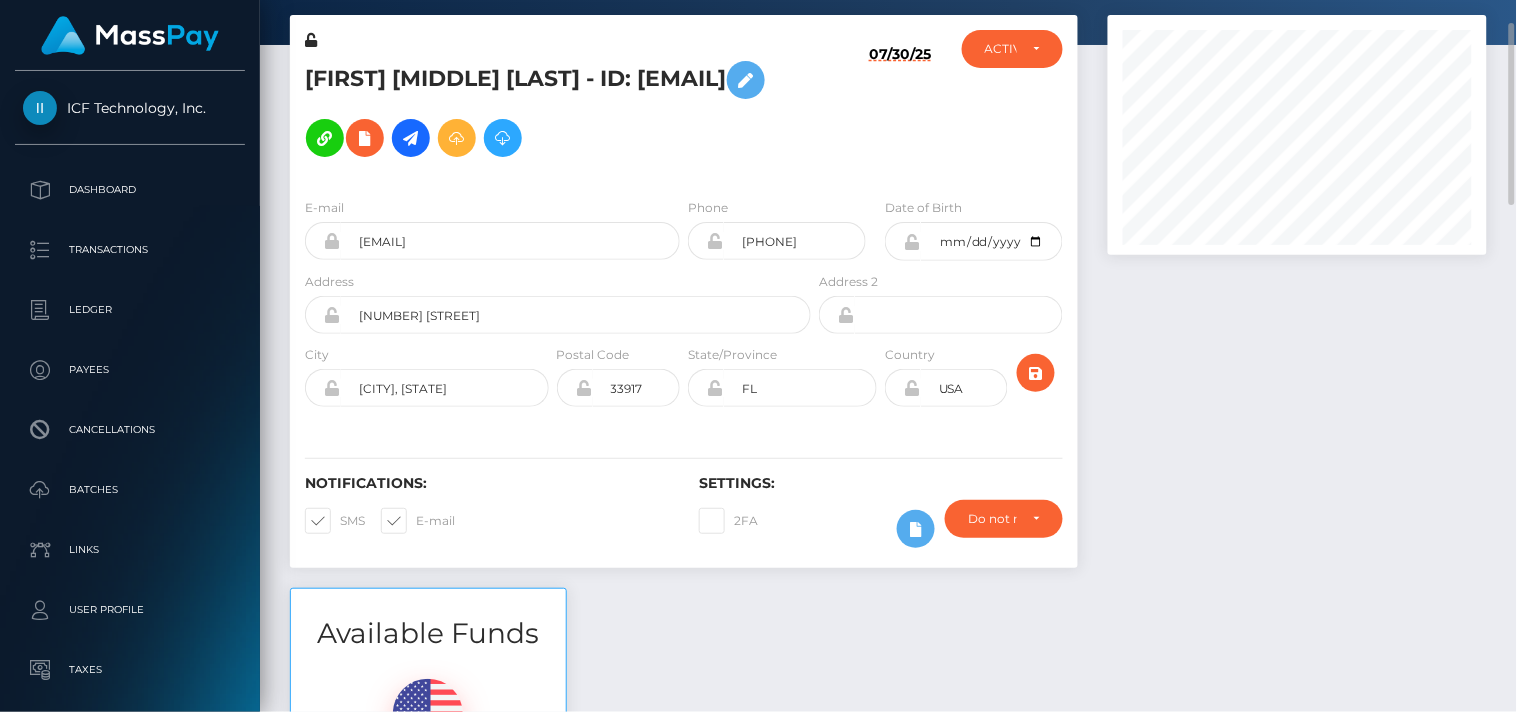 scroll, scrollTop: 0, scrollLeft: 0, axis: both 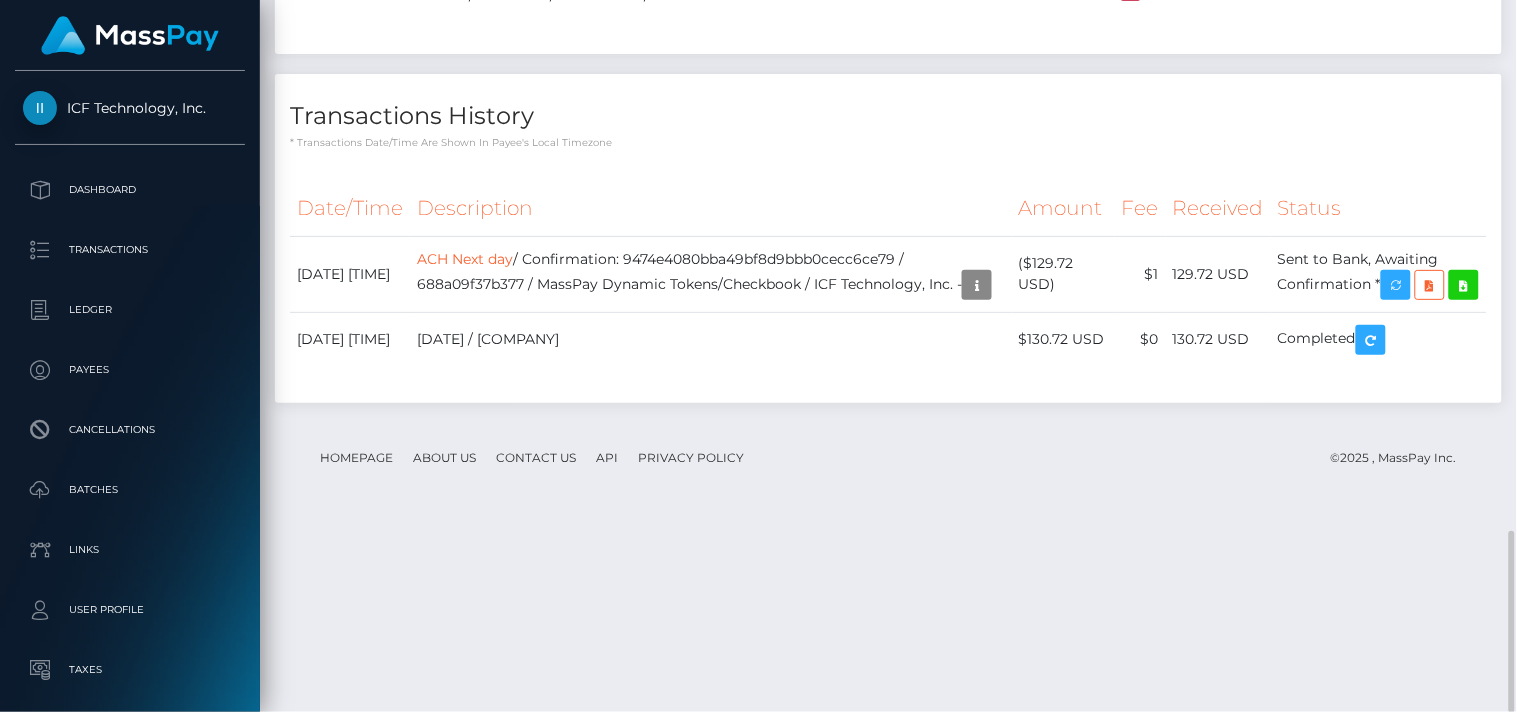click on "Transactions History
* Transactions date/time are shown in payee's local timezone
Date/Time
Description
Amount
Fee
Received
Status
ACH Next day" at bounding box center [888, 248] 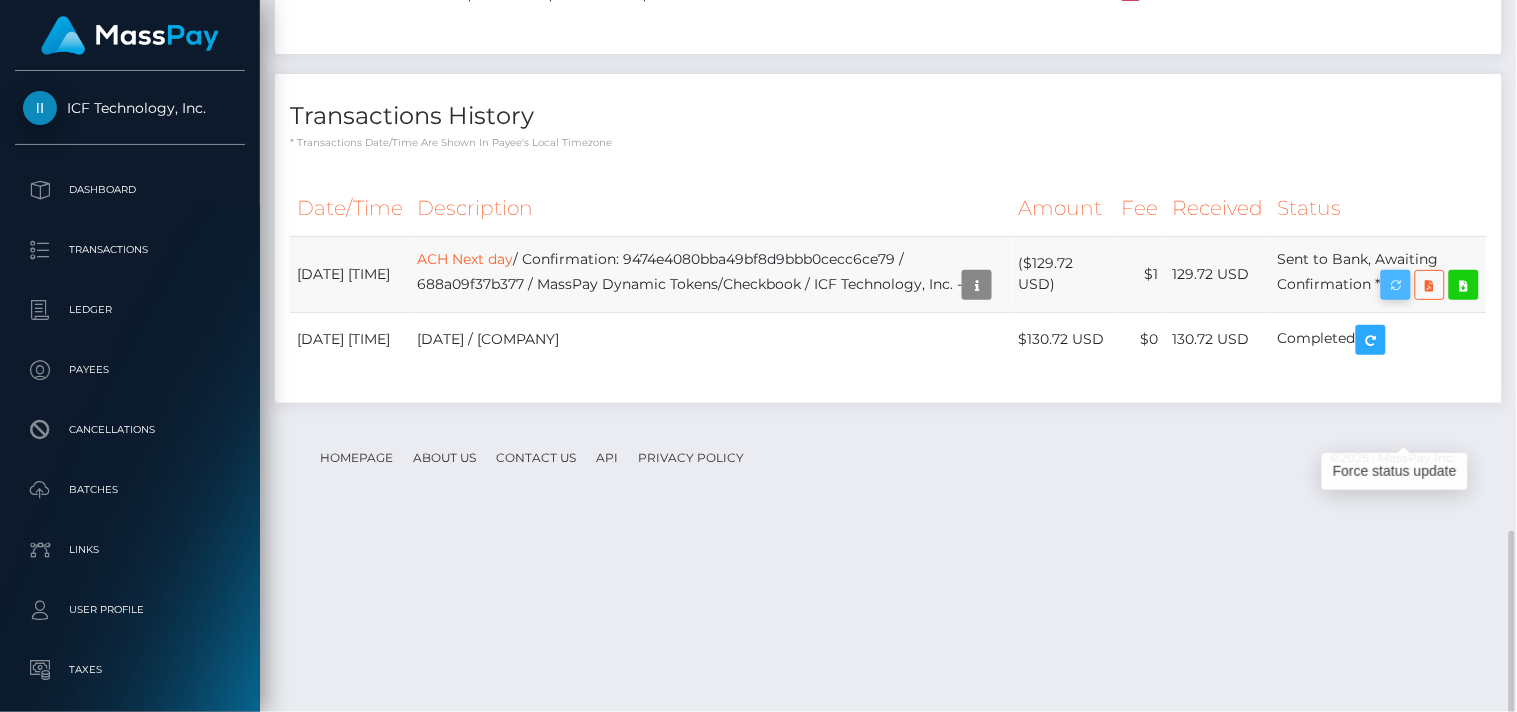 scroll, scrollTop: 240, scrollLeft: 380, axis: both 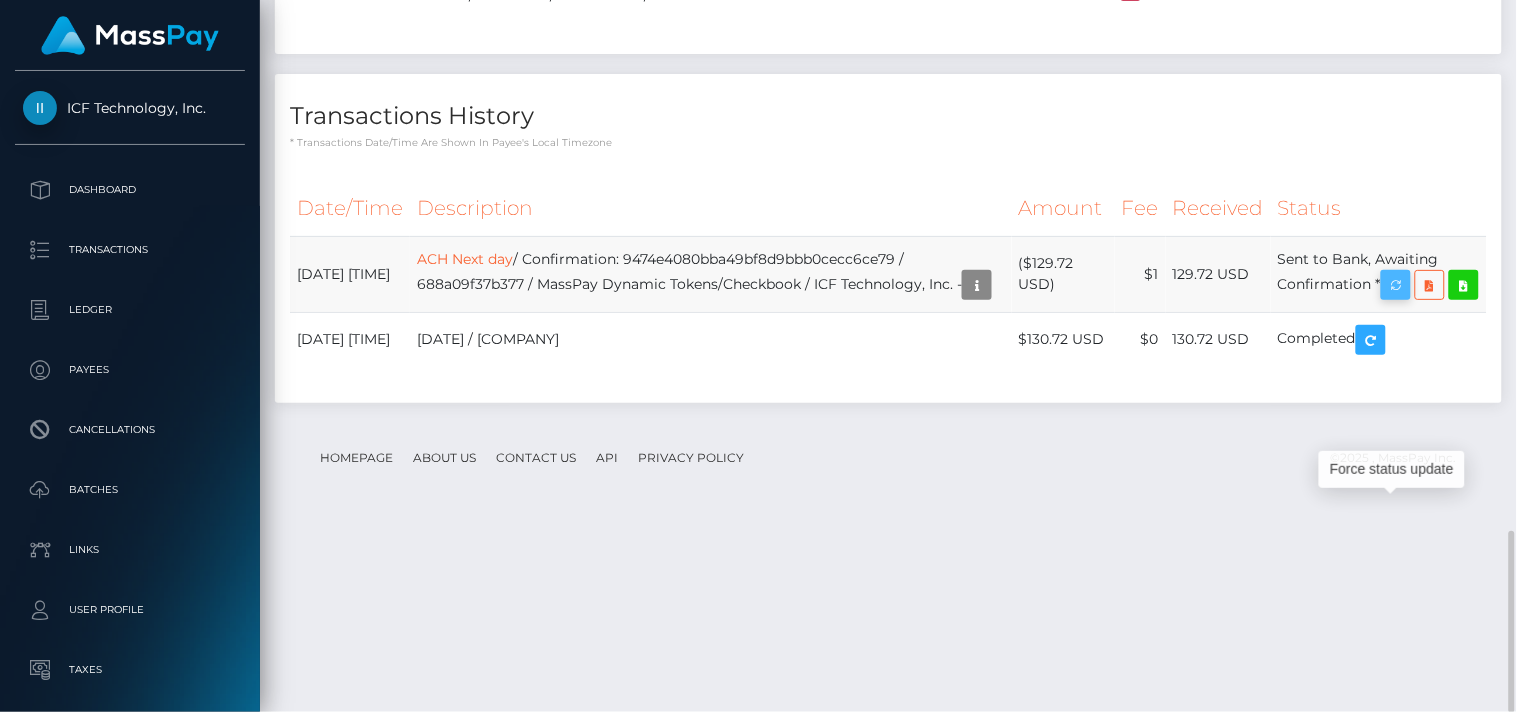 click at bounding box center (1396, 285) 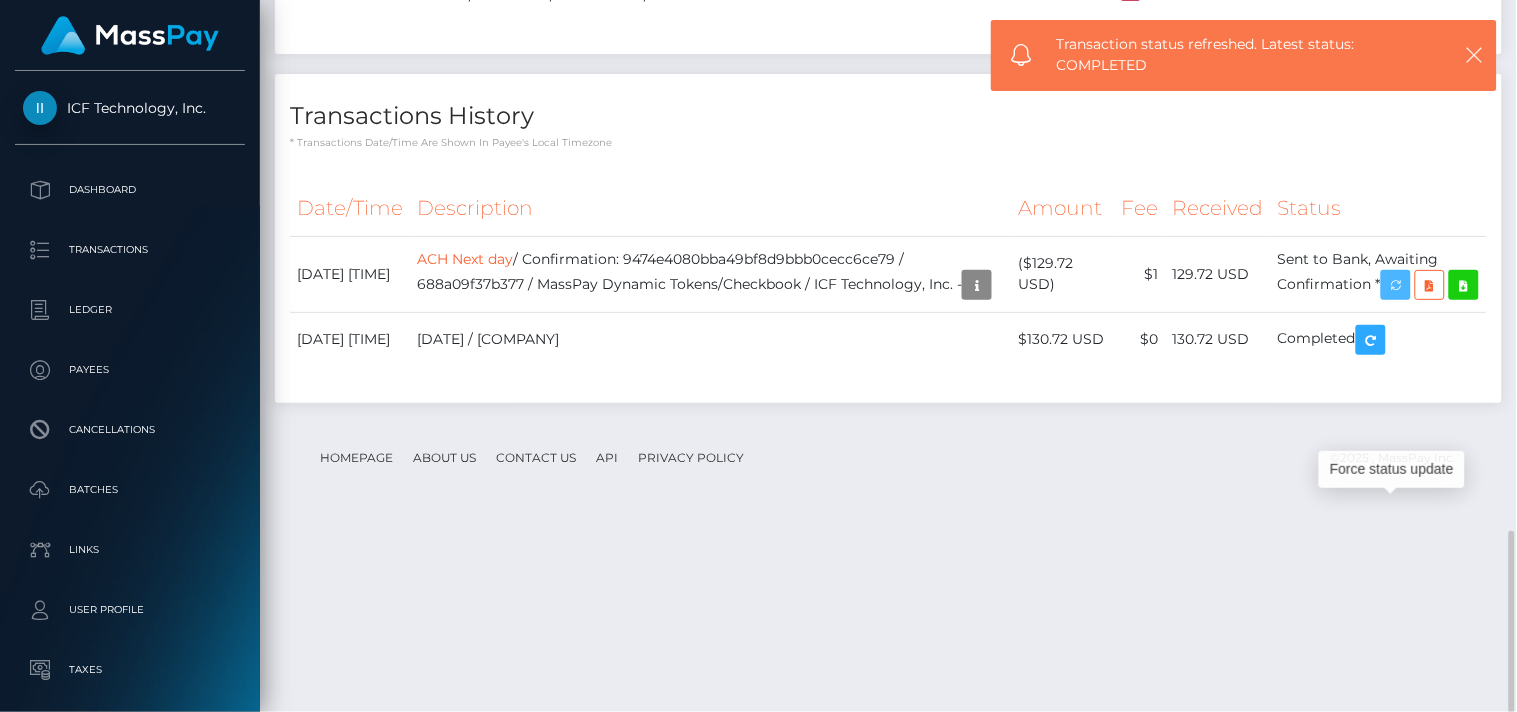 scroll, scrollTop: 240, scrollLeft: 380, axis: both 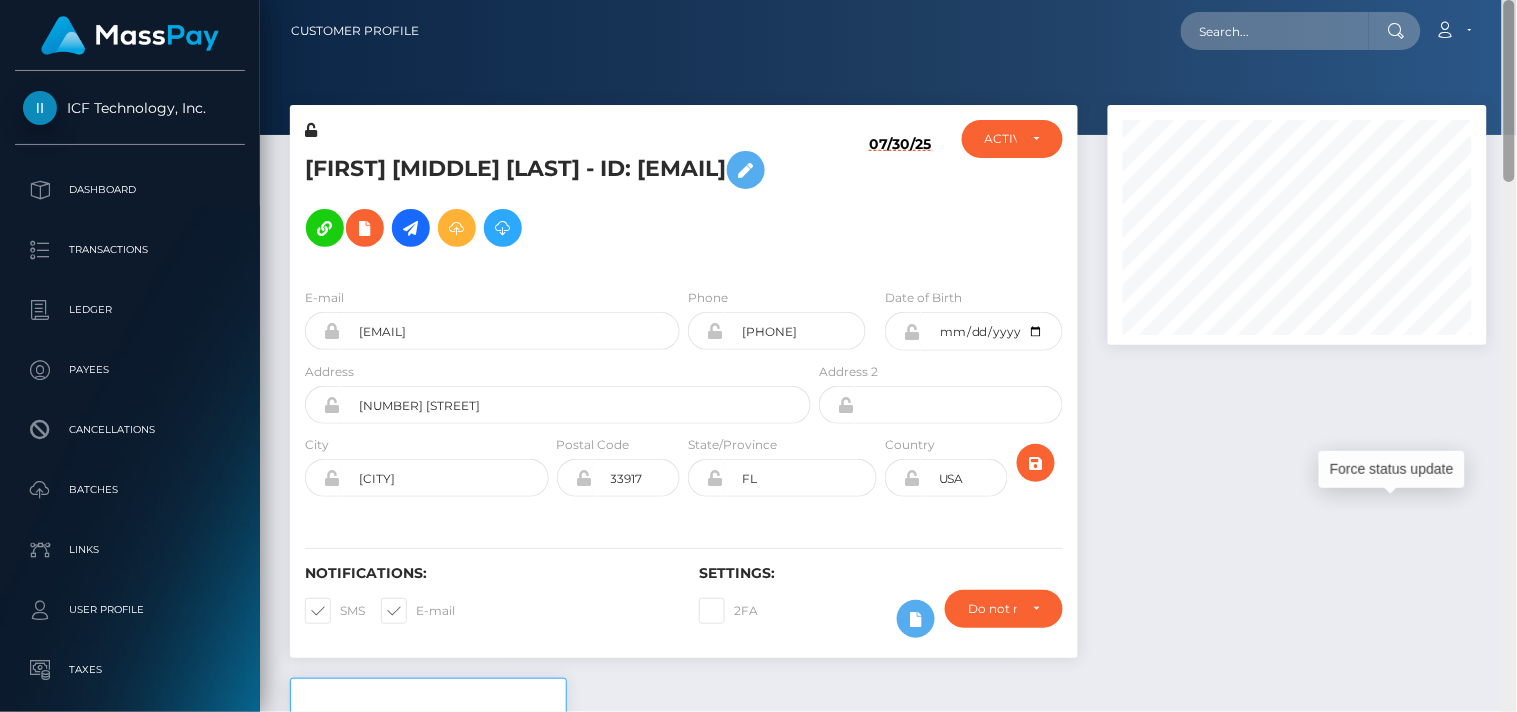 drag, startPoint x: 1512, startPoint y: 645, endPoint x: 1445, endPoint y: 104, distance: 545.133 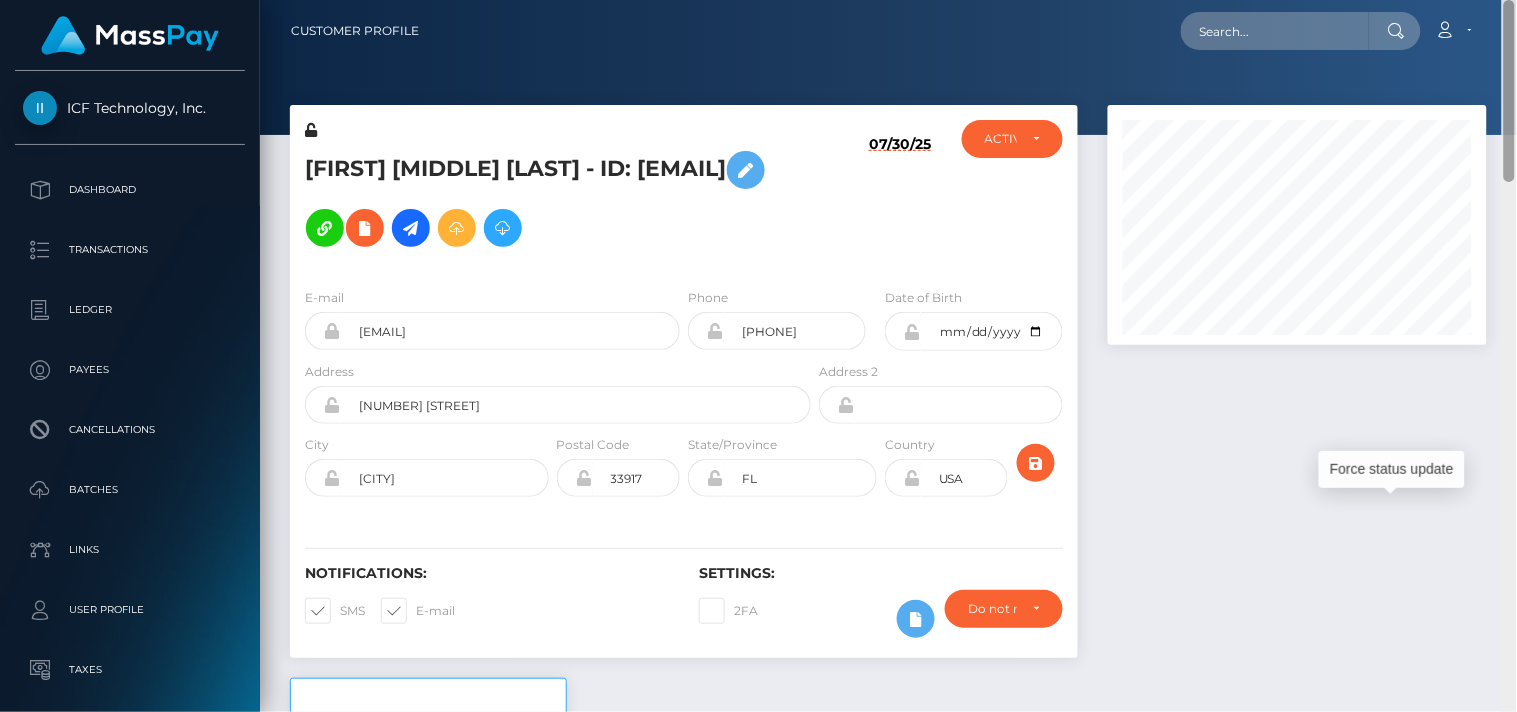 click on "Customer Profile
Loading...
Loading..." at bounding box center [888, 356] 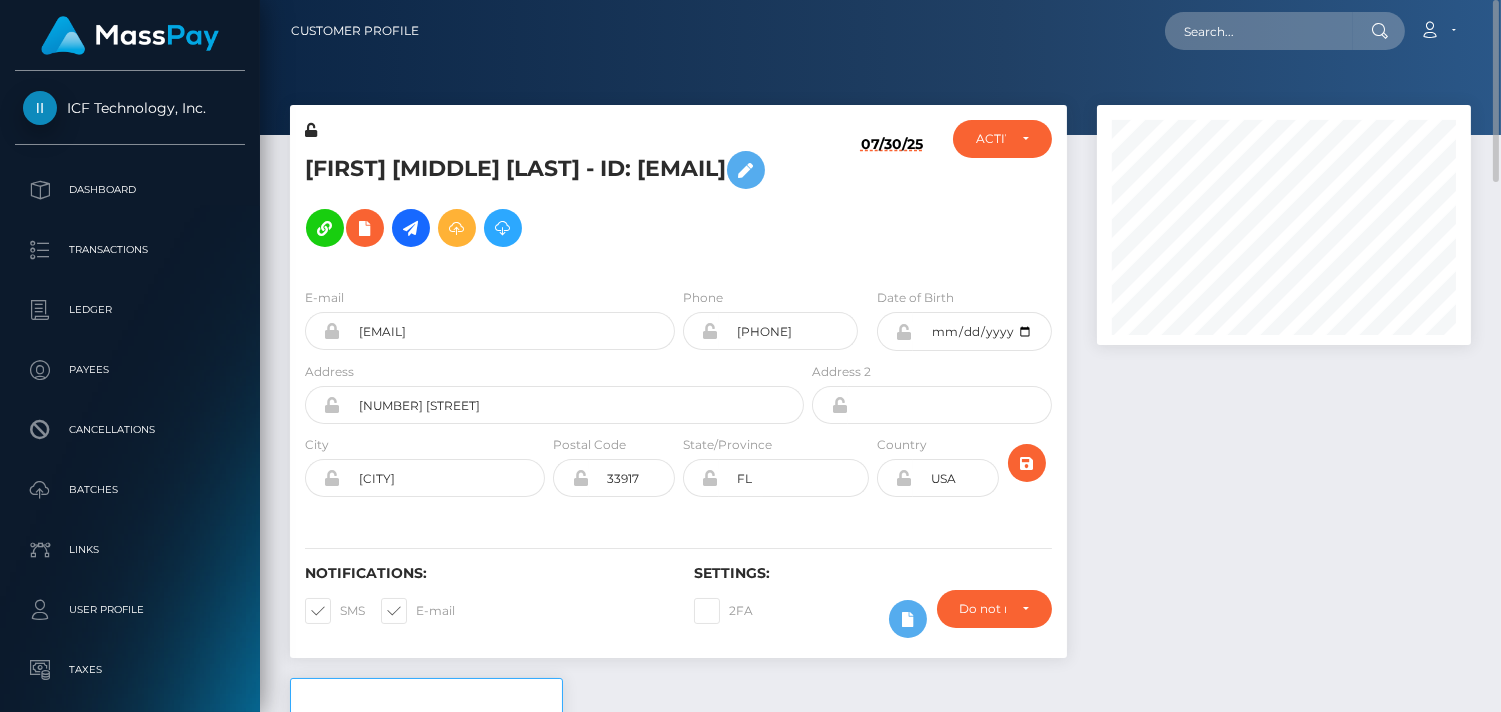 scroll, scrollTop: 240, scrollLeft: 374, axis: both 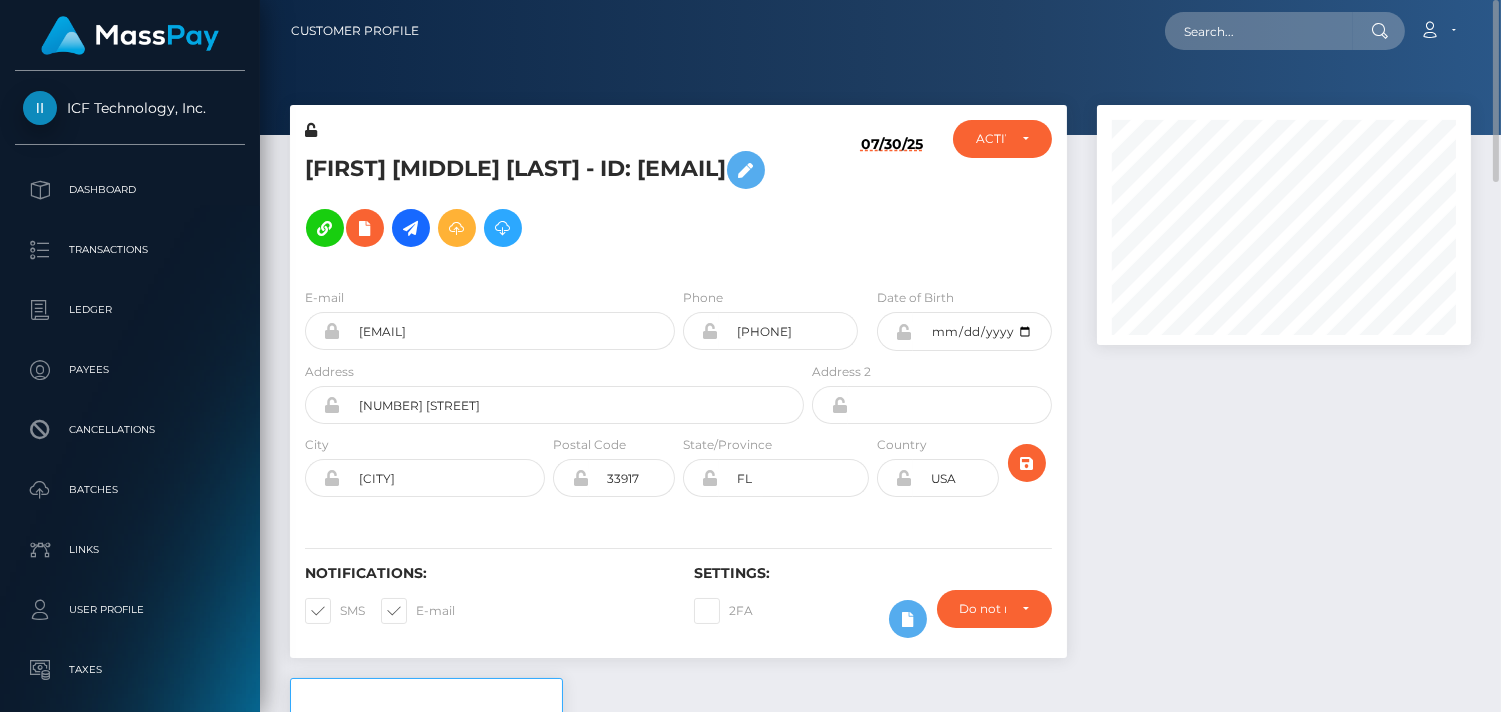 click on "Customer Profile
Loading...
Loading...
Account" at bounding box center [880, 31] 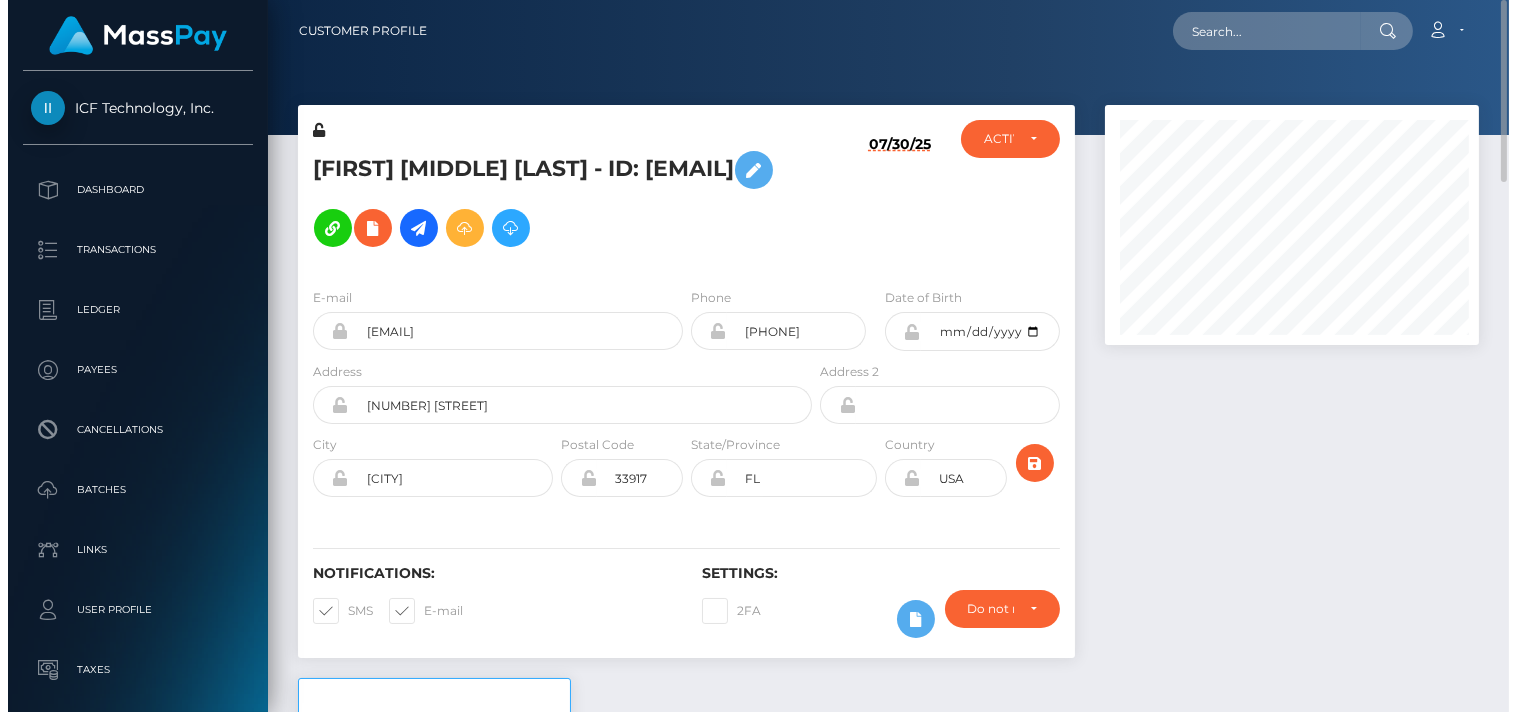 scroll, scrollTop: 999760, scrollLeft: 999621, axis: both 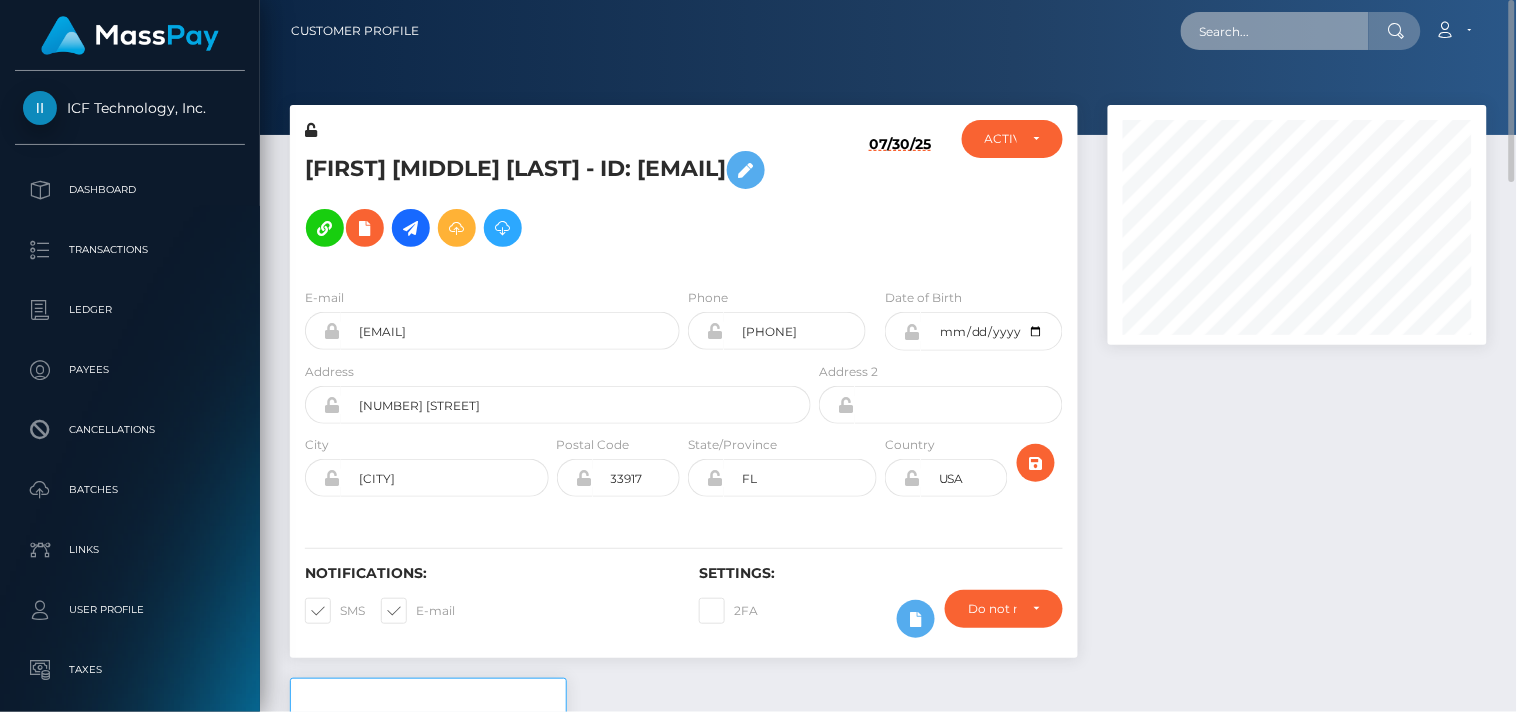 click at bounding box center [1275, 31] 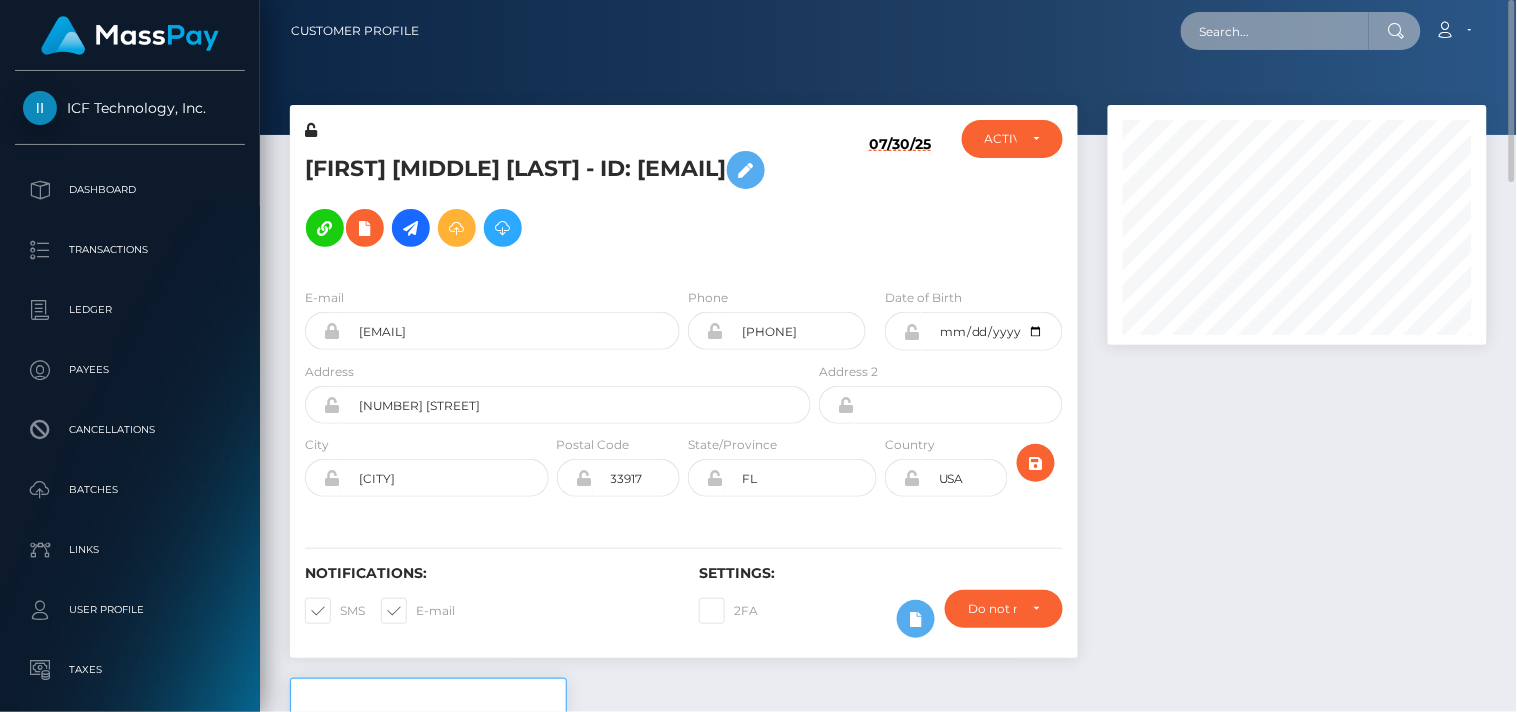 paste on "linetotieno57@gmail.com" 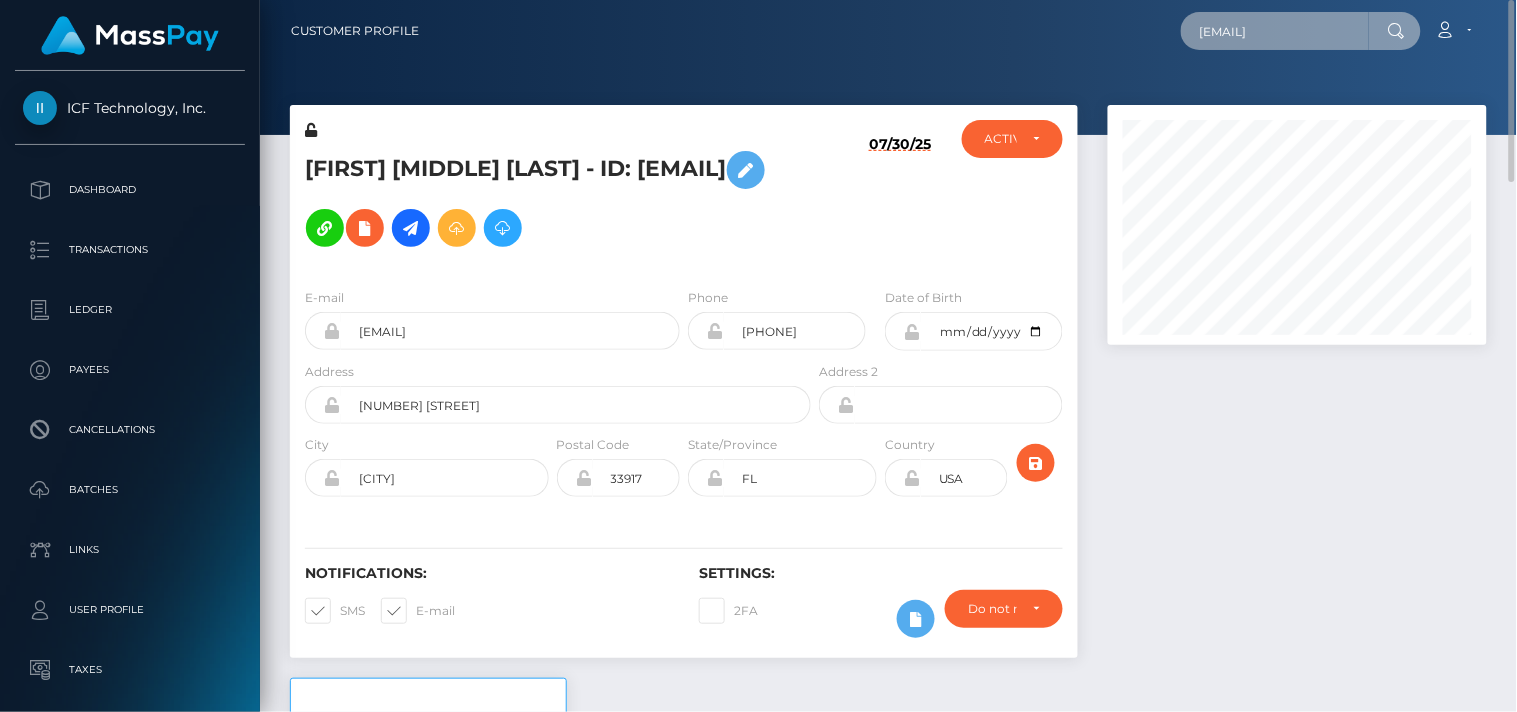 scroll, scrollTop: 0, scrollLeft: 2, axis: horizontal 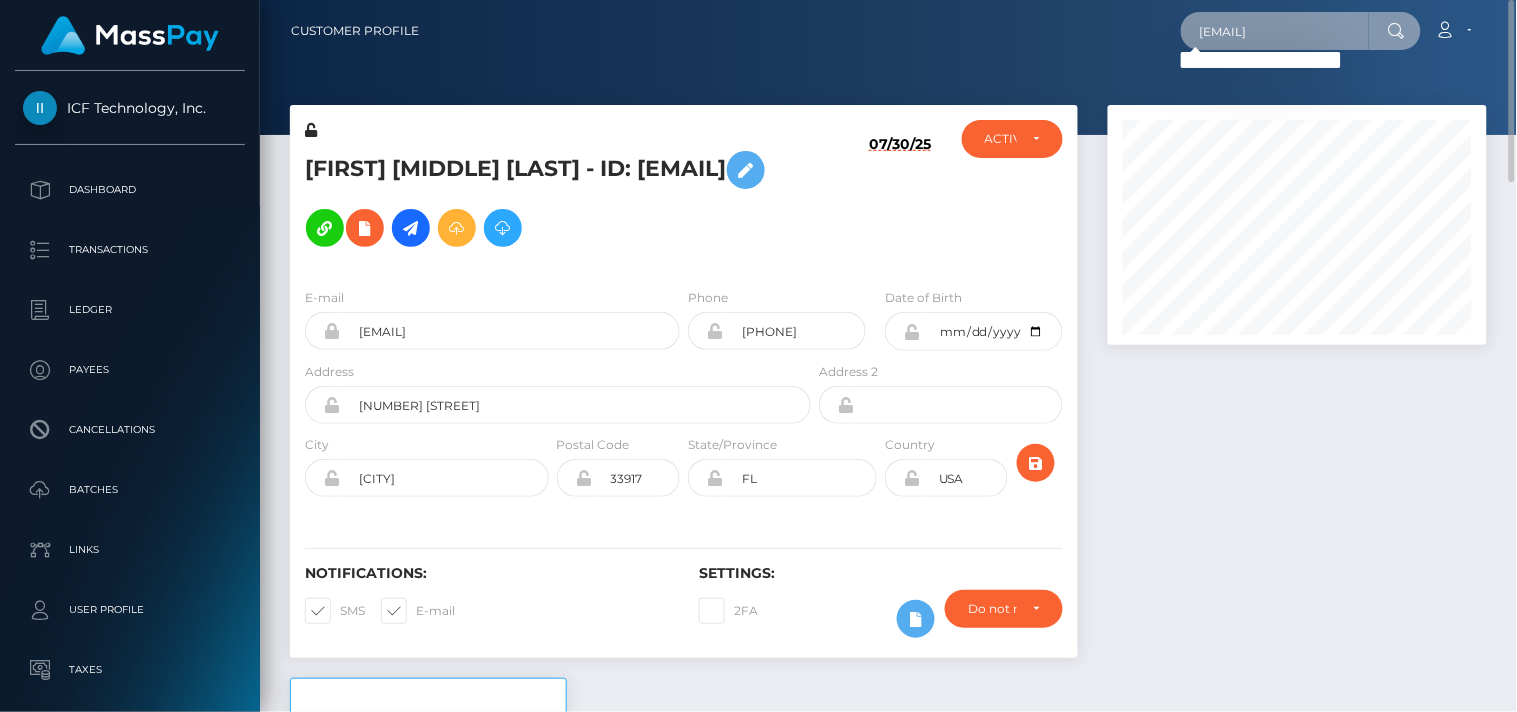type on "linetotieno57@gmail.com" 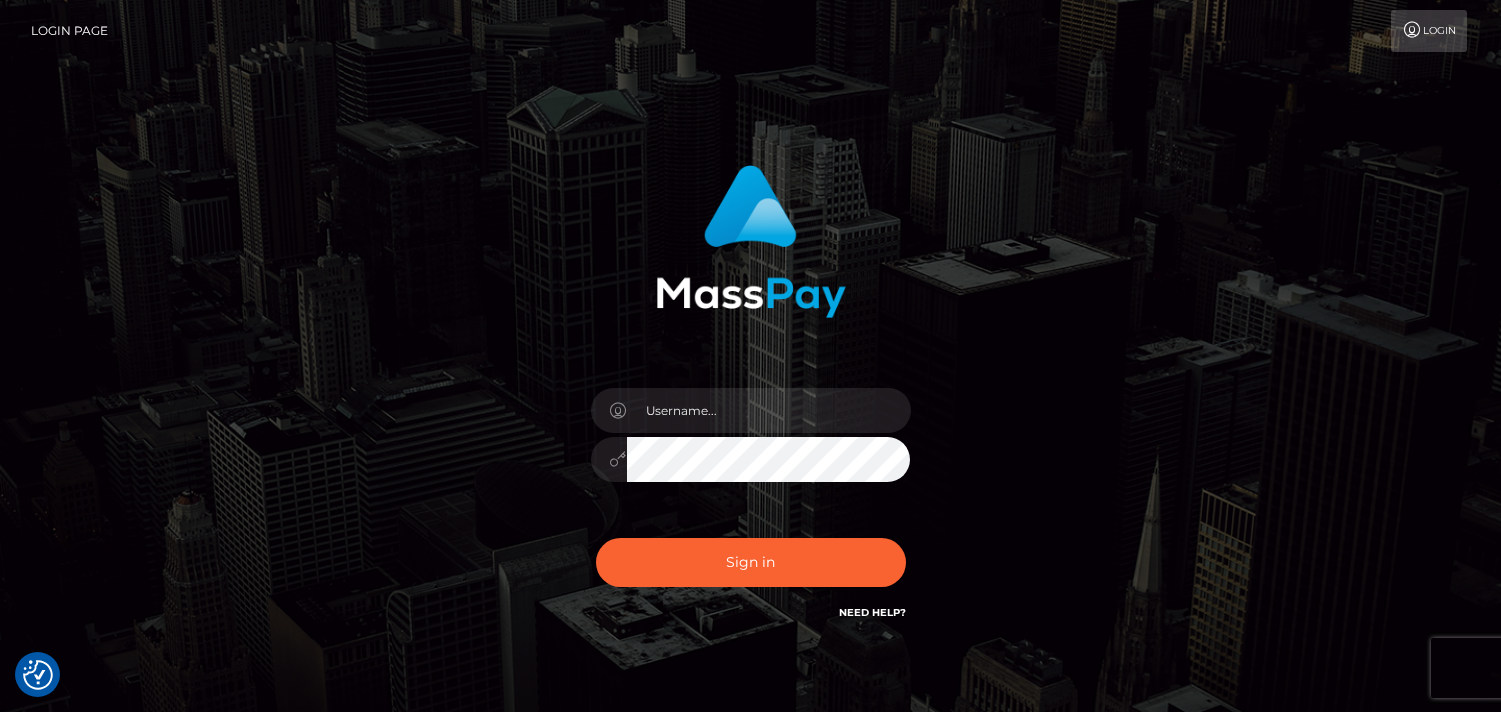 scroll, scrollTop: 0, scrollLeft: 0, axis: both 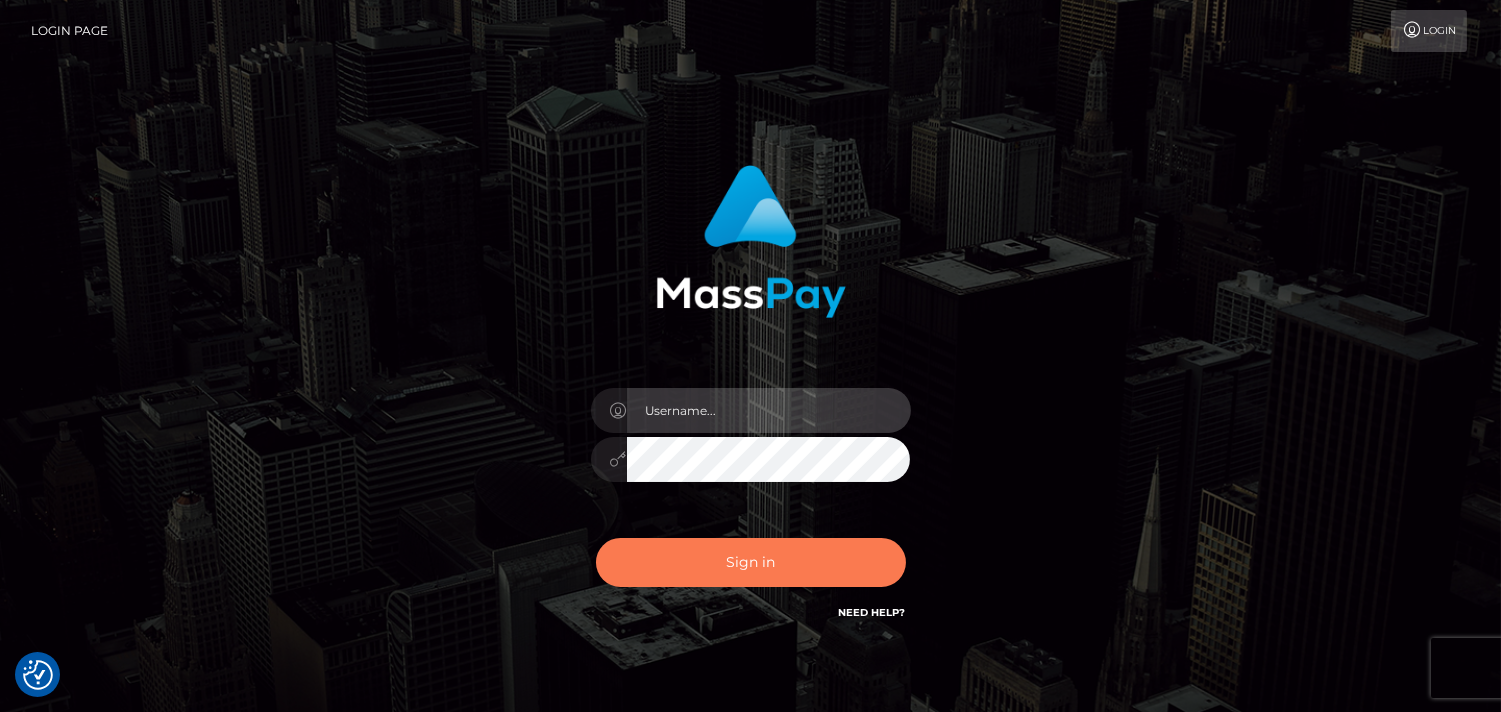 type on "Pk.es" 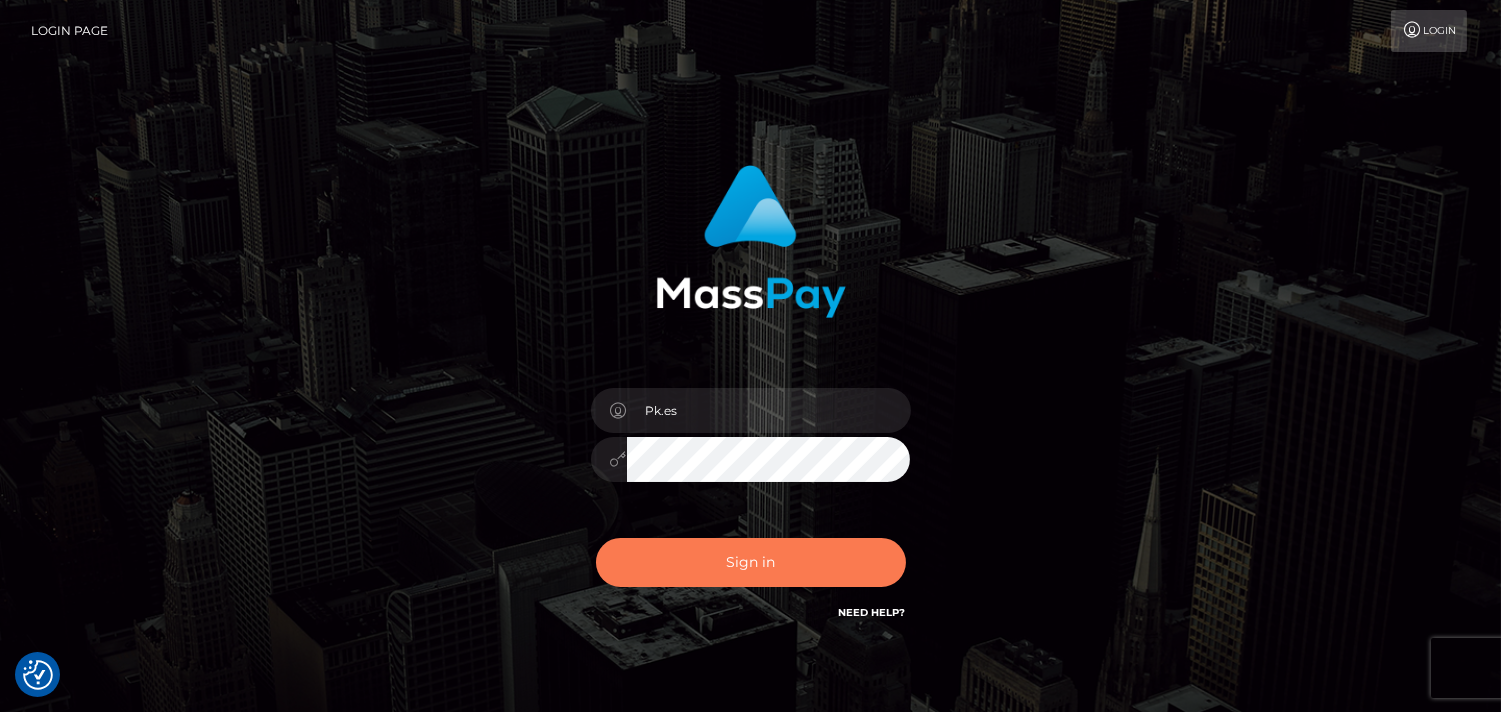 click on "Sign in" at bounding box center [751, 562] 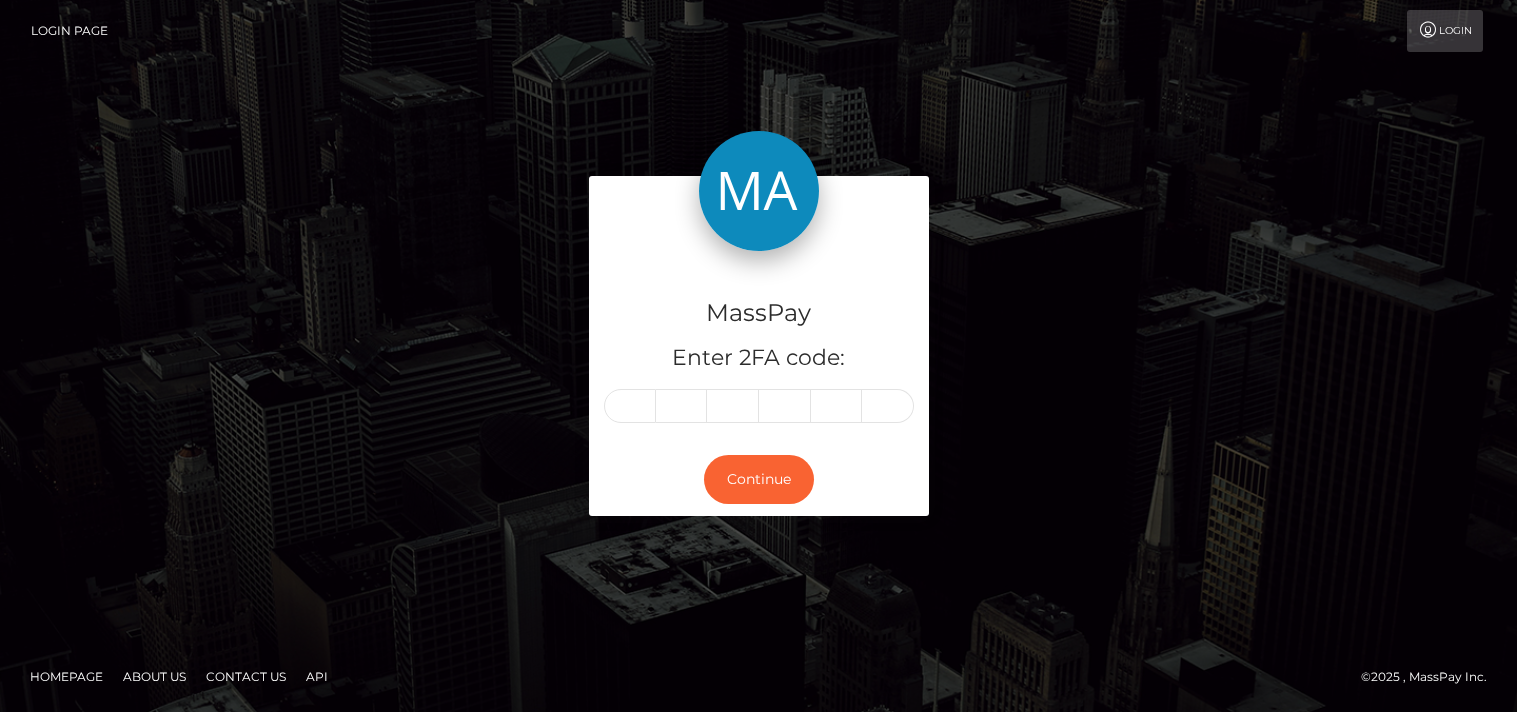 scroll, scrollTop: 0, scrollLeft: 0, axis: both 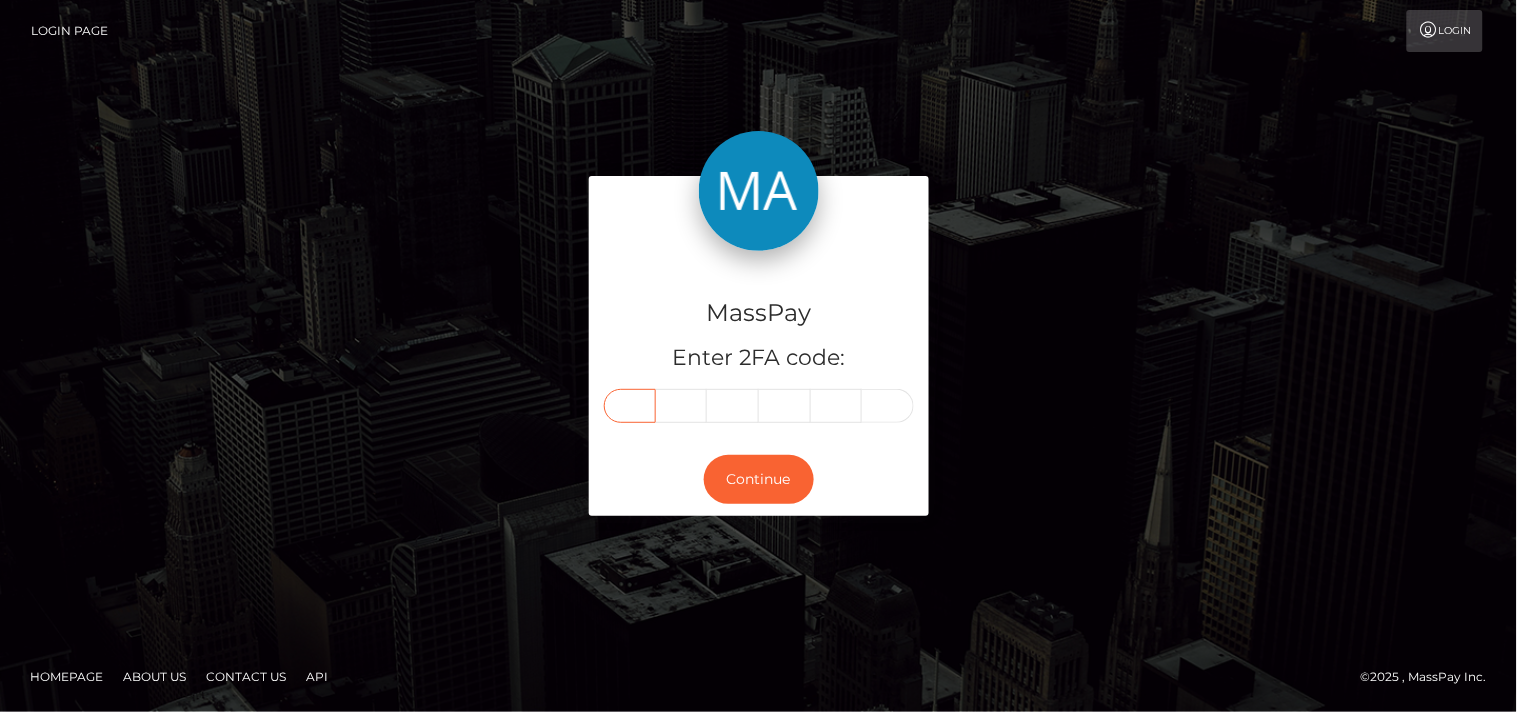 click at bounding box center [630, 406] 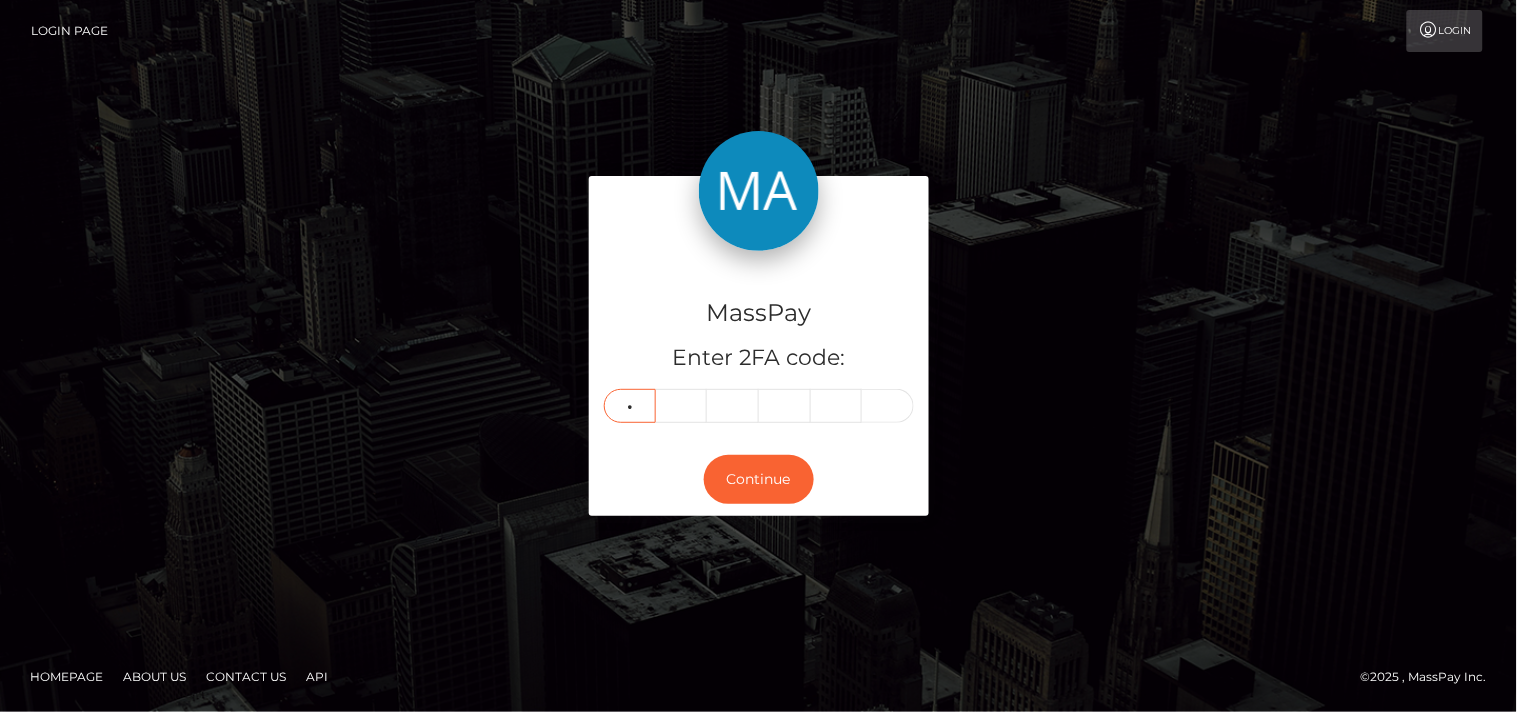 type on "5" 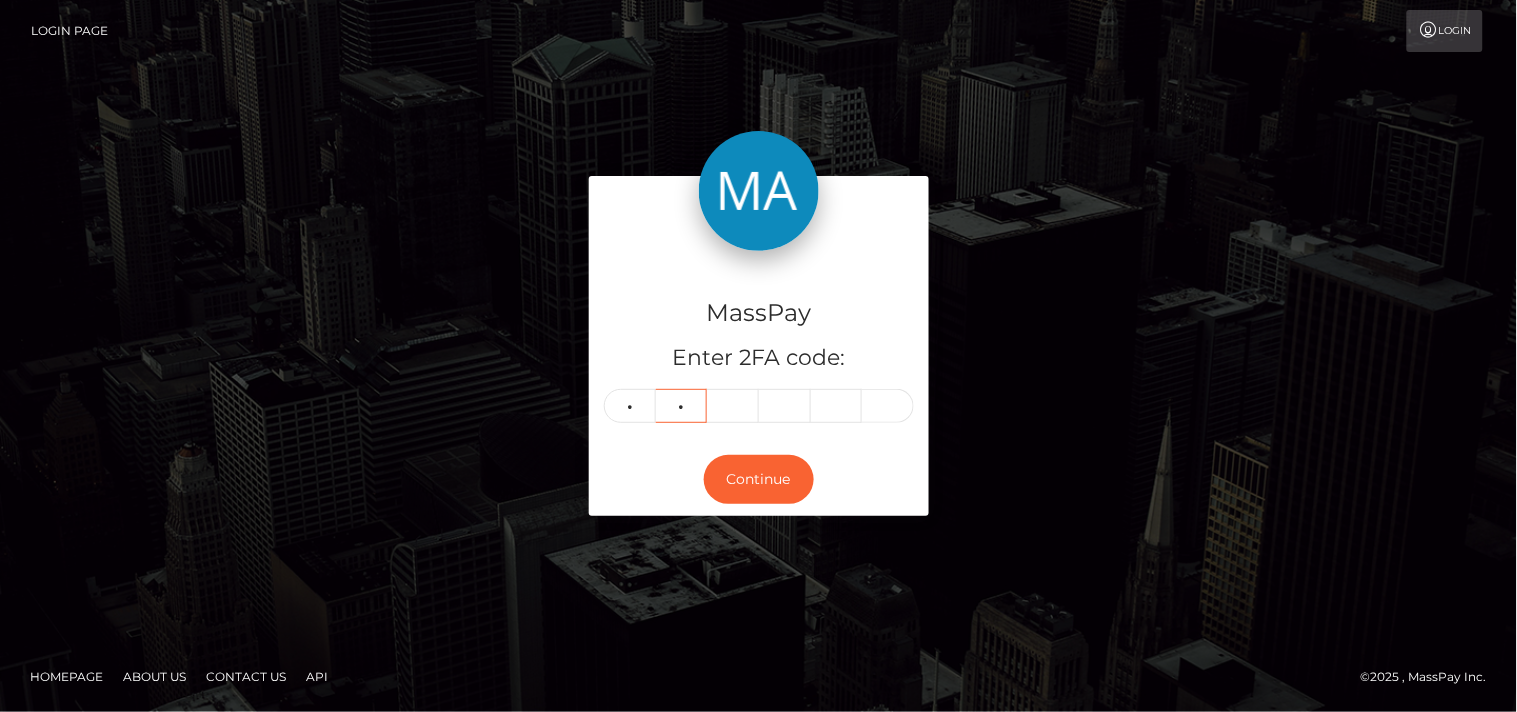 type on "3" 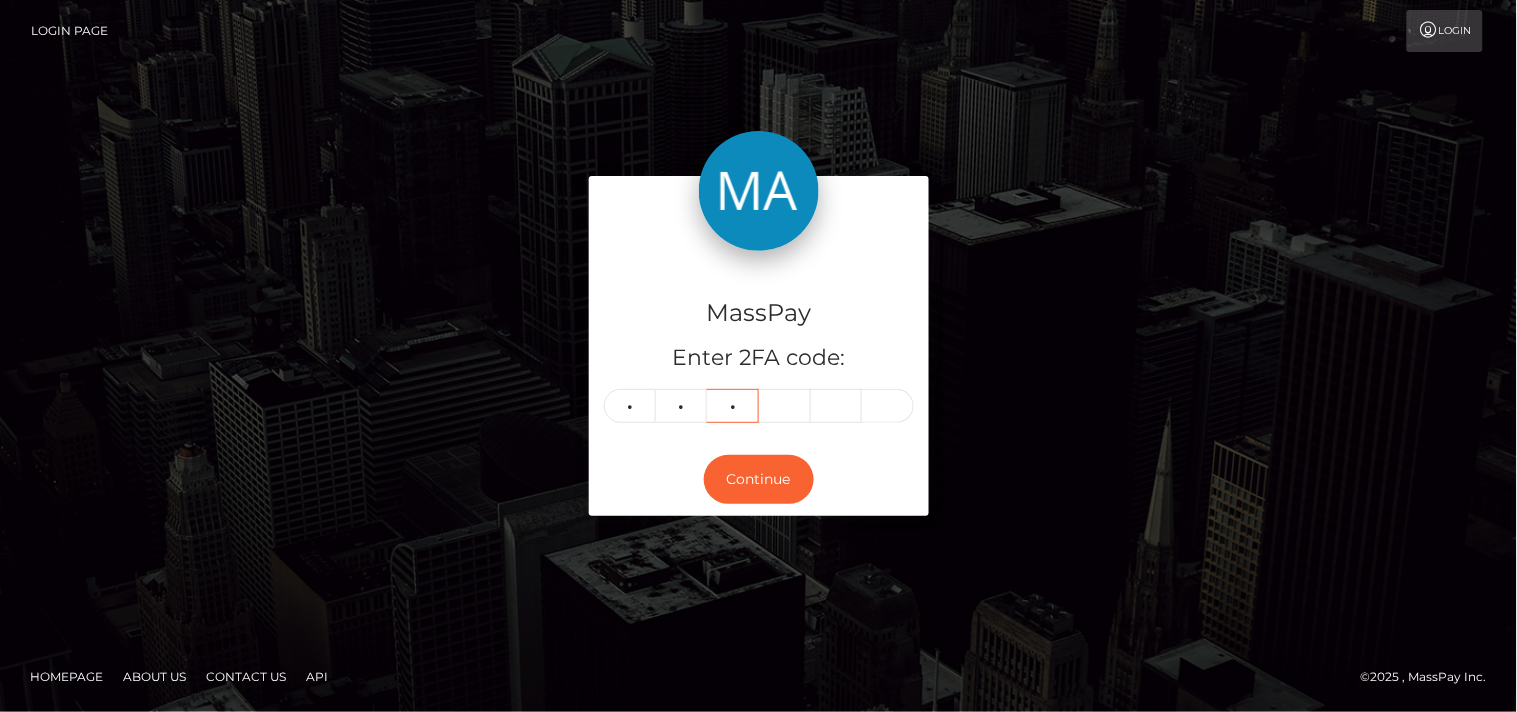 type on "2" 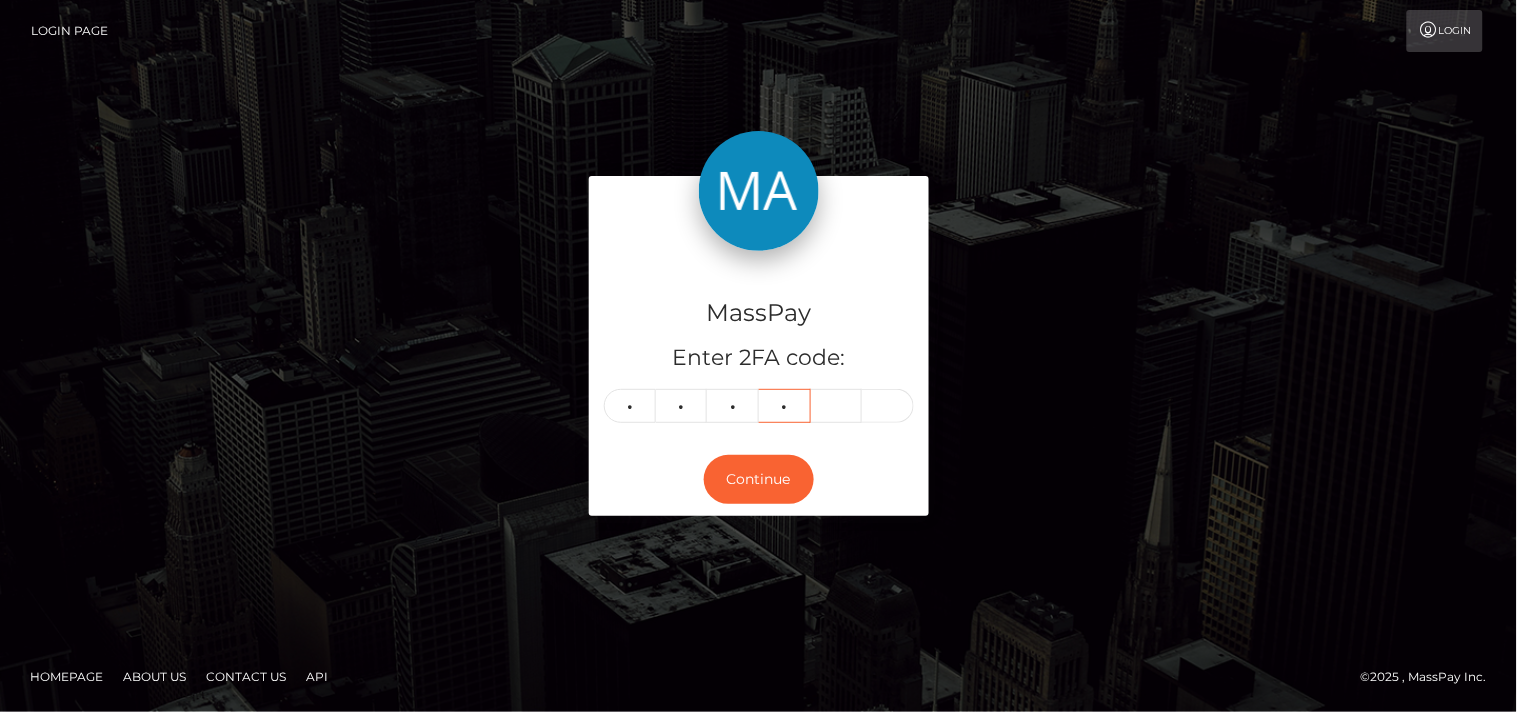type on "5" 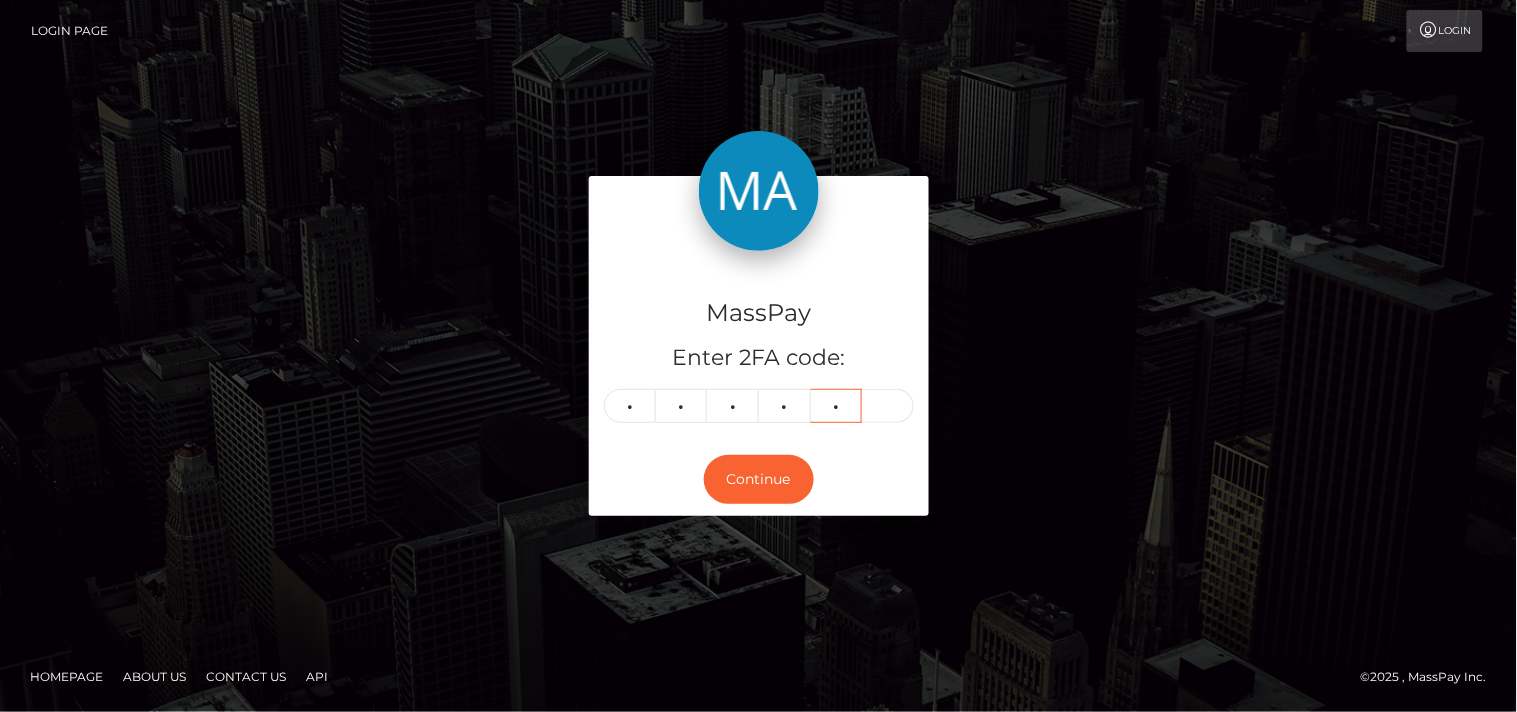 type on "9" 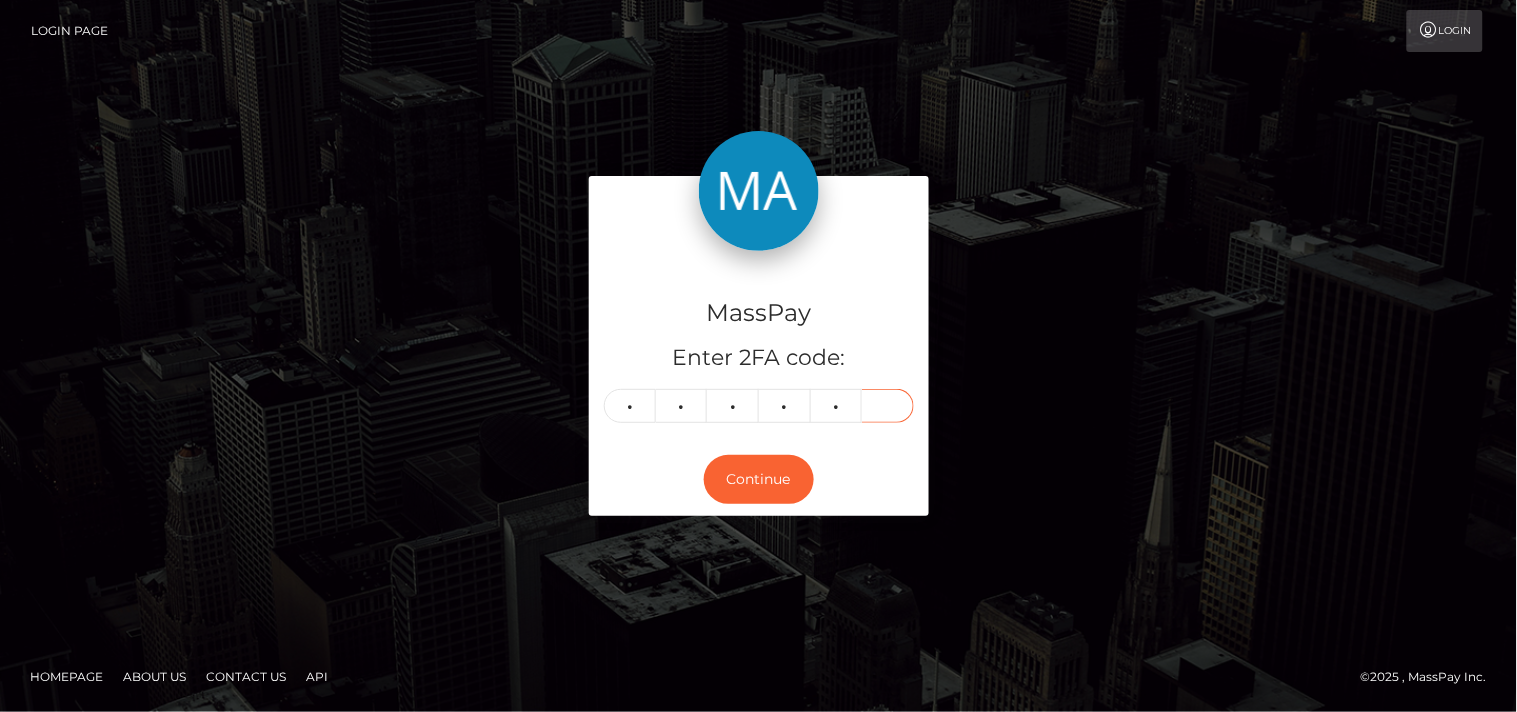 type on "4" 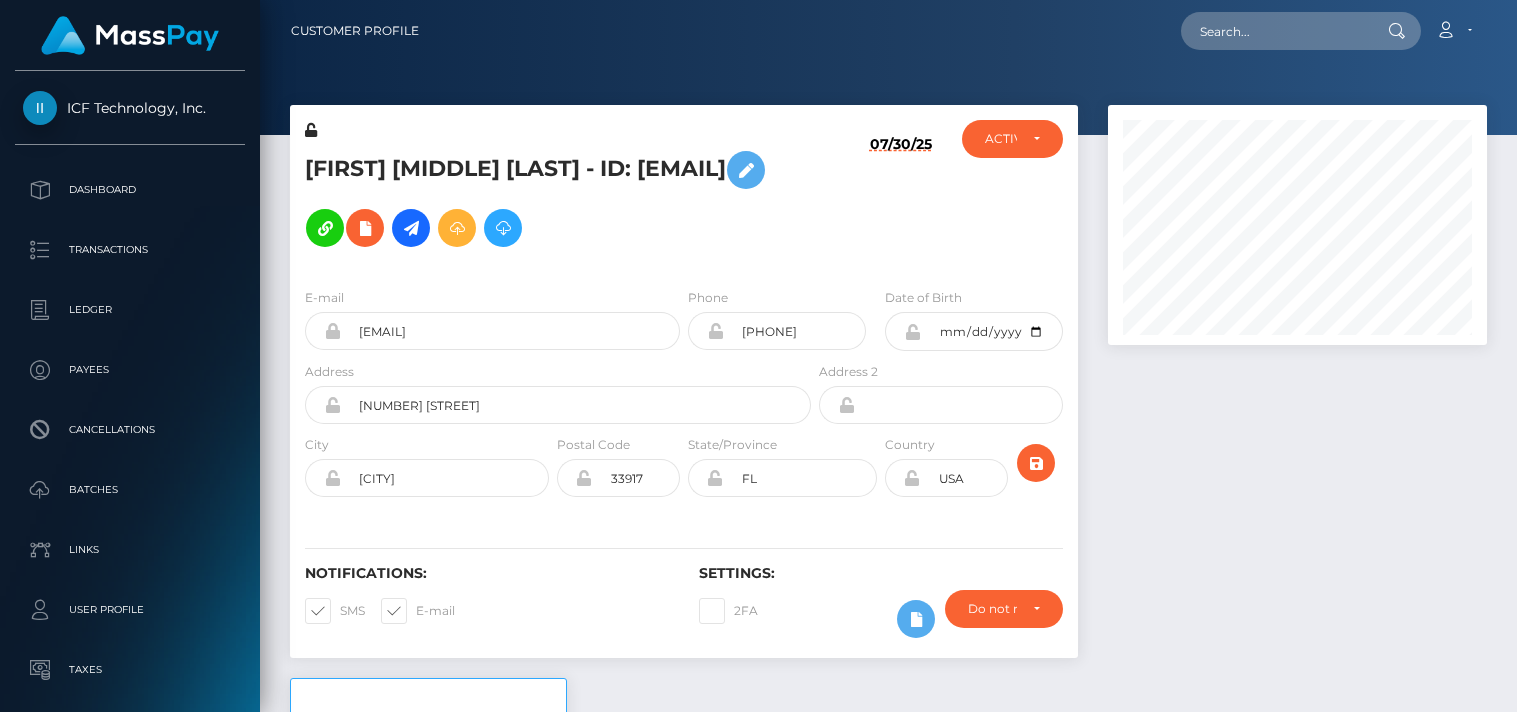 scroll, scrollTop: 0, scrollLeft: 0, axis: both 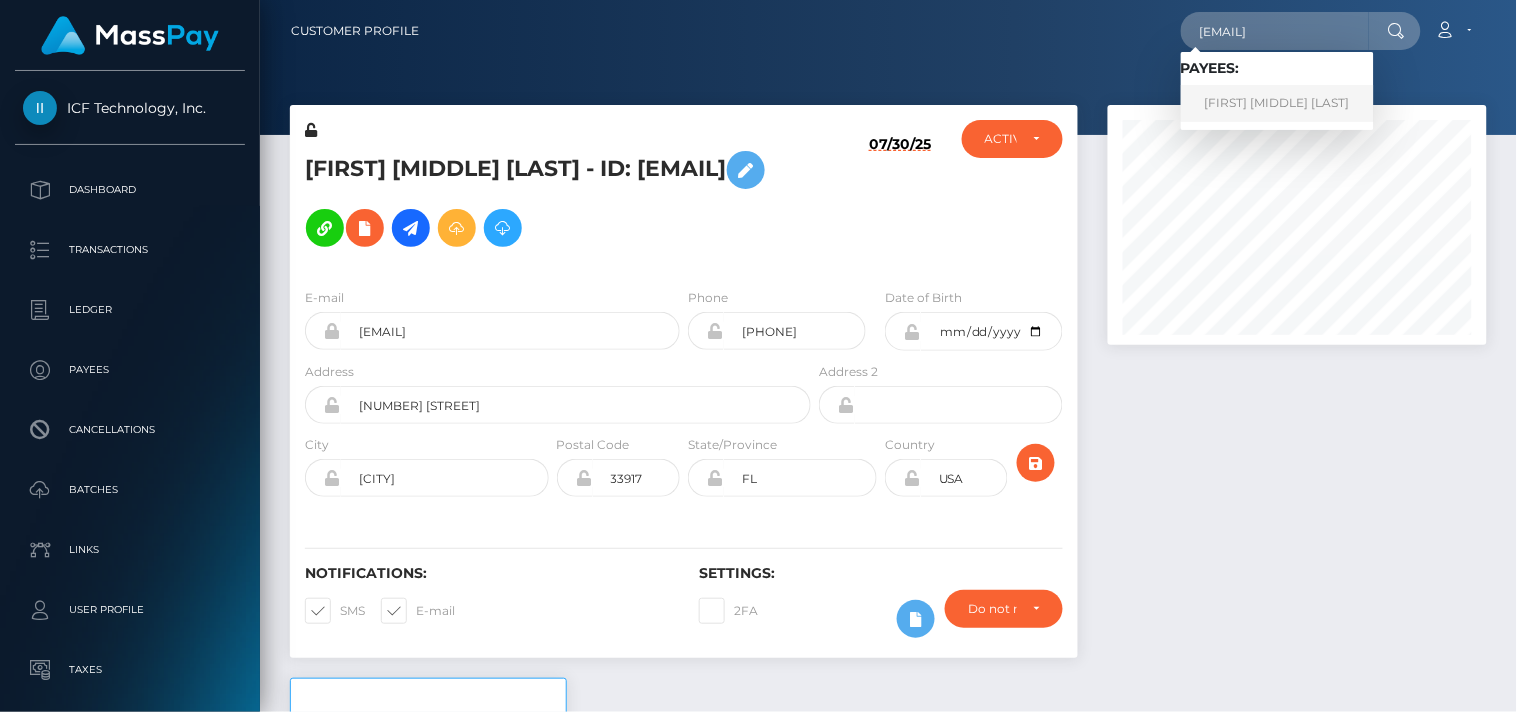 type on "[EMAIL]" 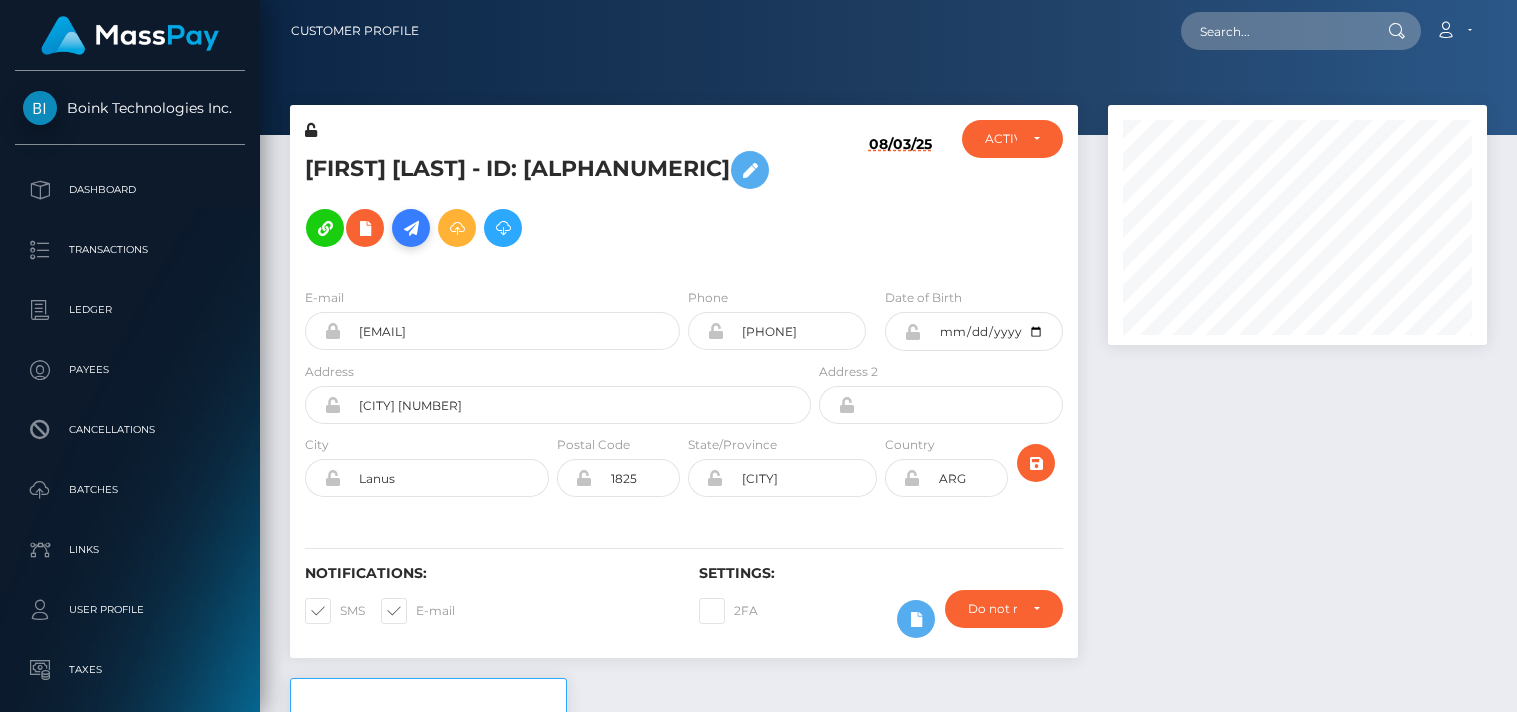 scroll, scrollTop: 0, scrollLeft: 0, axis: both 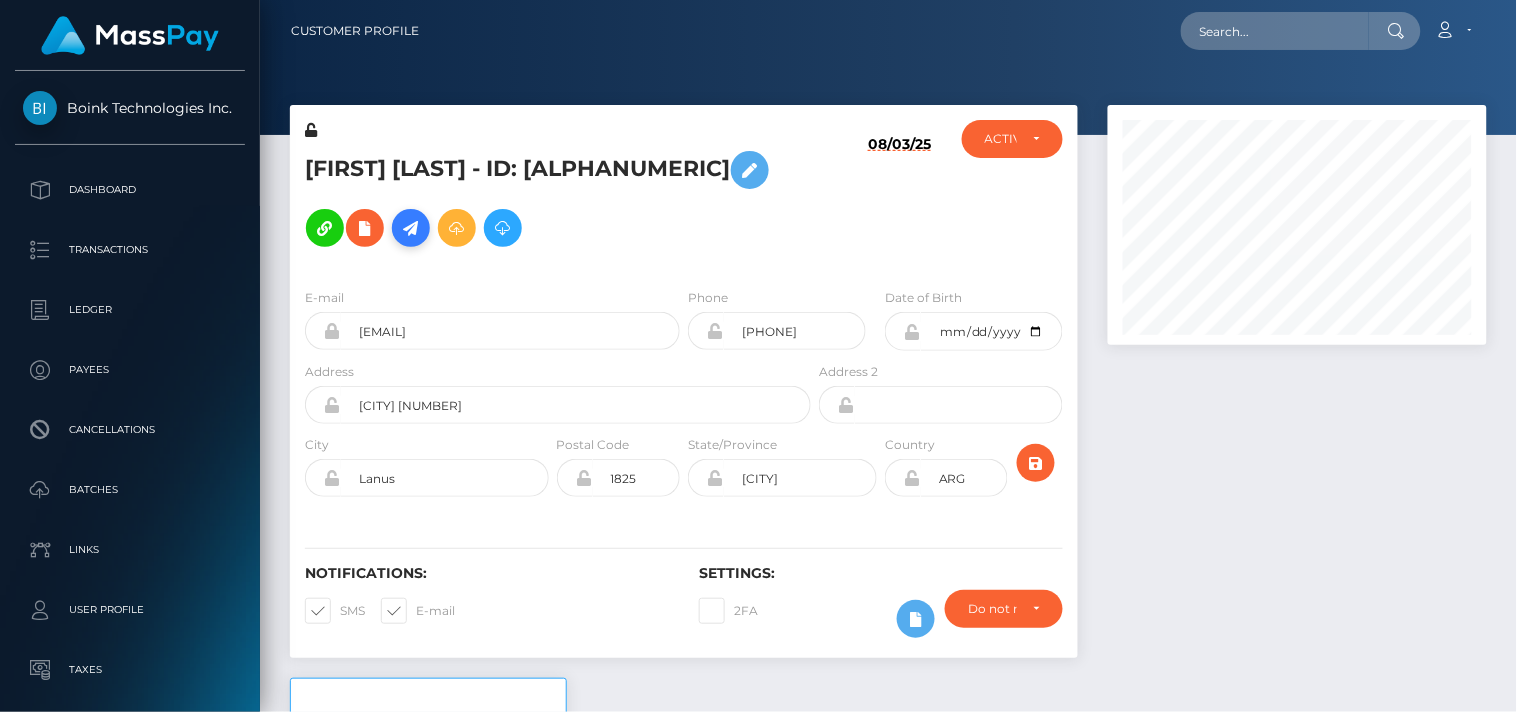 click at bounding box center [411, 228] 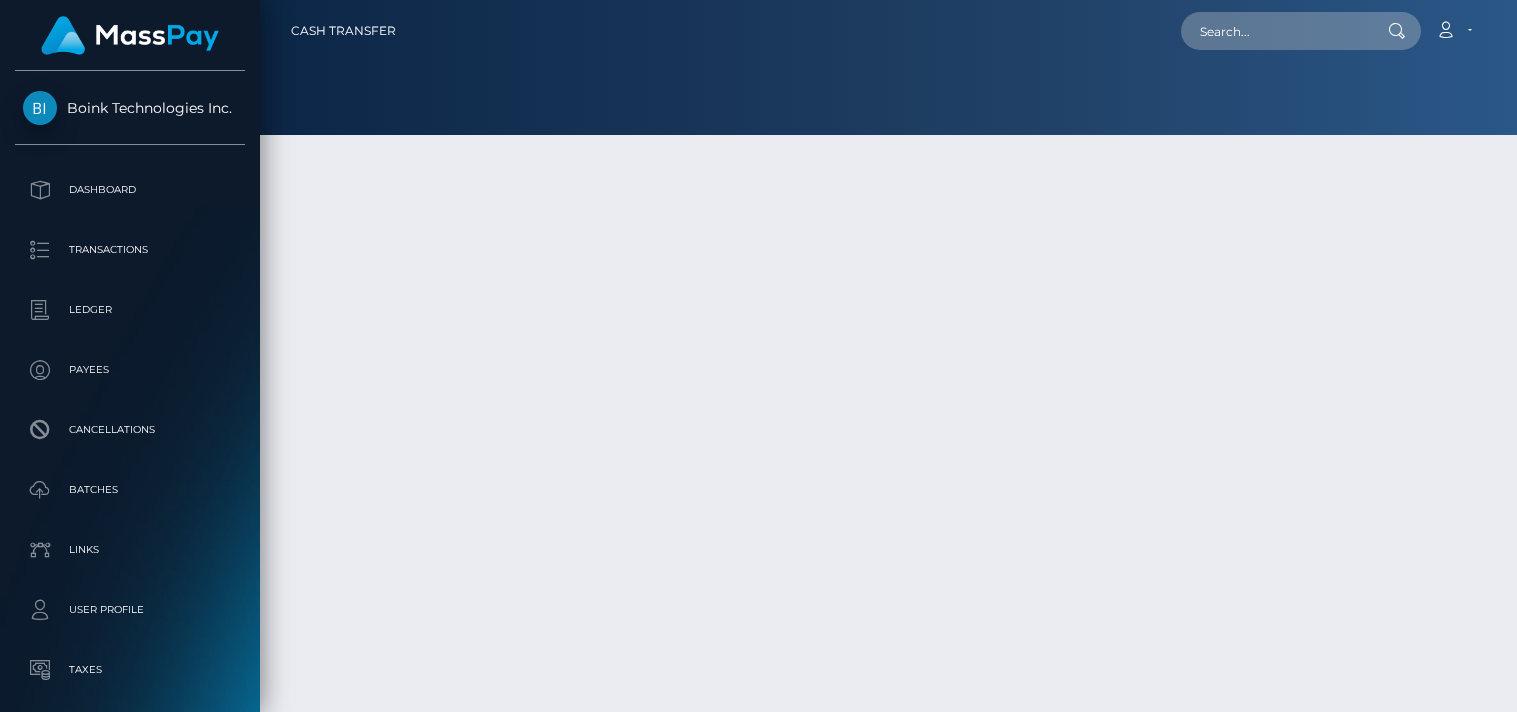 scroll, scrollTop: 0, scrollLeft: 0, axis: both 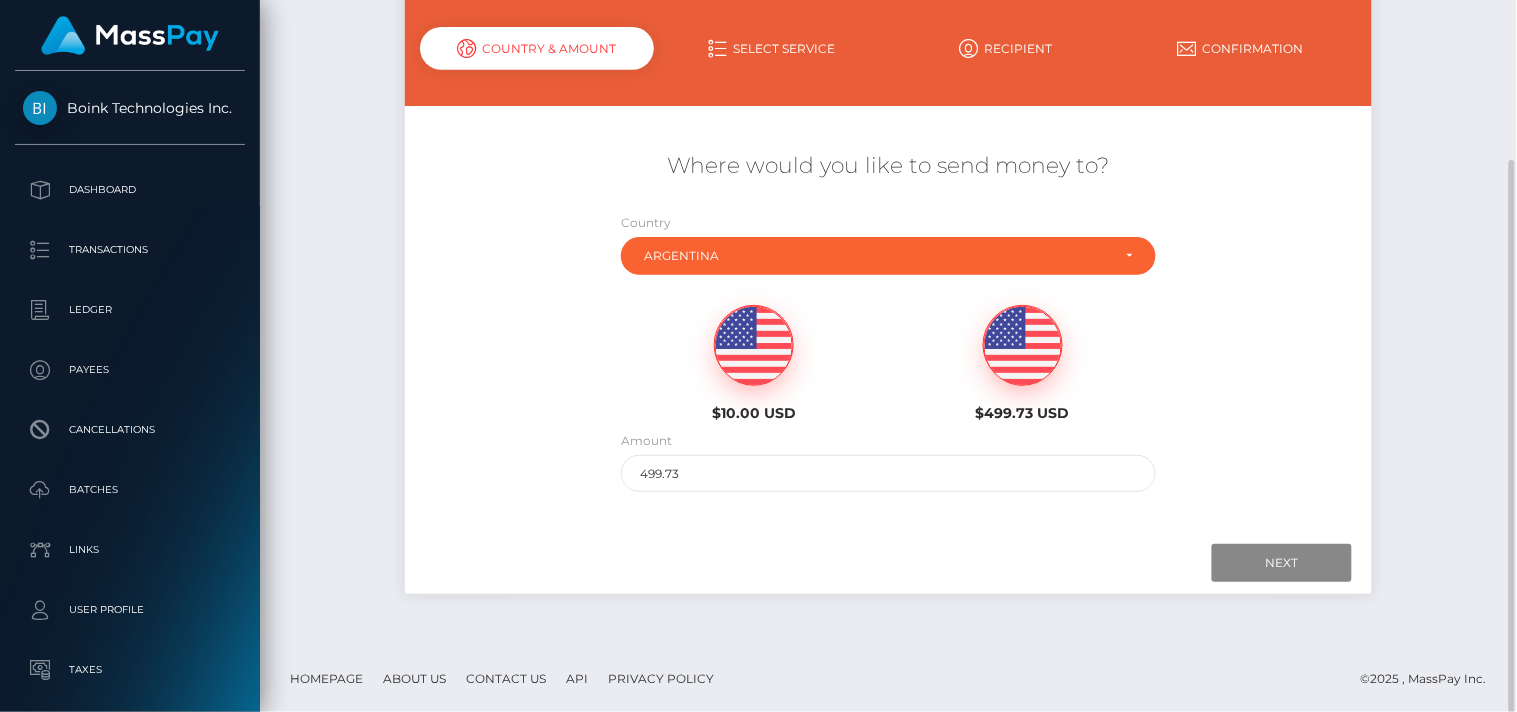 click at bounding box center [754, 346] 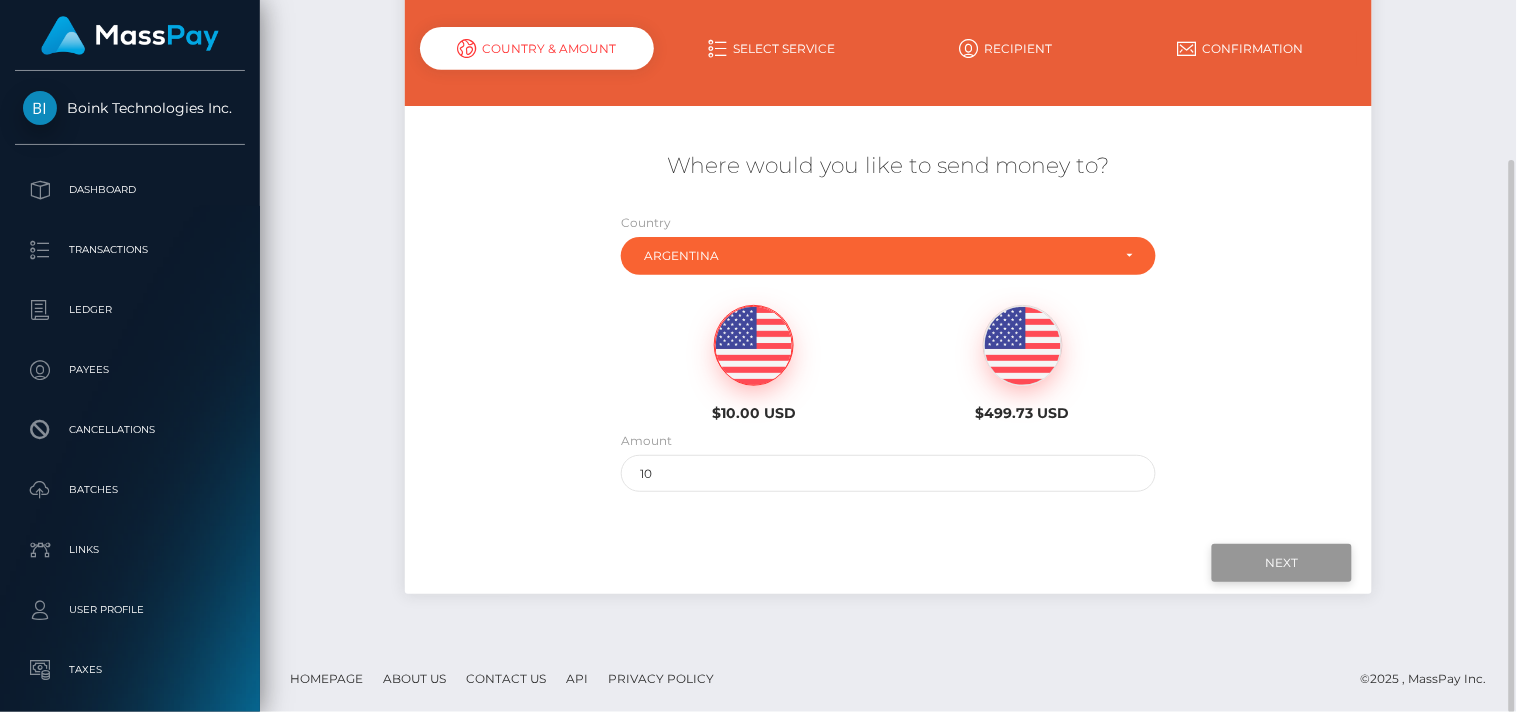 click on "Next" at bounding box center (1282, 563) 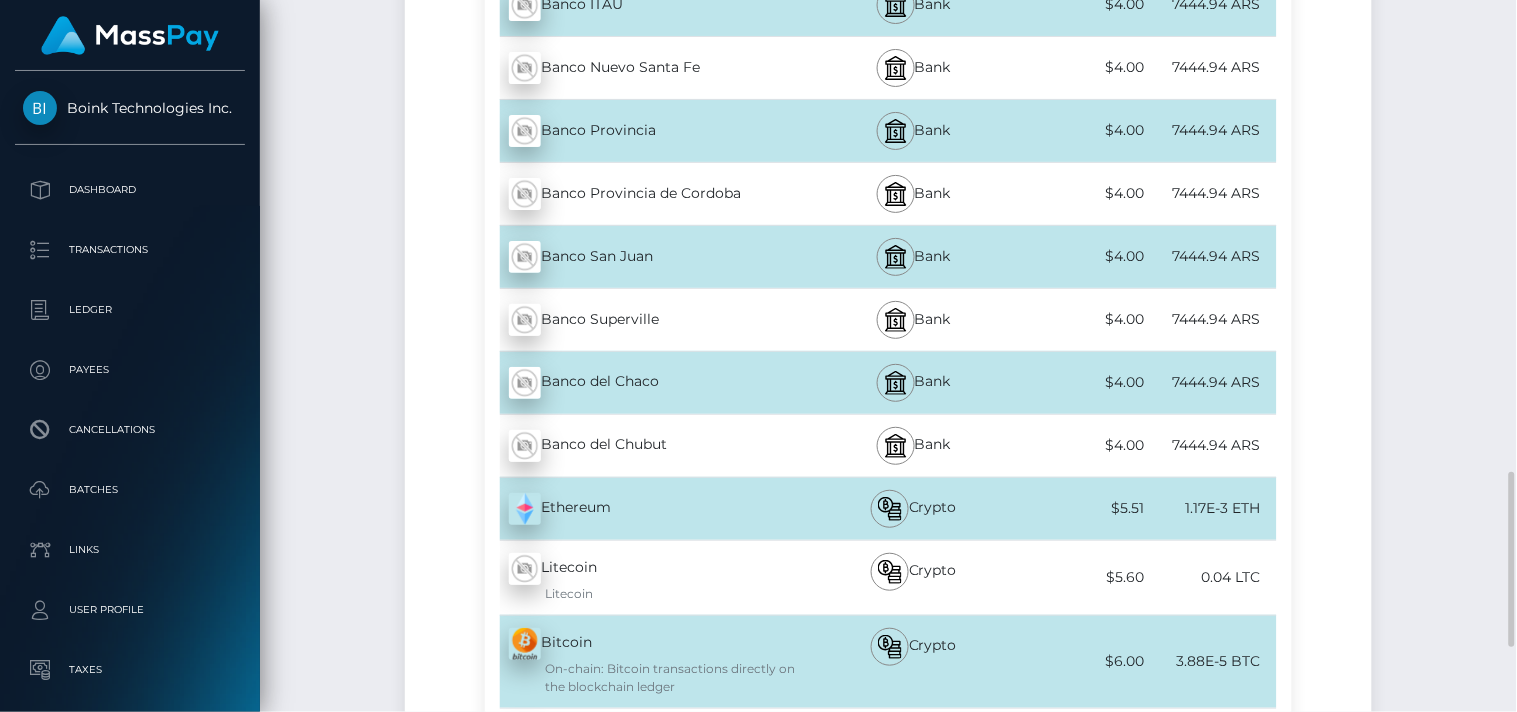 scroll, scrollTop: 1676, scrollLeft: 0, axis: vertical 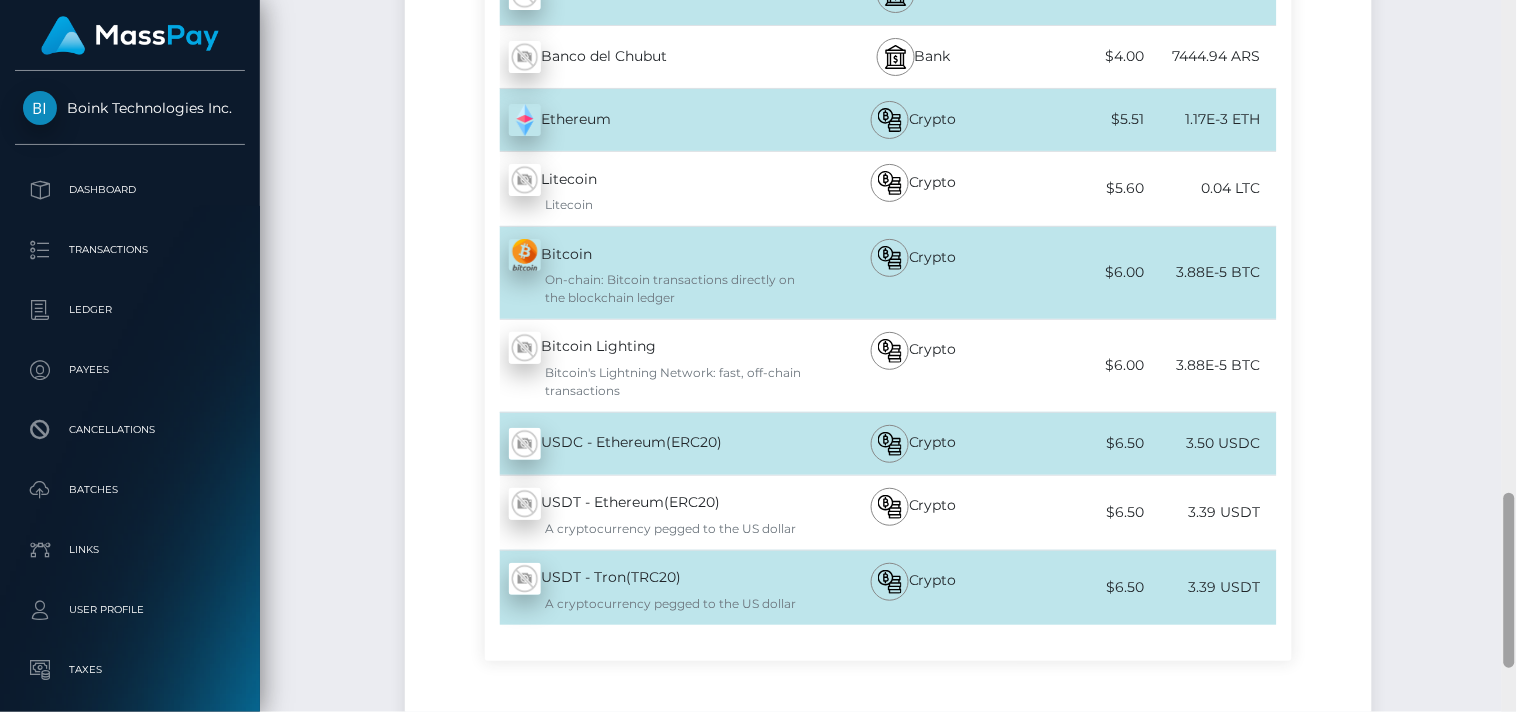 drag, startPoint x: 1508, startPoint y: 501, endPoint x: 1512, endPoint y: 582, distance: 81.09871 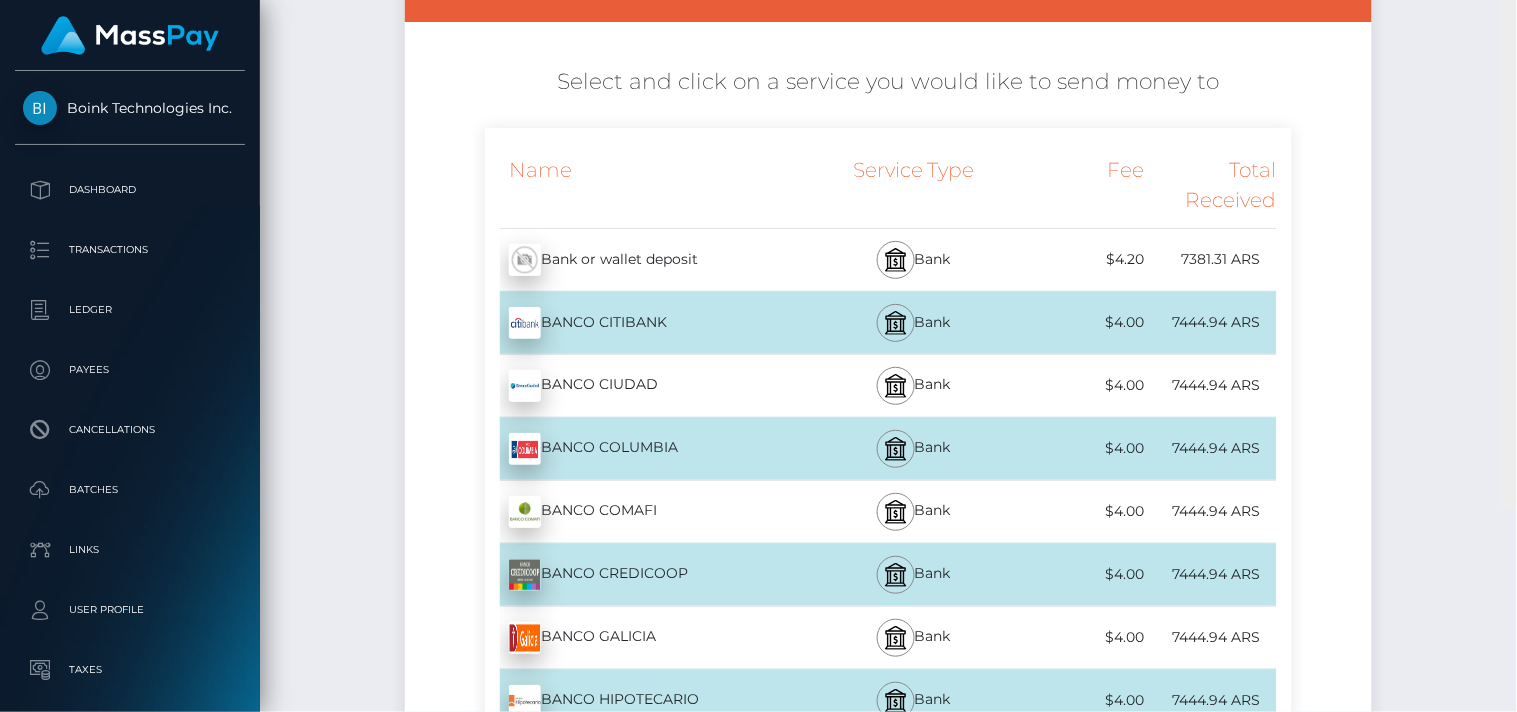 scroll, scrollTop: 86, scrollLeft: 0, axis: vertical 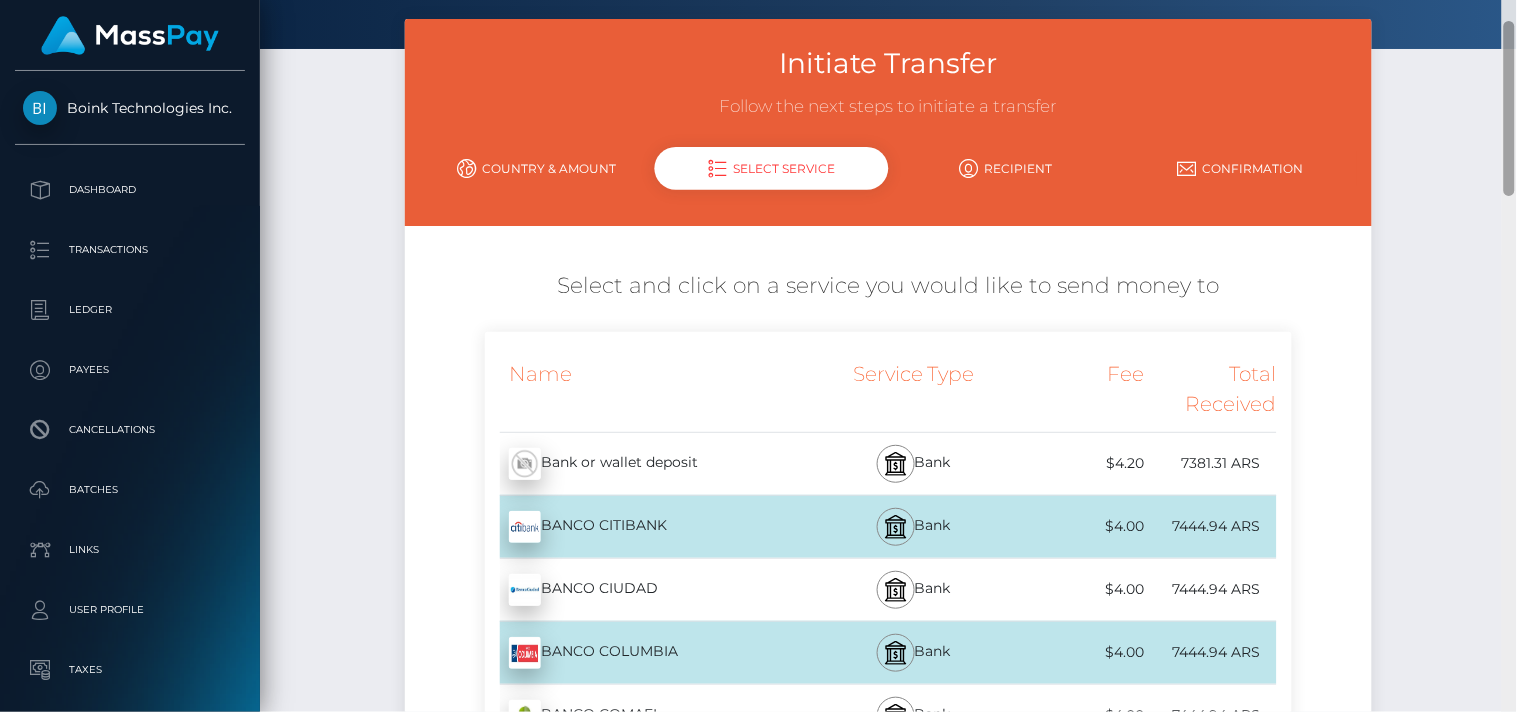 drag, startPoint x: 1511, startPoint y: 582, endPoint x: 1481, endPoint y: 110, distance: 472.95242 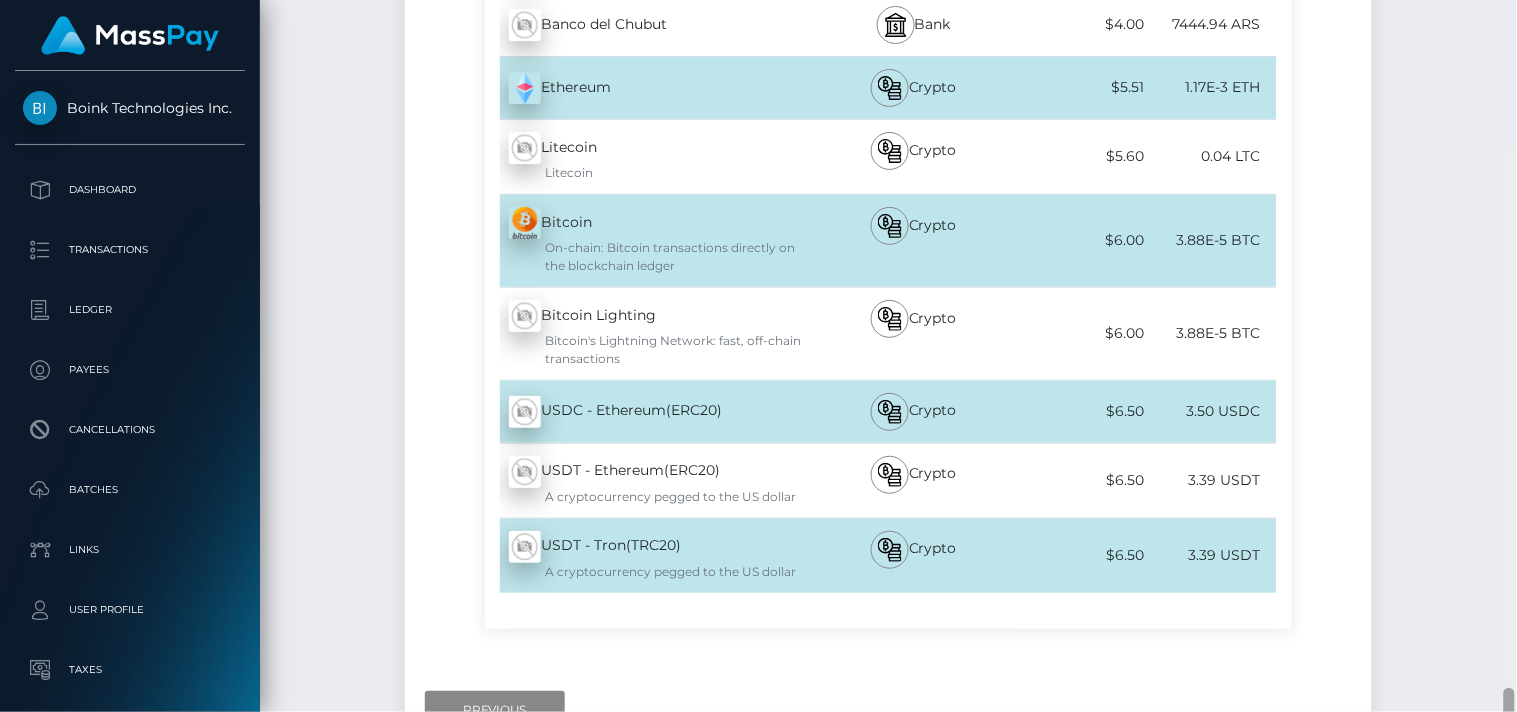 scroll, scrollTop: 2187, scrollLeft: 0, axis: vertical 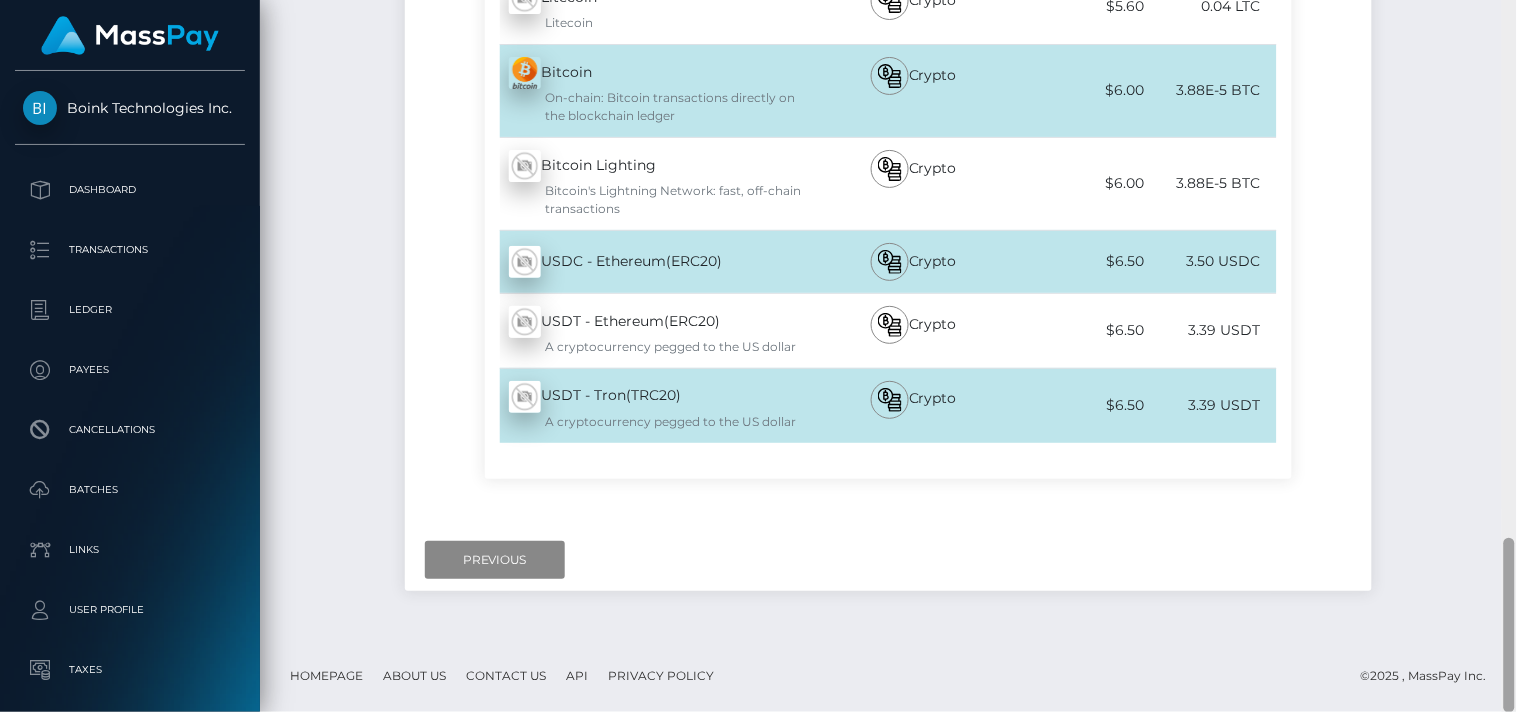 drag, startPoint x: 1514, startPoint y: 104, endPoint x: 1516, endPoint y: 628, distance: 524.00385 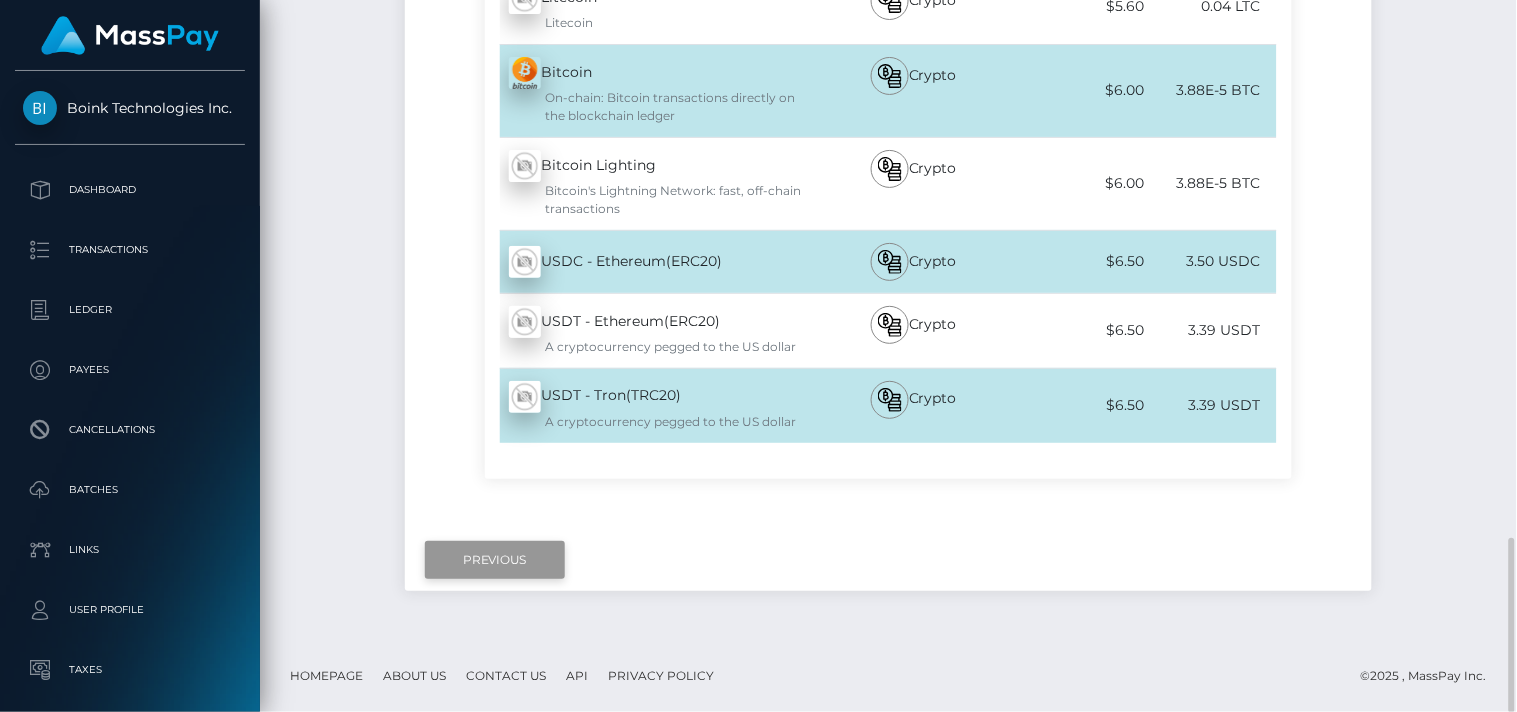 click on "Previous" at bounding box center [495, 560] 